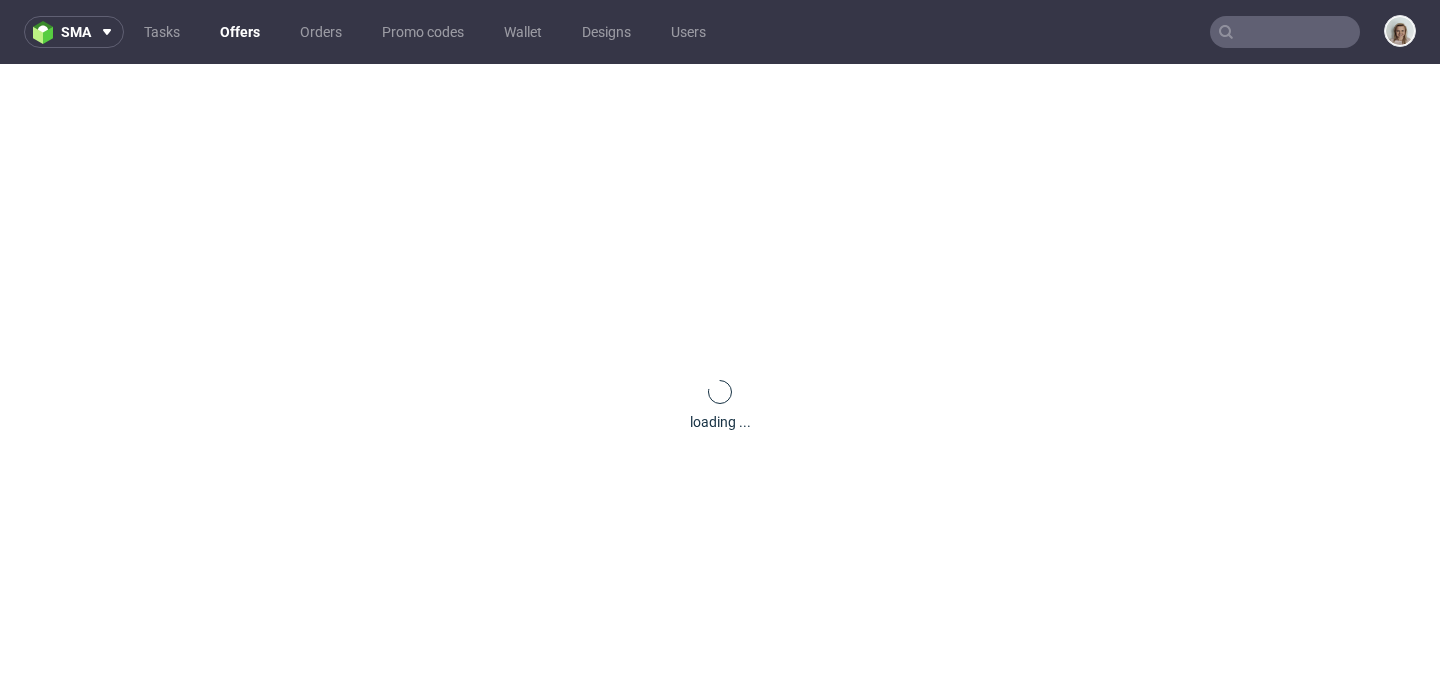 scroll, scrollTop: 0, scrollLeft: 0, axis: both 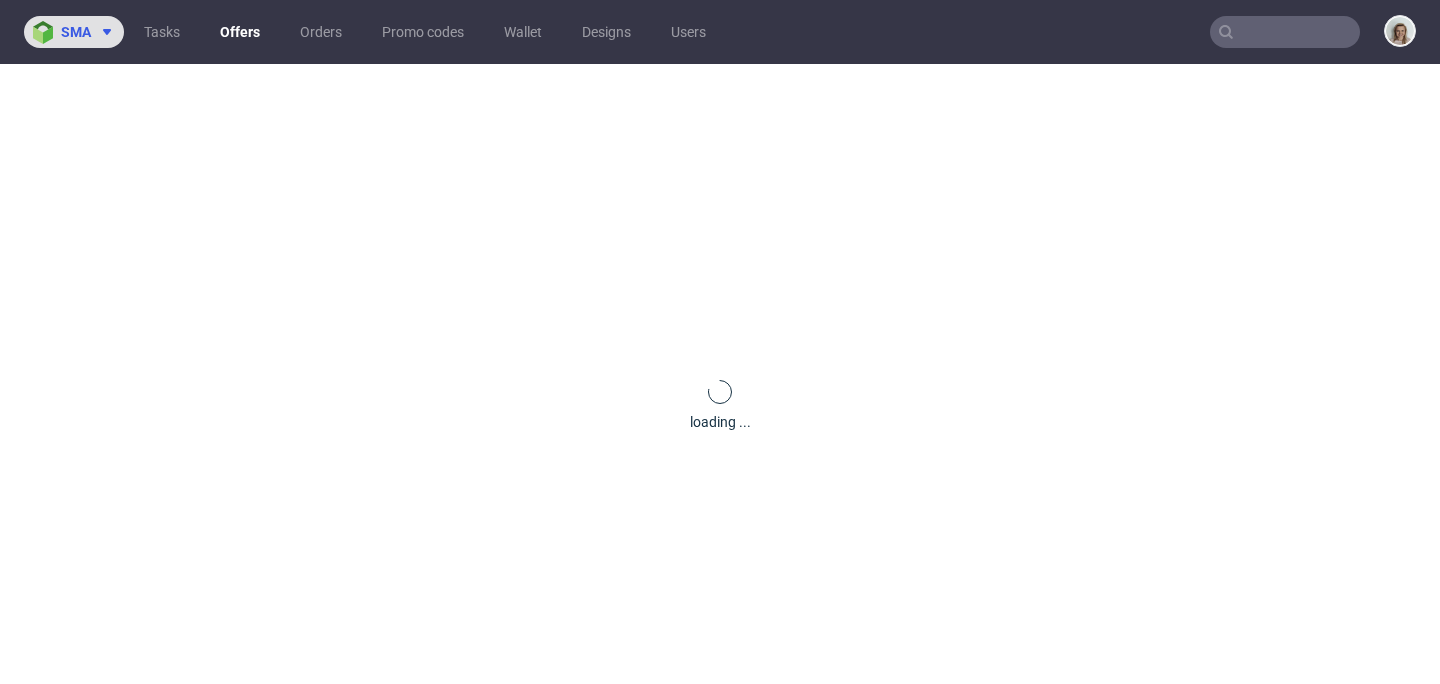 click at bounding box center (47, 32) 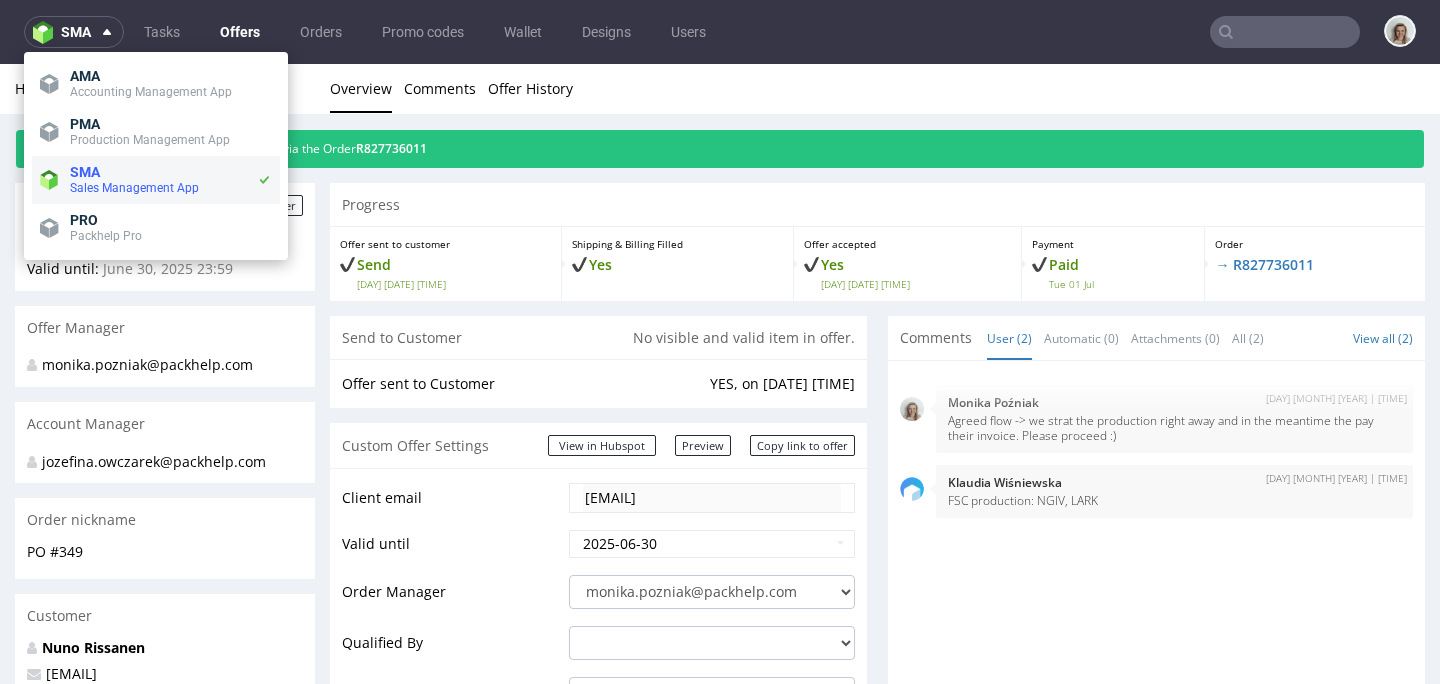 click on "SMA" at bounding box center (85, 172) 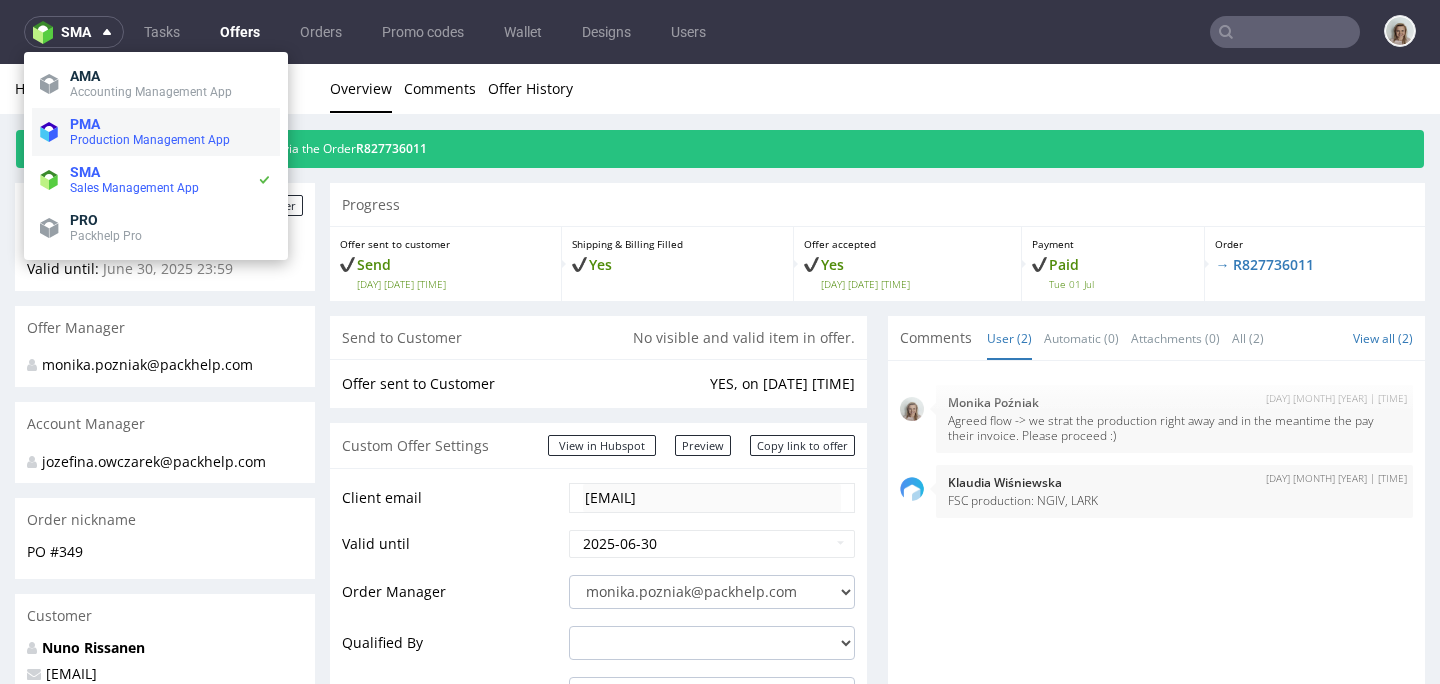 click on "Production Management App" at bounding box center [150, 140] 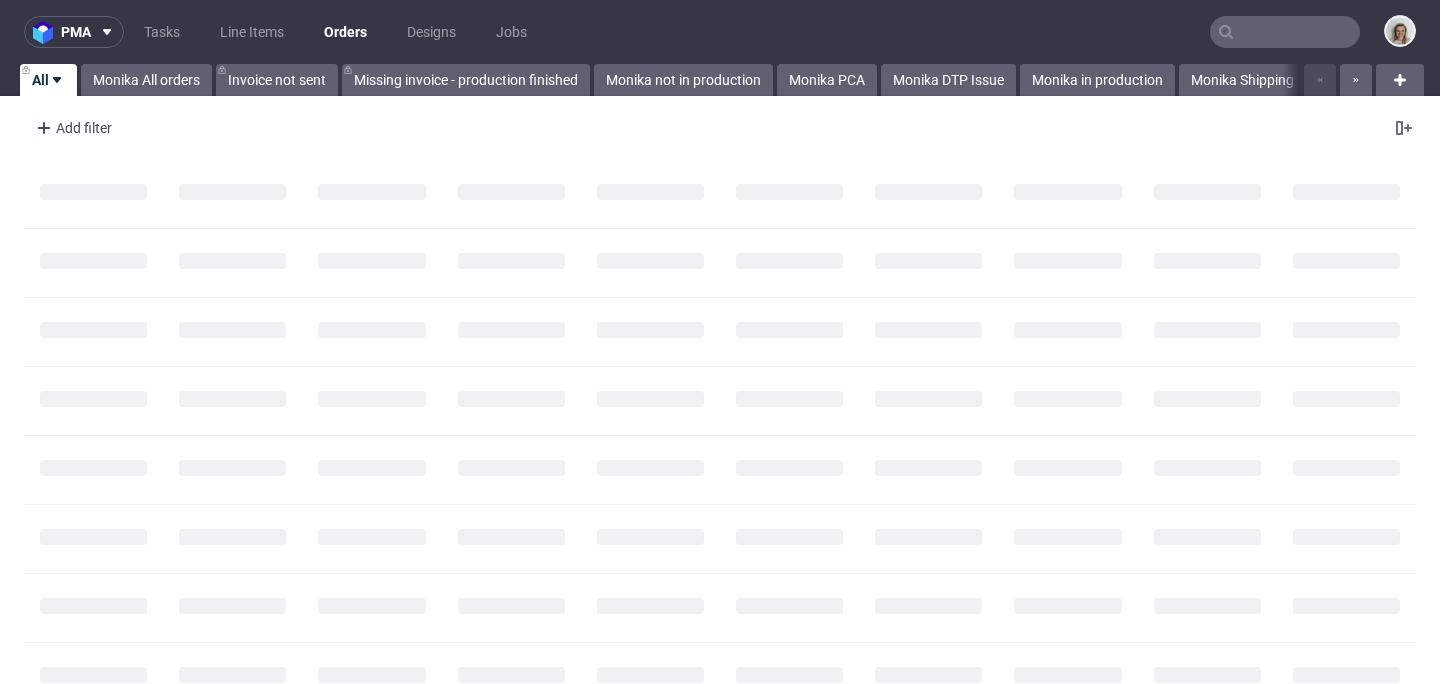click at bounding box center [1285, 32] 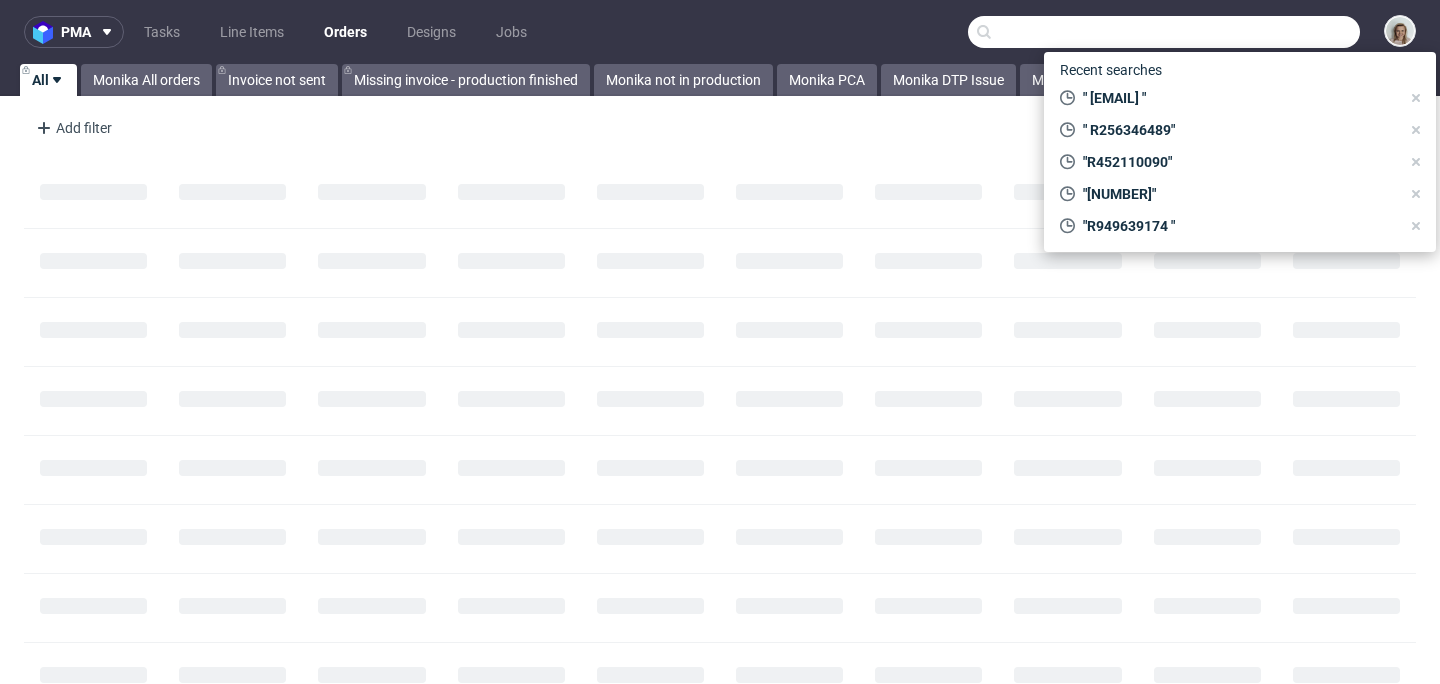 paste on "ciaran@theheadplan.com" 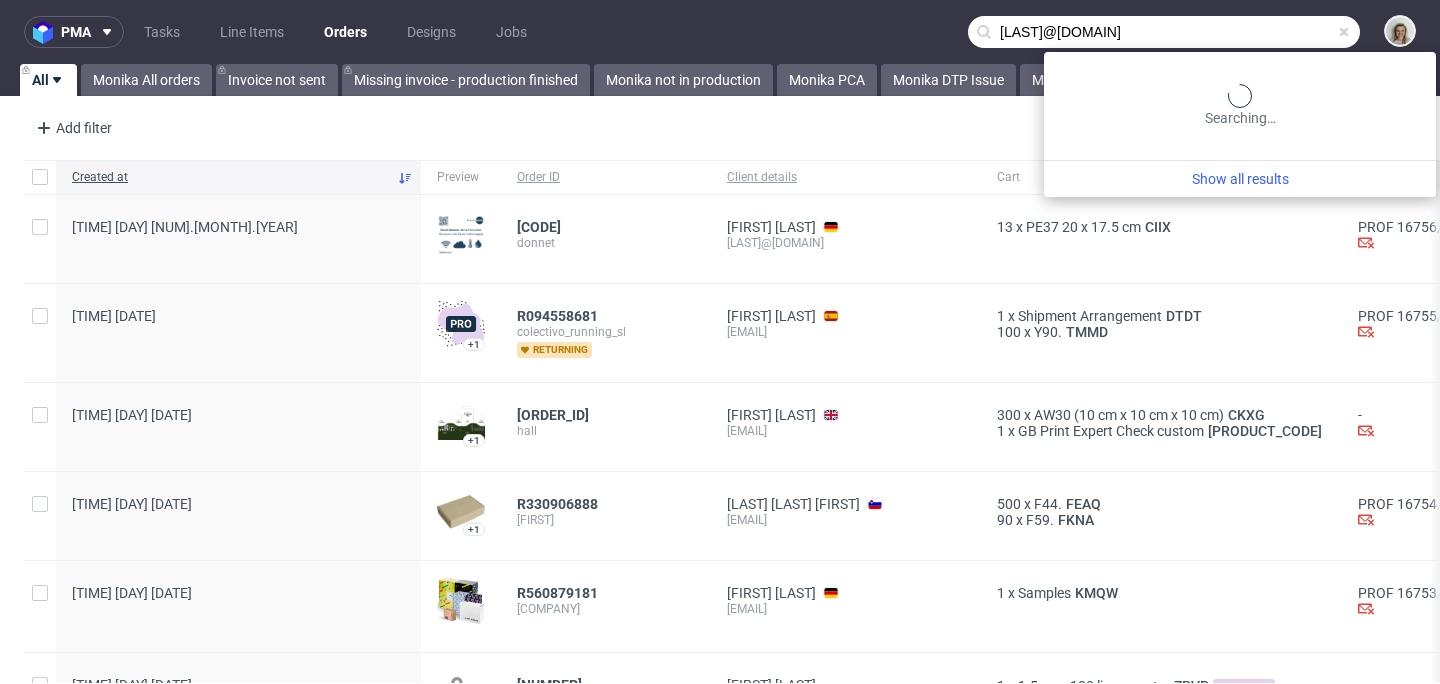 type on "ciaran@theheadplan.com" 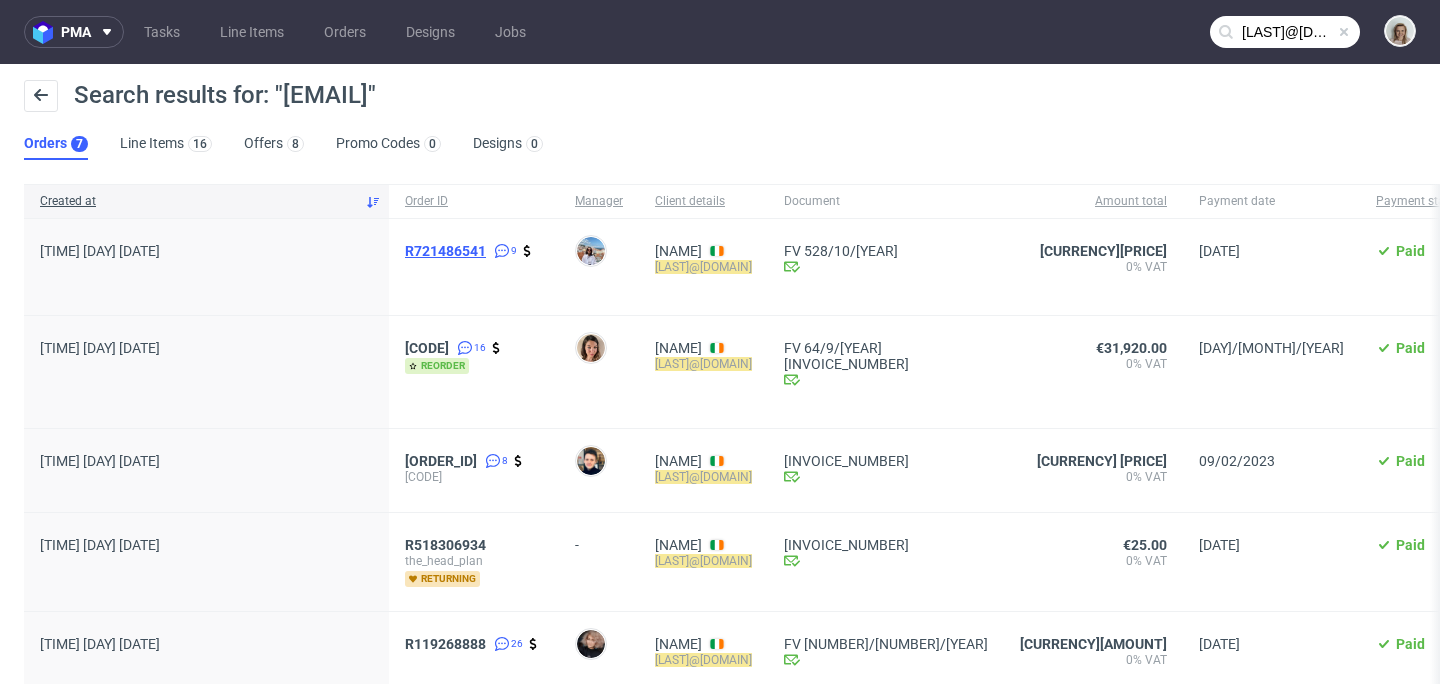 click on "R721486541" at bounding box center [445, 251] 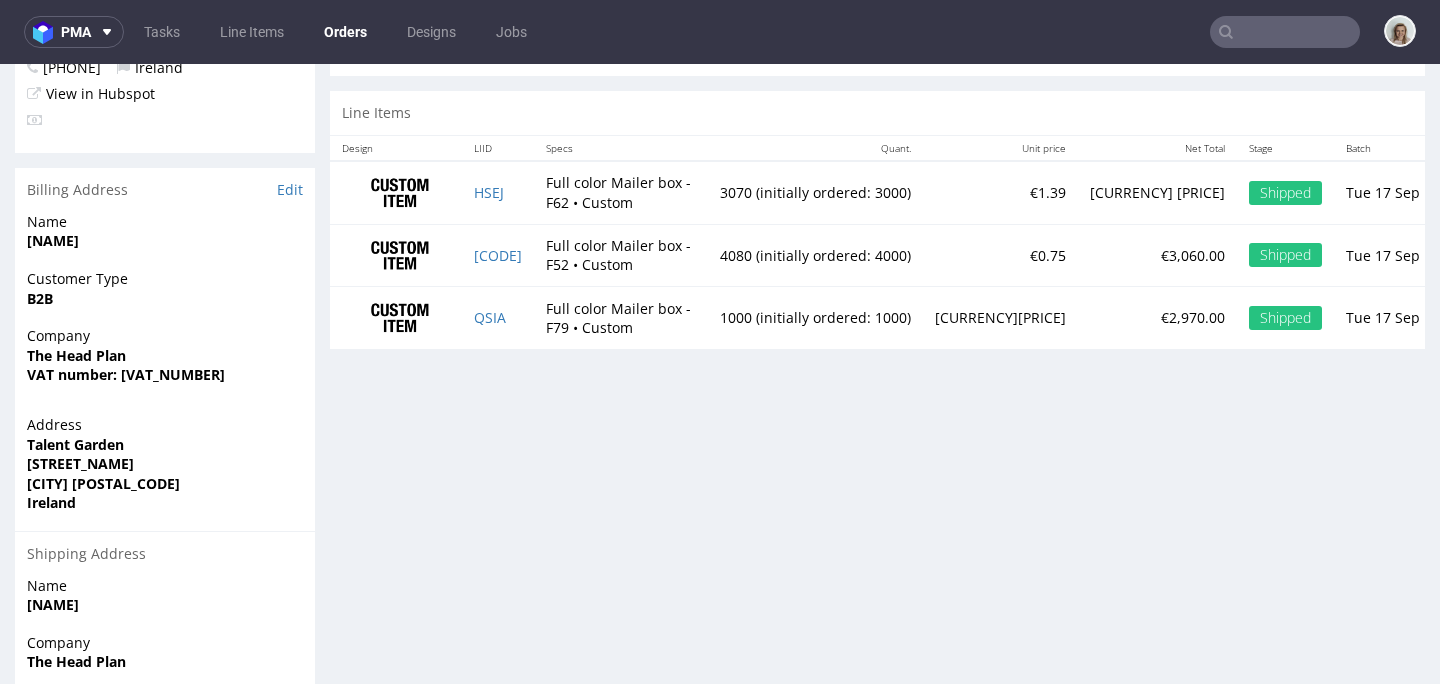 scroll, scrollTop: 1020, scrollLeft: 0, axis: vertical 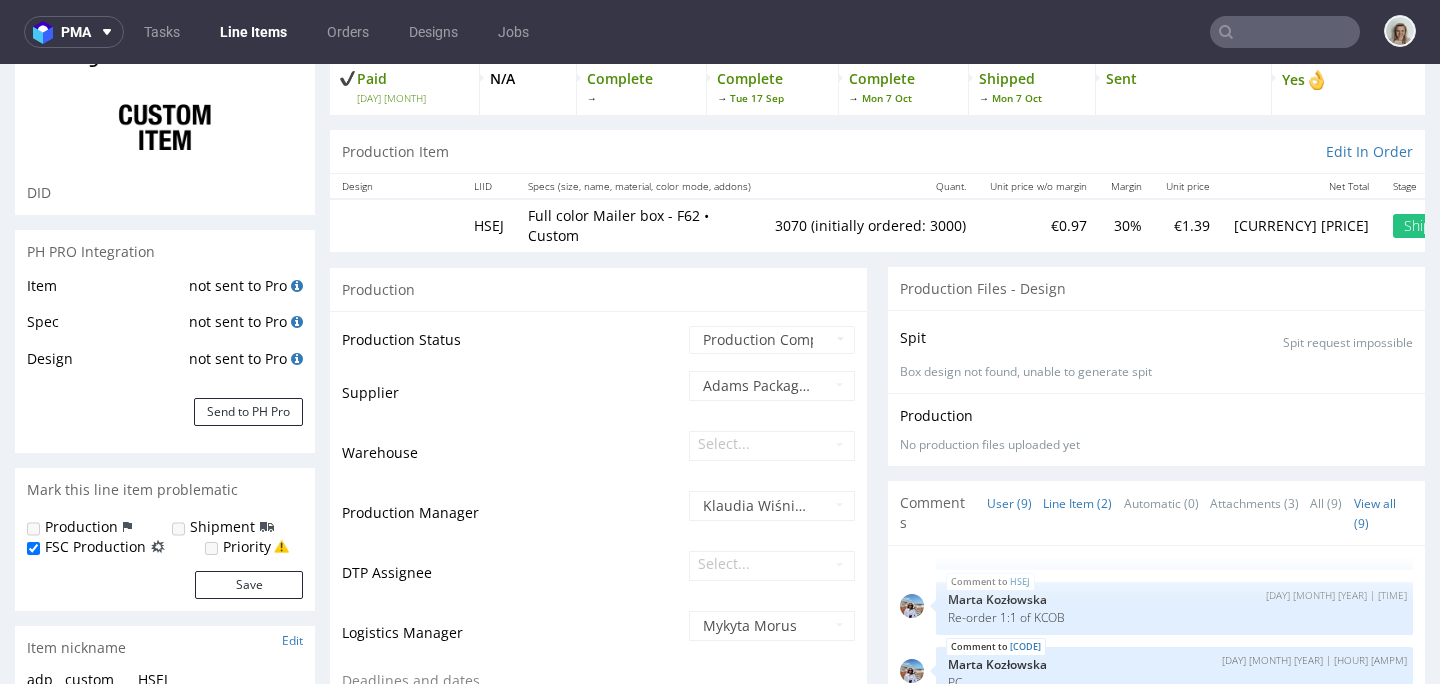 click on "Line Item (2)" at bounding box center [1077, 503] 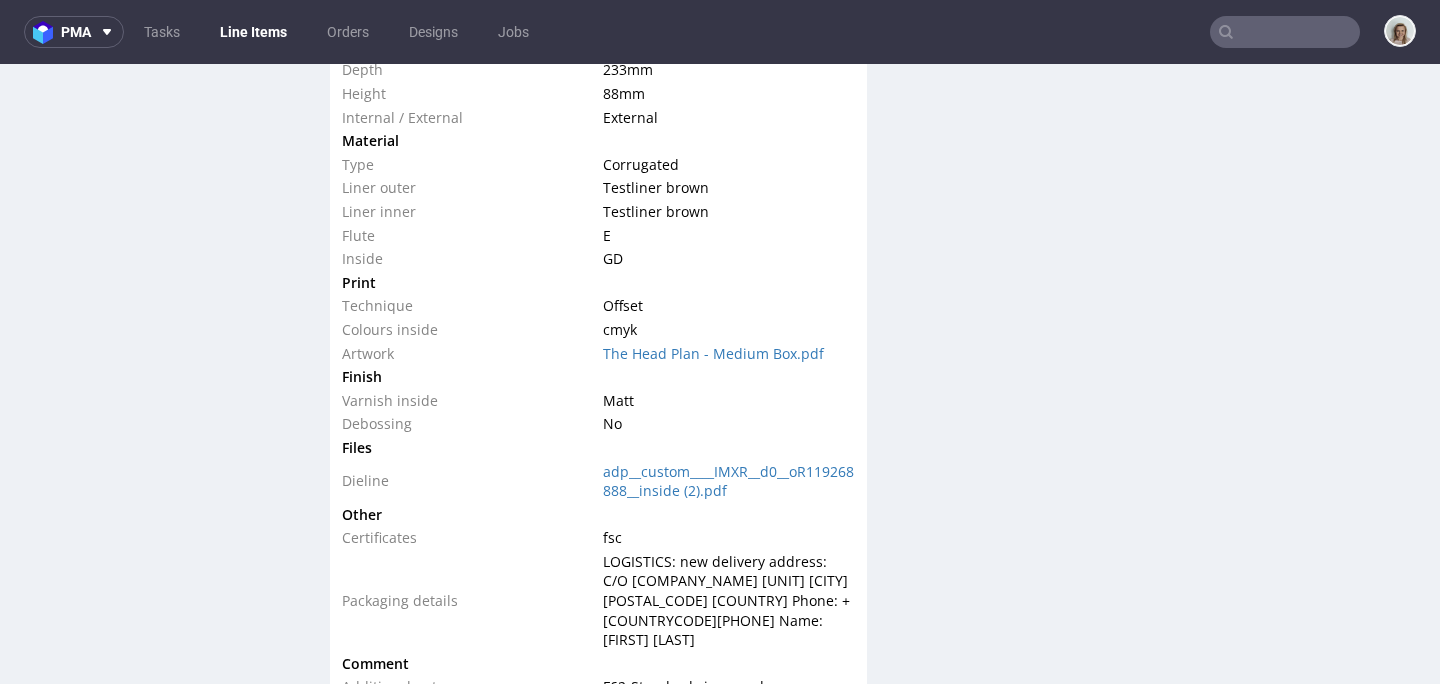 scroll, scrollTop: 3498, scrollLeft: 0, axis: vertical 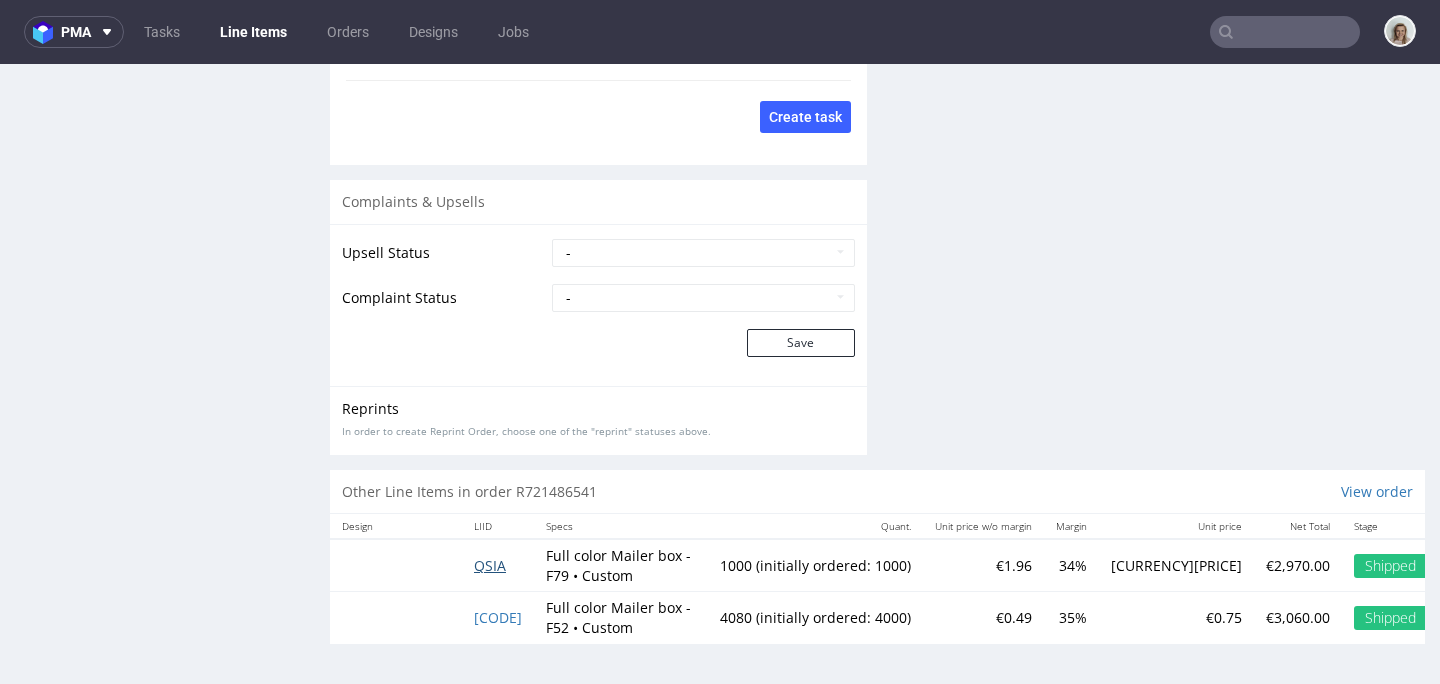 click on "QSIA" at bounding box center (490, 565) 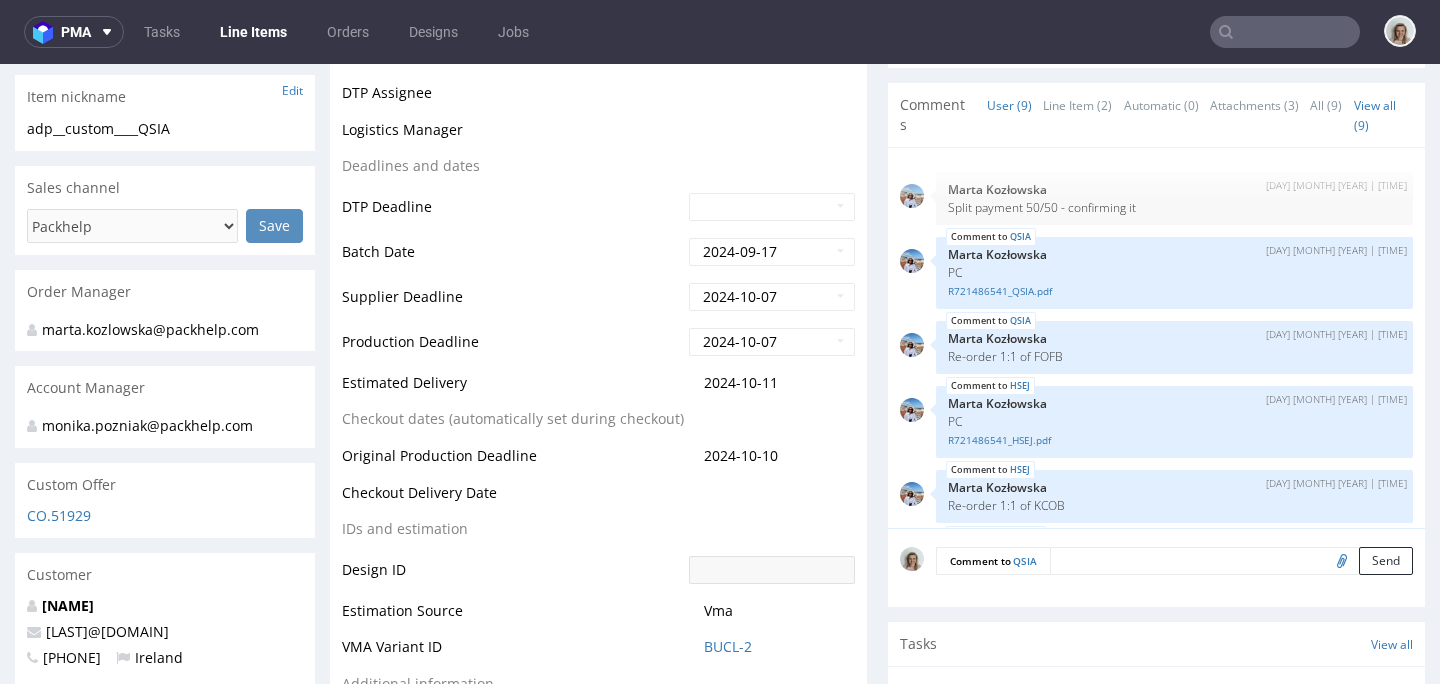 scroll, scrollTop: 1258, scrollLeft: 0, axis: vertical 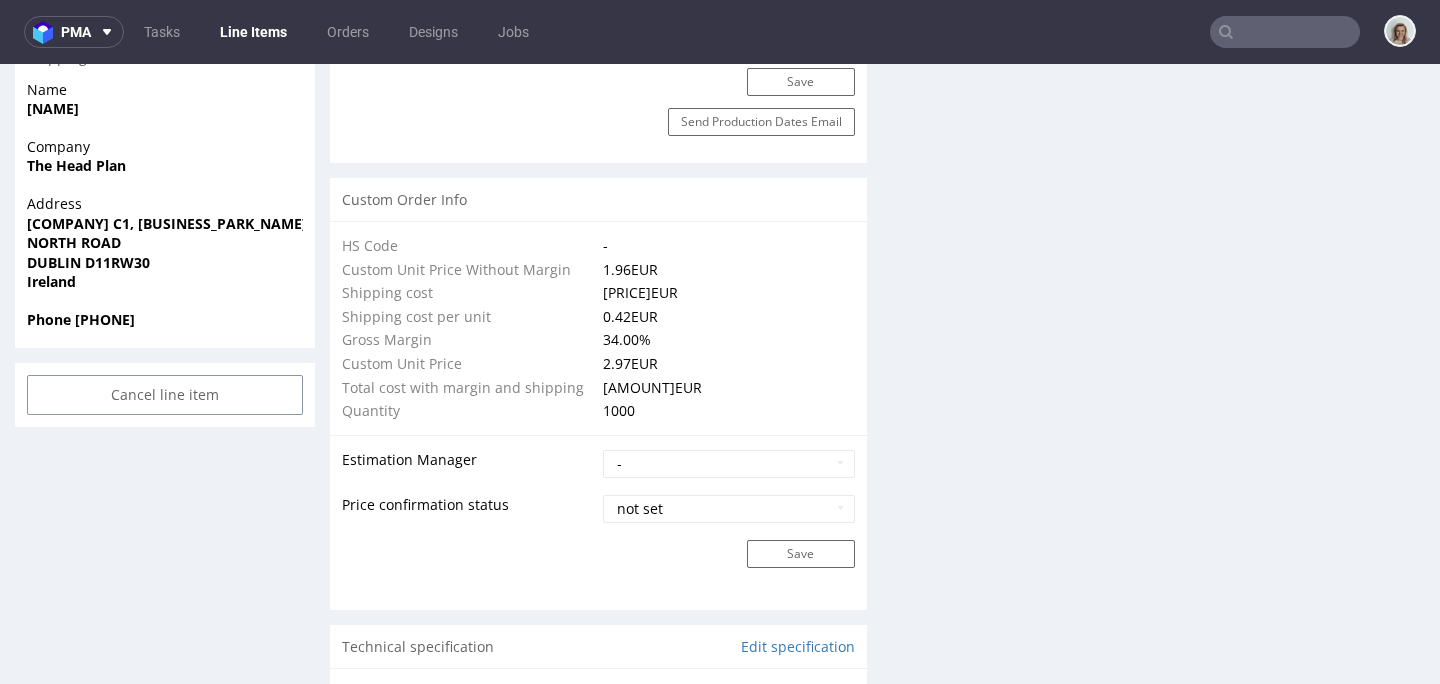 type on "1000" 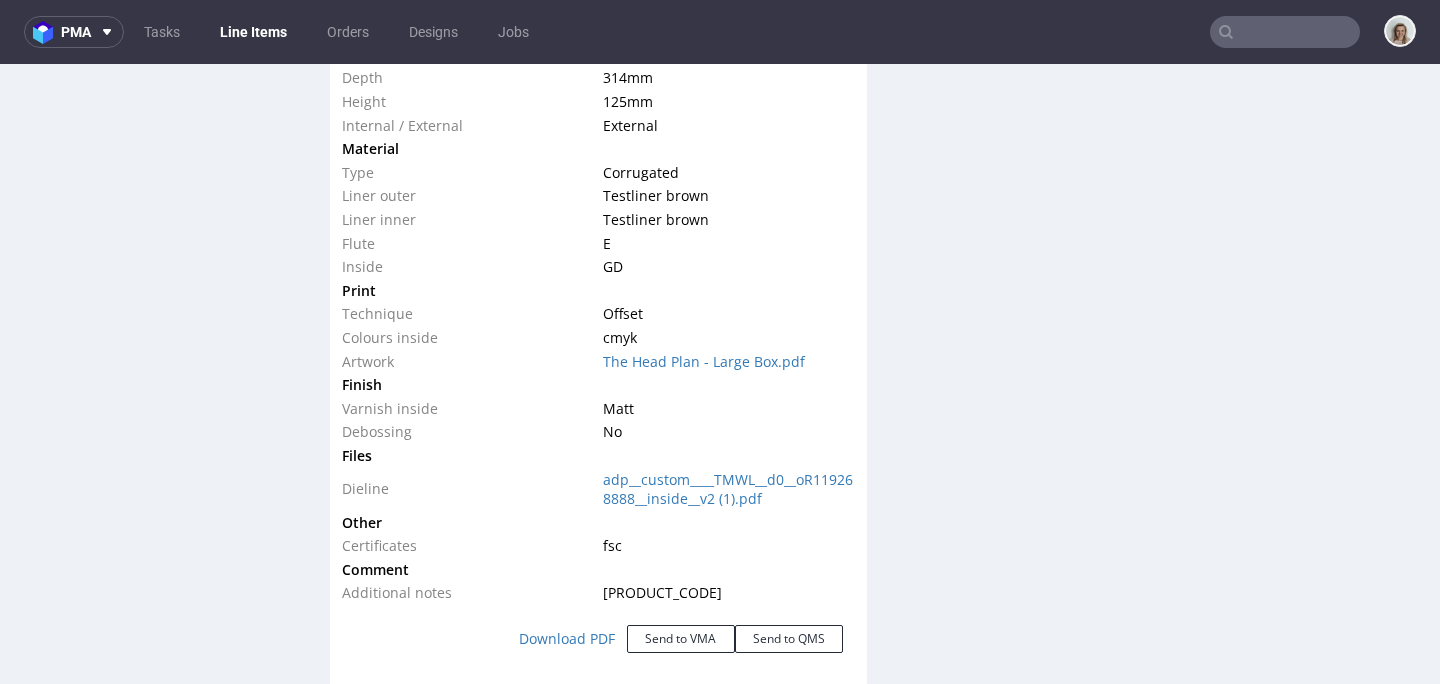 scroll, scrollTop: 3376, scrollLeft: 0, axis: vertical 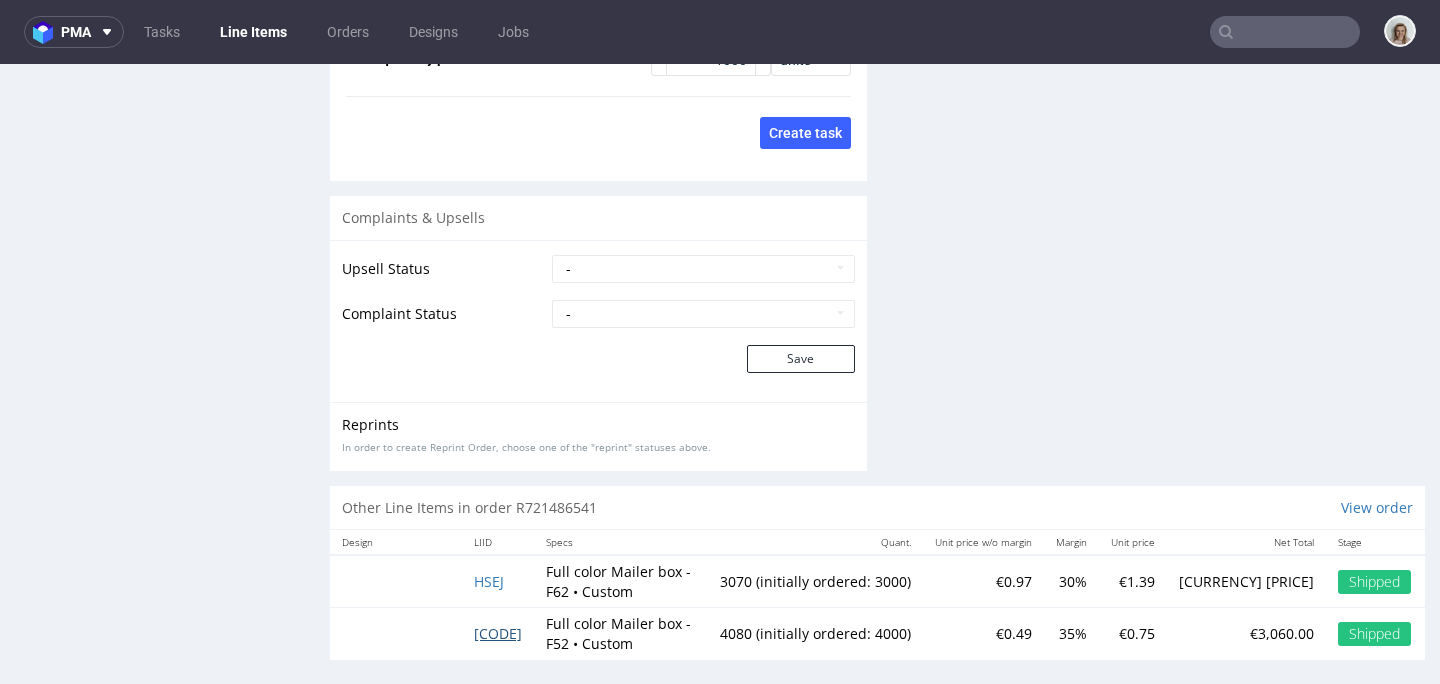 click on "OTTT" at bounding box center (498, 633) 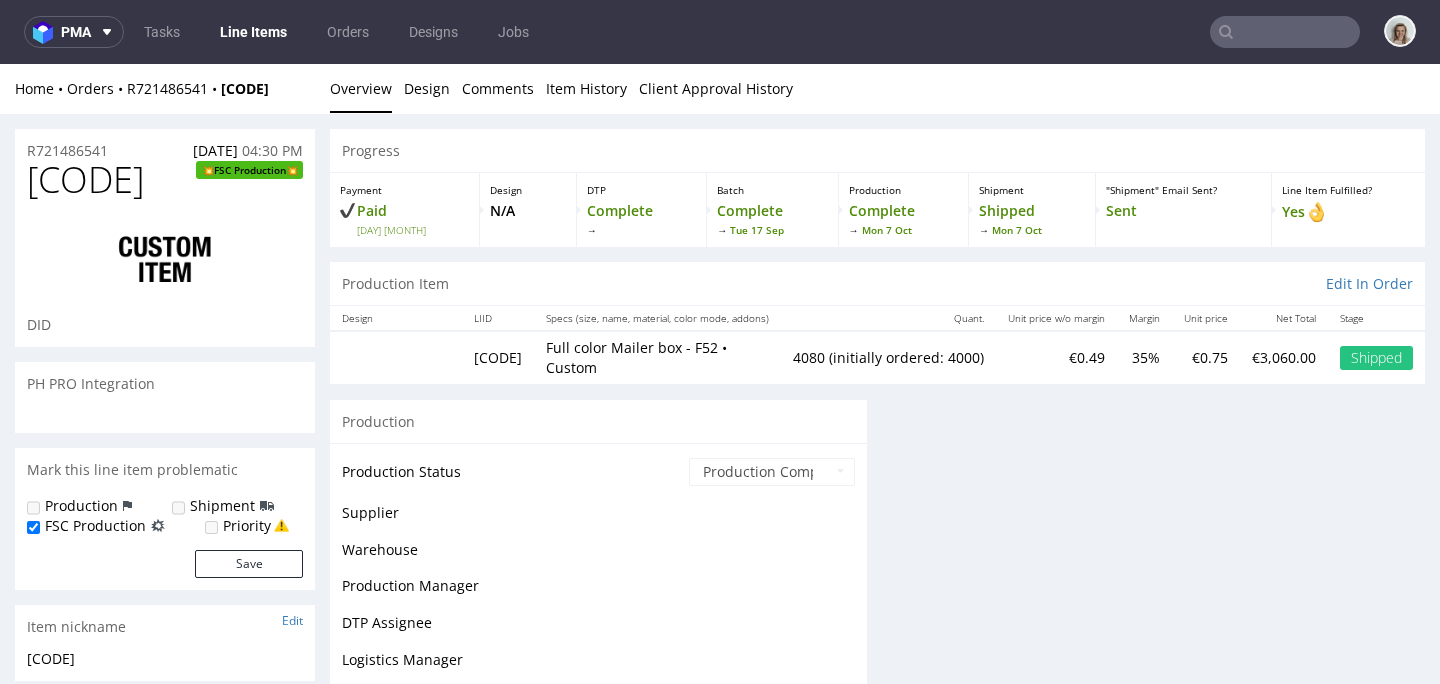 scroll, scrollTop: 0, scrollLeft: 0, axis: both 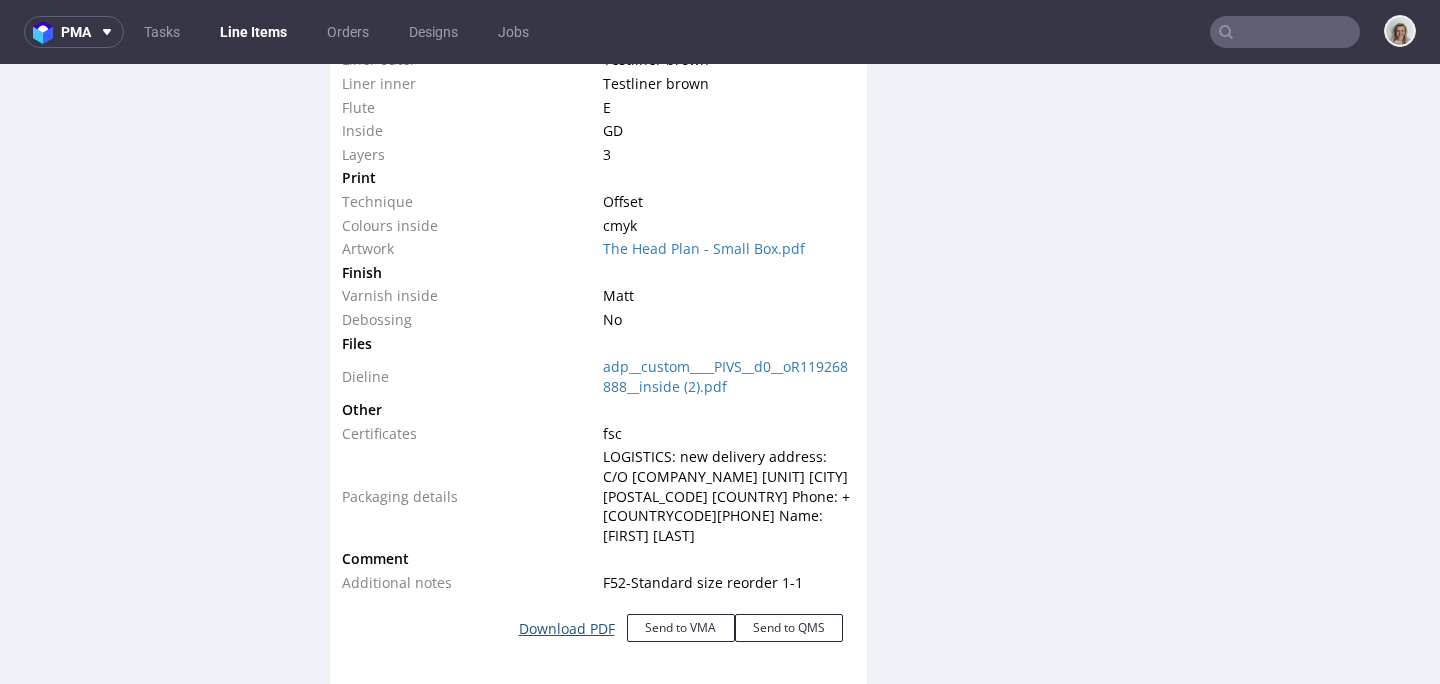 click on "Download PDF" at bounding box center [567, 629] 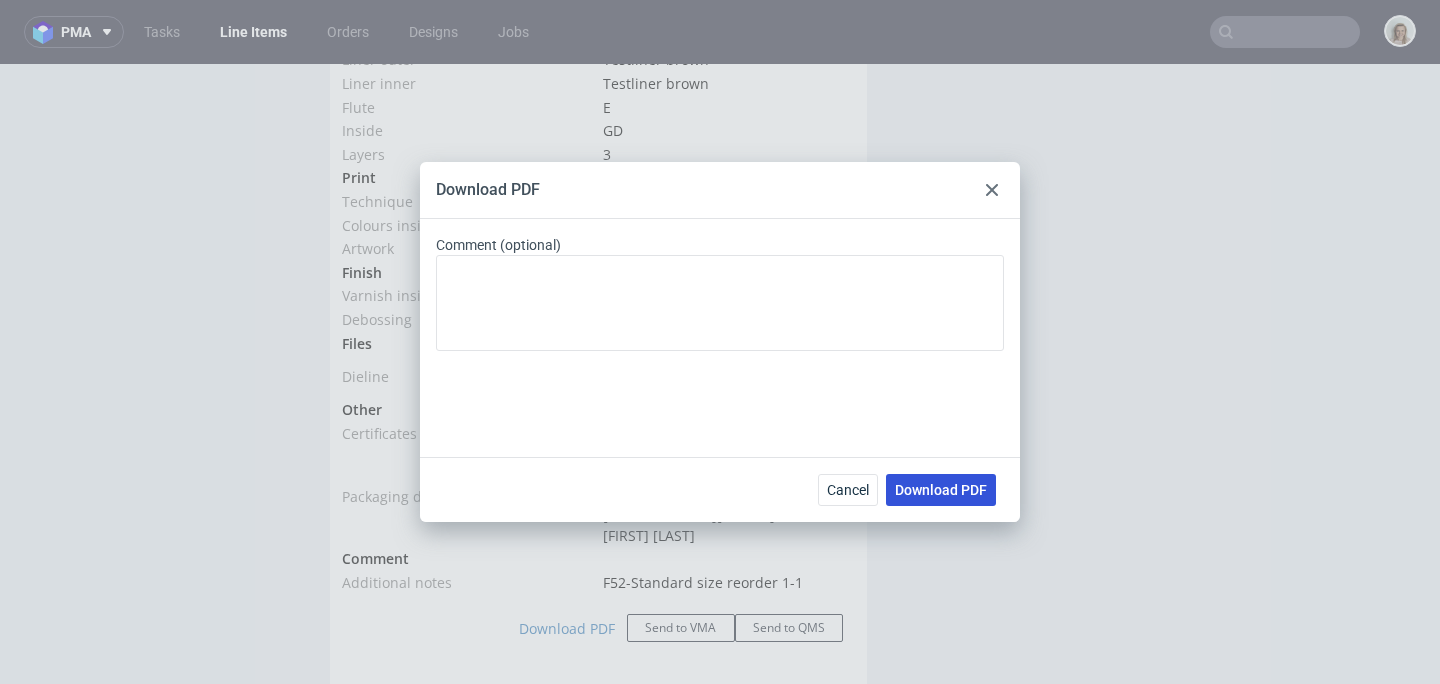 click on "Download PDF" at bounding box center [941, 490] 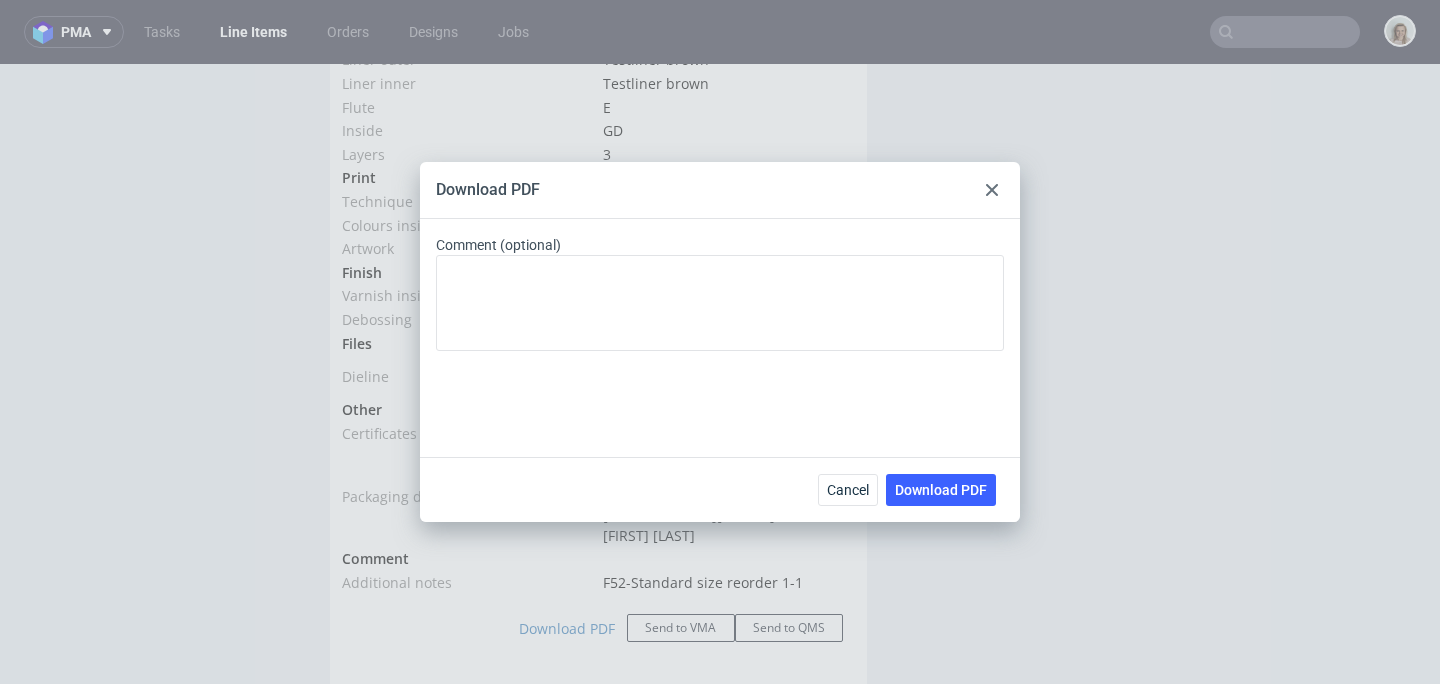 click at bounding box center [992, 190] 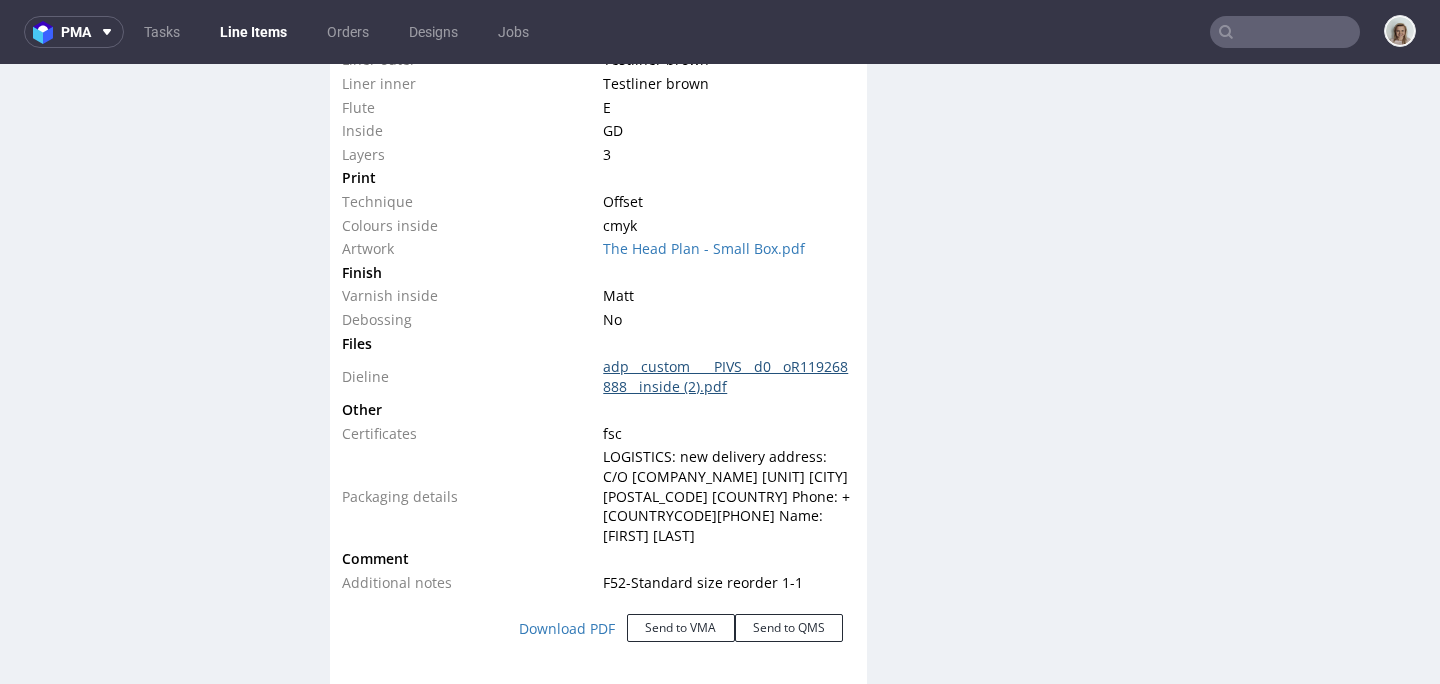 click on "adp__custom____PIVS__d0__oR119268888__inside (2).pdf" at bounding box center [725, 376] 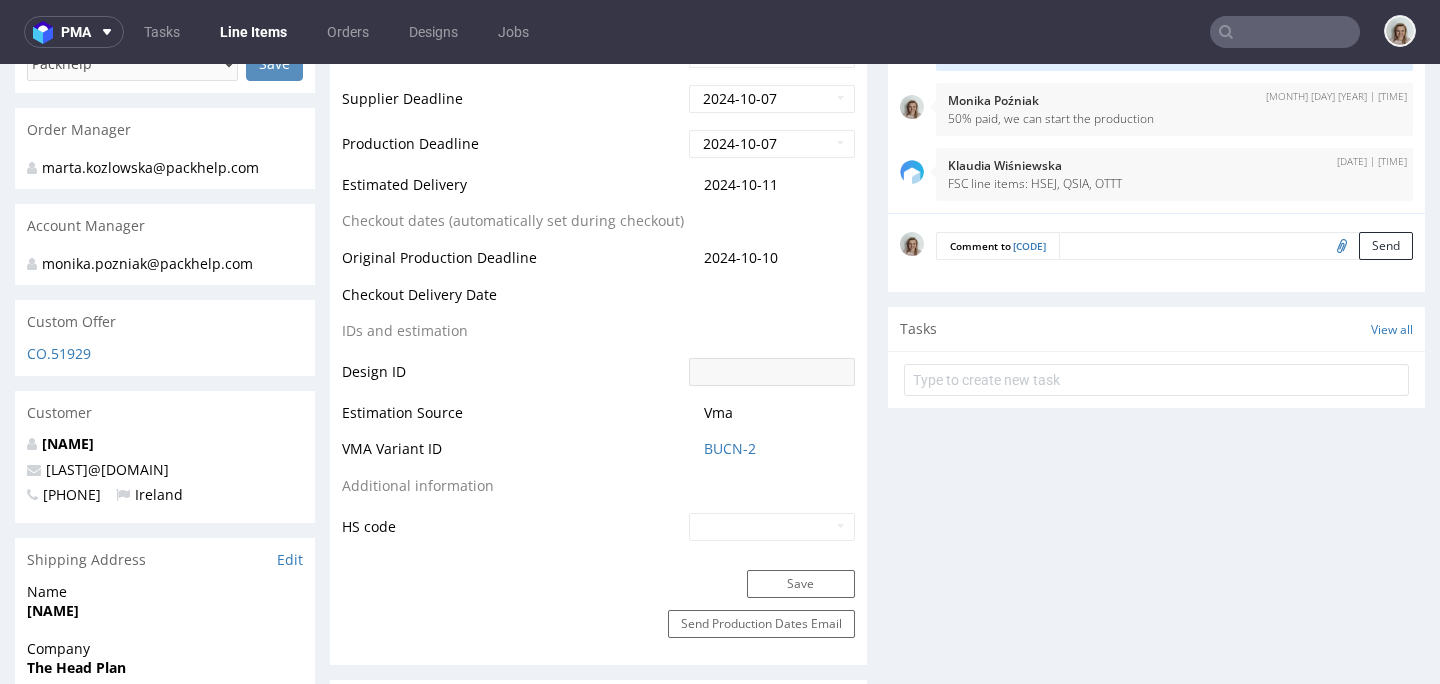 scroll, scrollTop: 0, scrollLeft: 0, axis: both 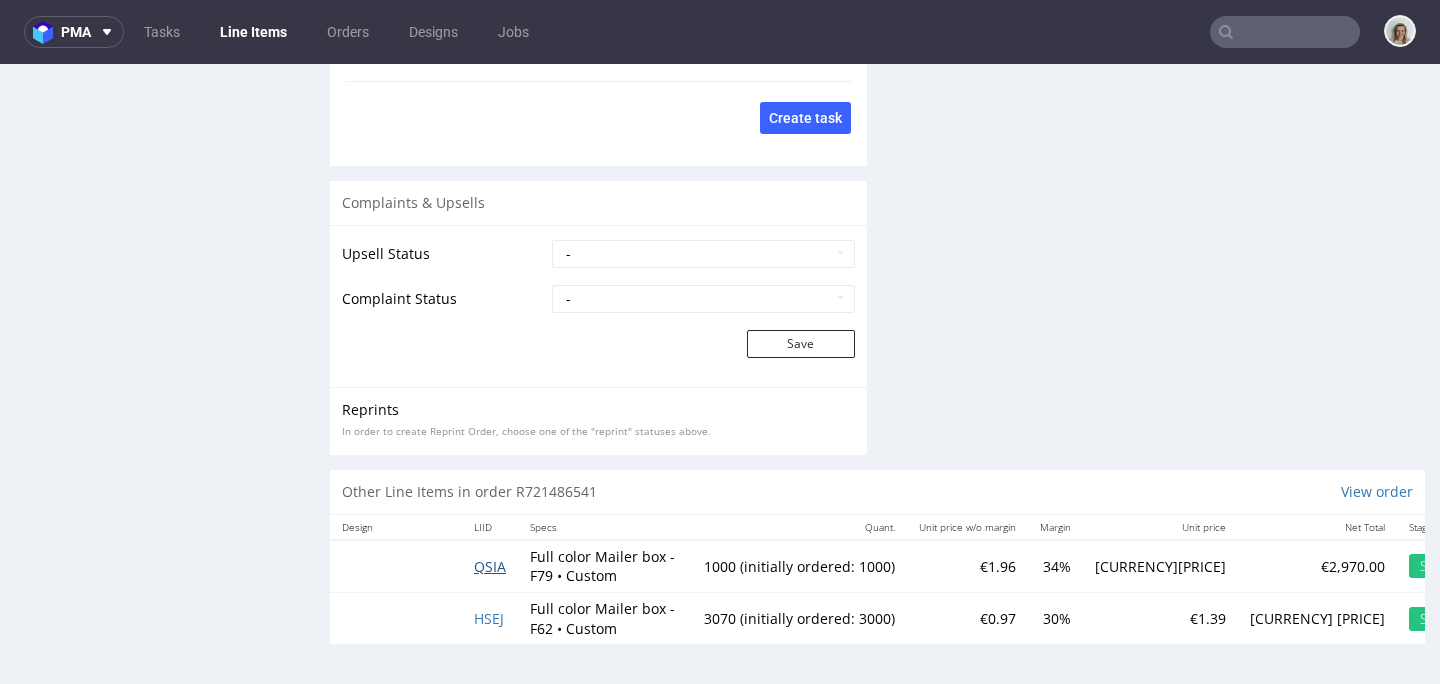 click on "QSIA" at bounding box center [490, 566] 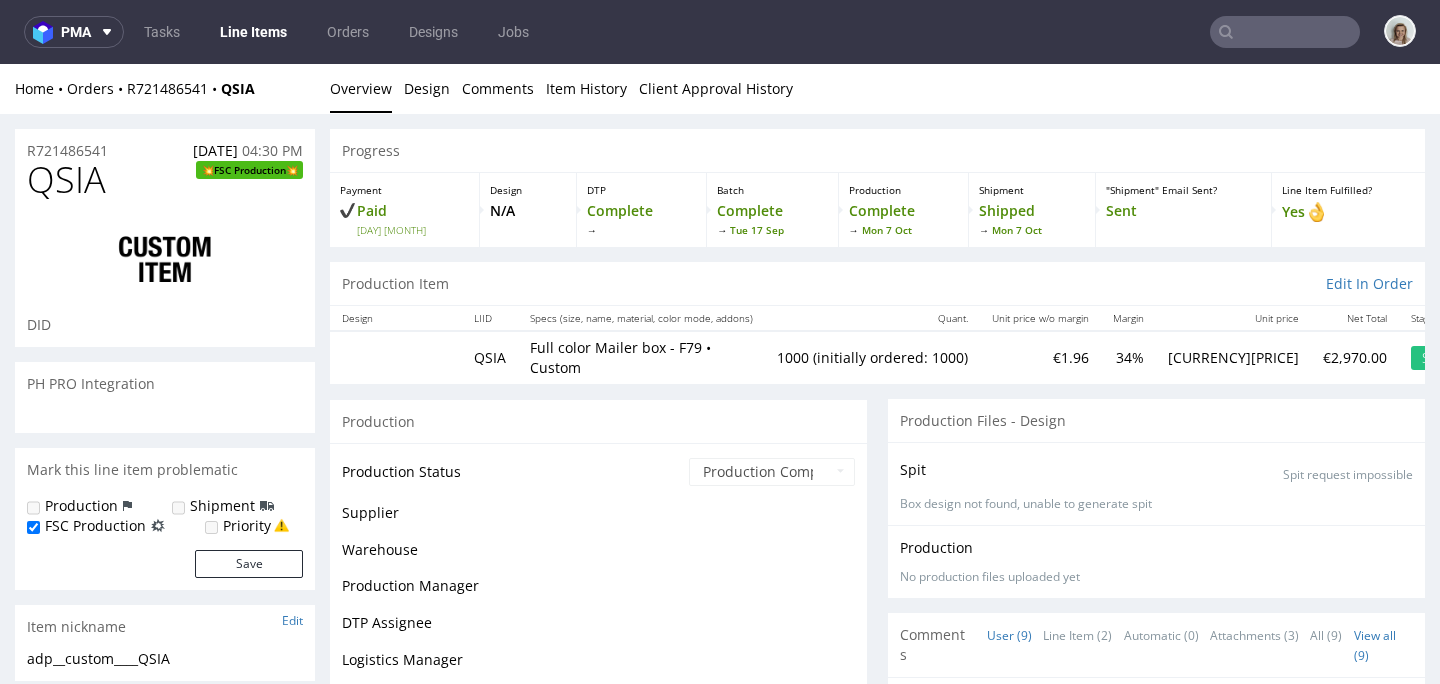 scroll, scrollTop: 42, scrollLeft: 0, axis: vertical 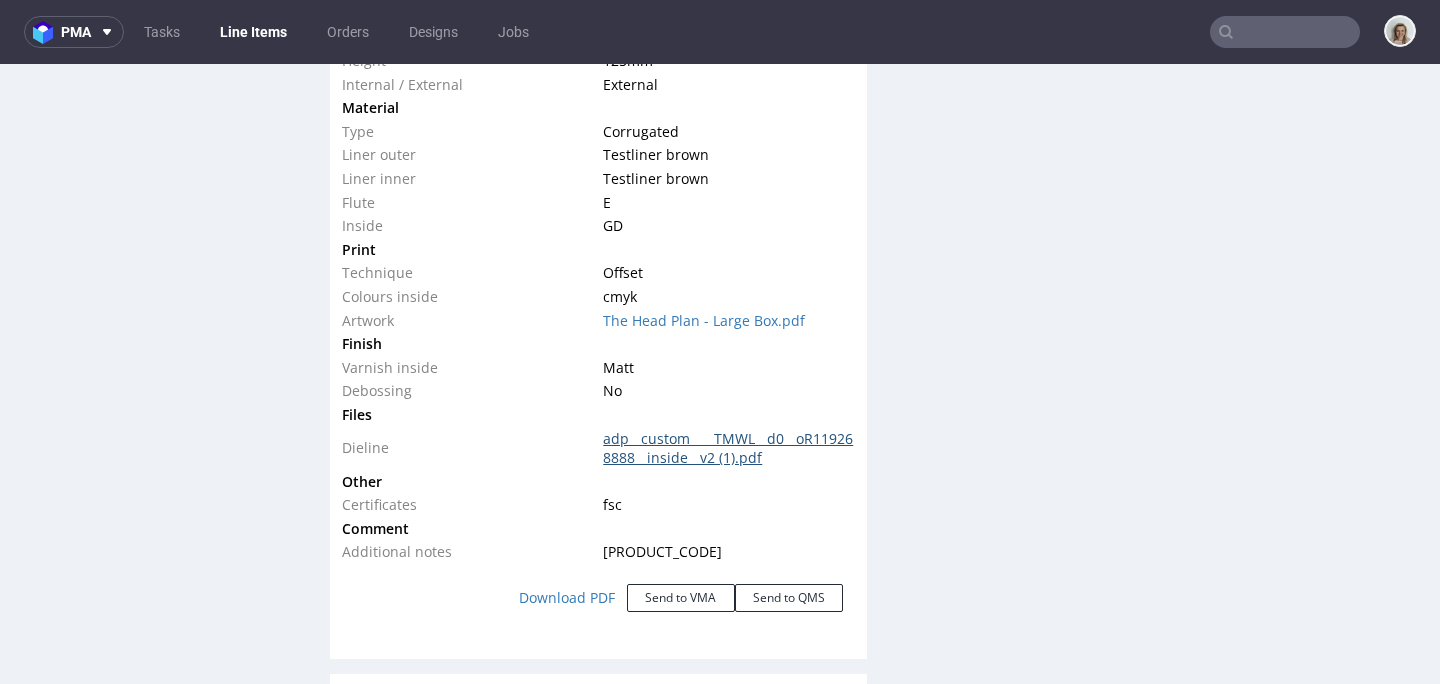 click on "adp__custom____TMWL__d0__oR119268888__inside__v2 (1).pdf" at bounding box center (728, 448) 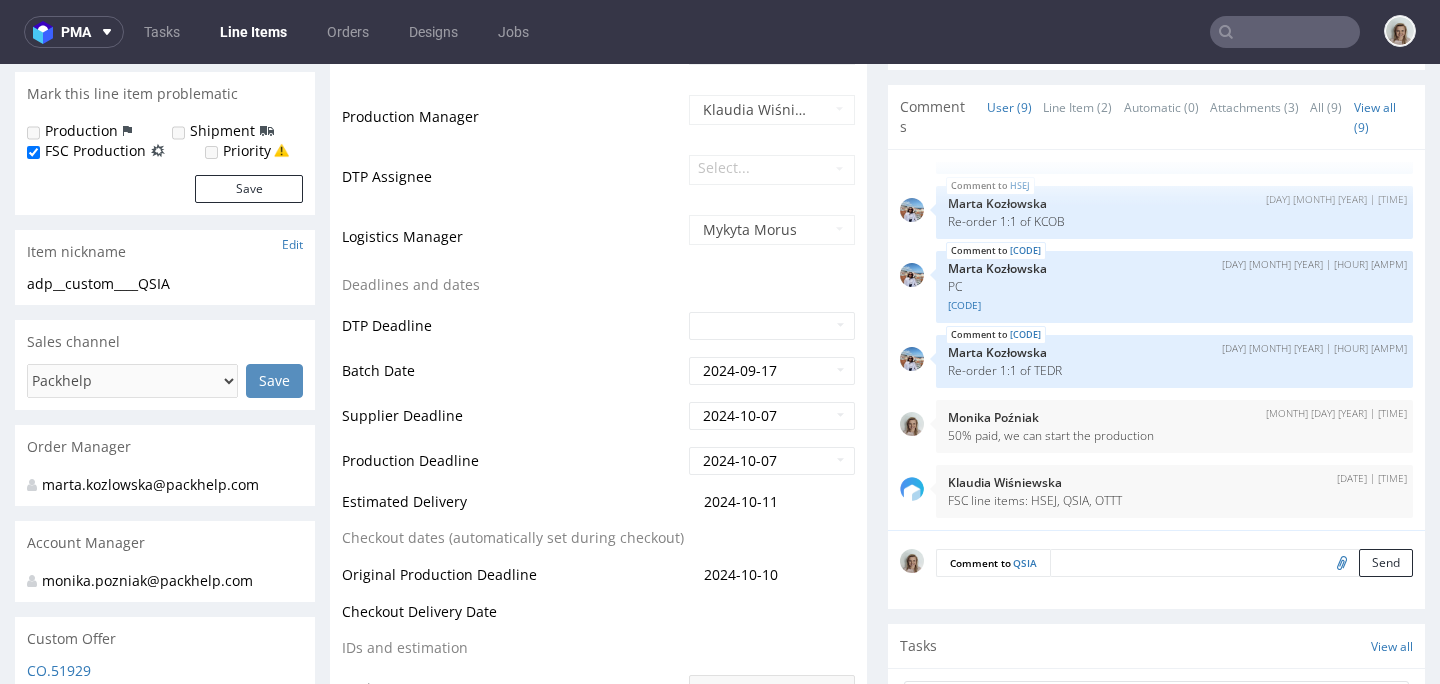 scroll, scrollTop: 0, scrollLeft: 0, axis: both 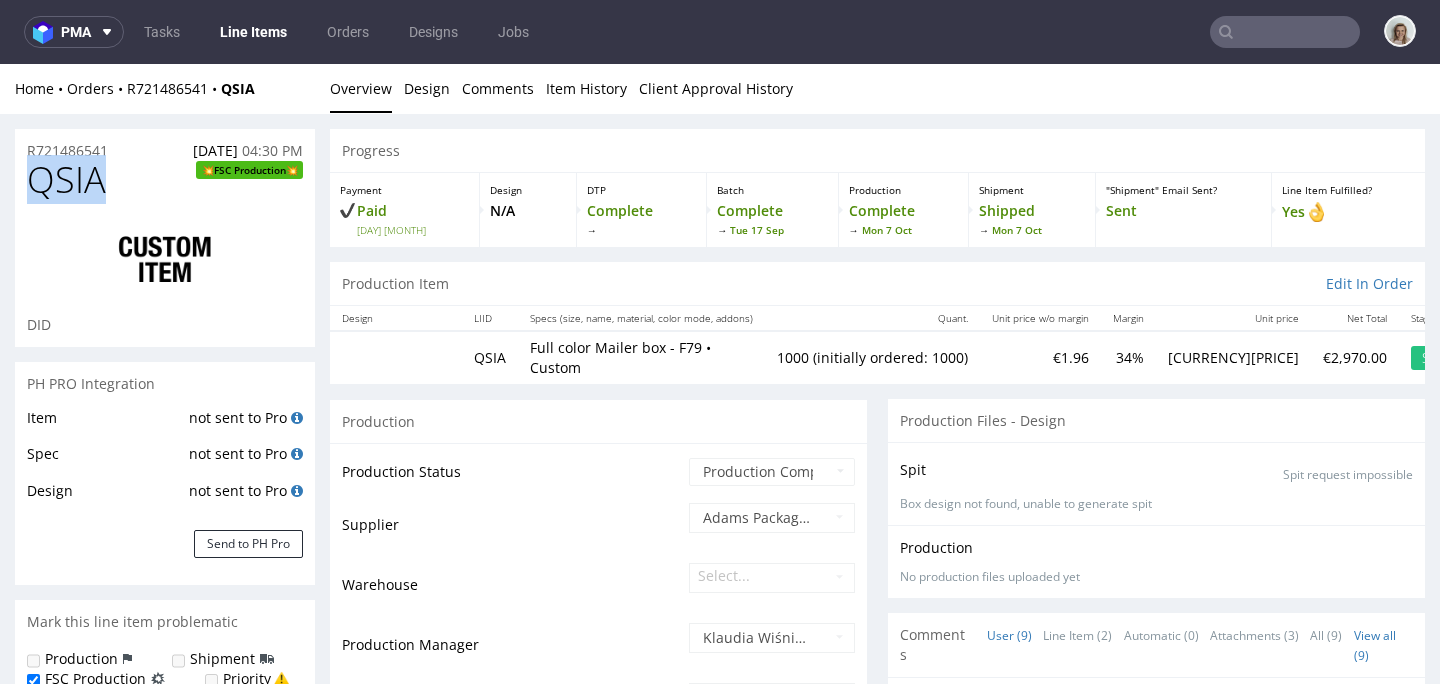 drag, startPoint x: 136, startPoint y: 181, endPoint x: 29, endPoint y: 175, distance: 107.16809 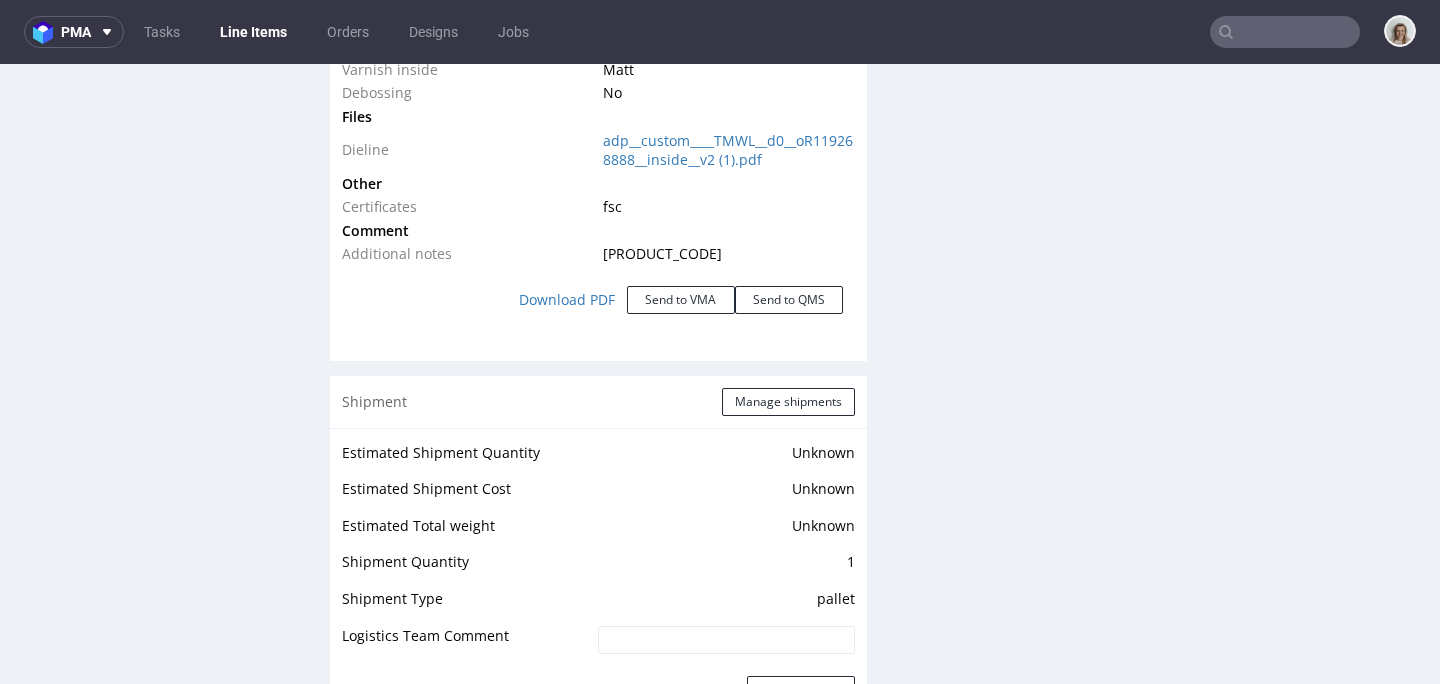 scroll, scrollTop: 2525, scrollLeft: 0, axis: vertical 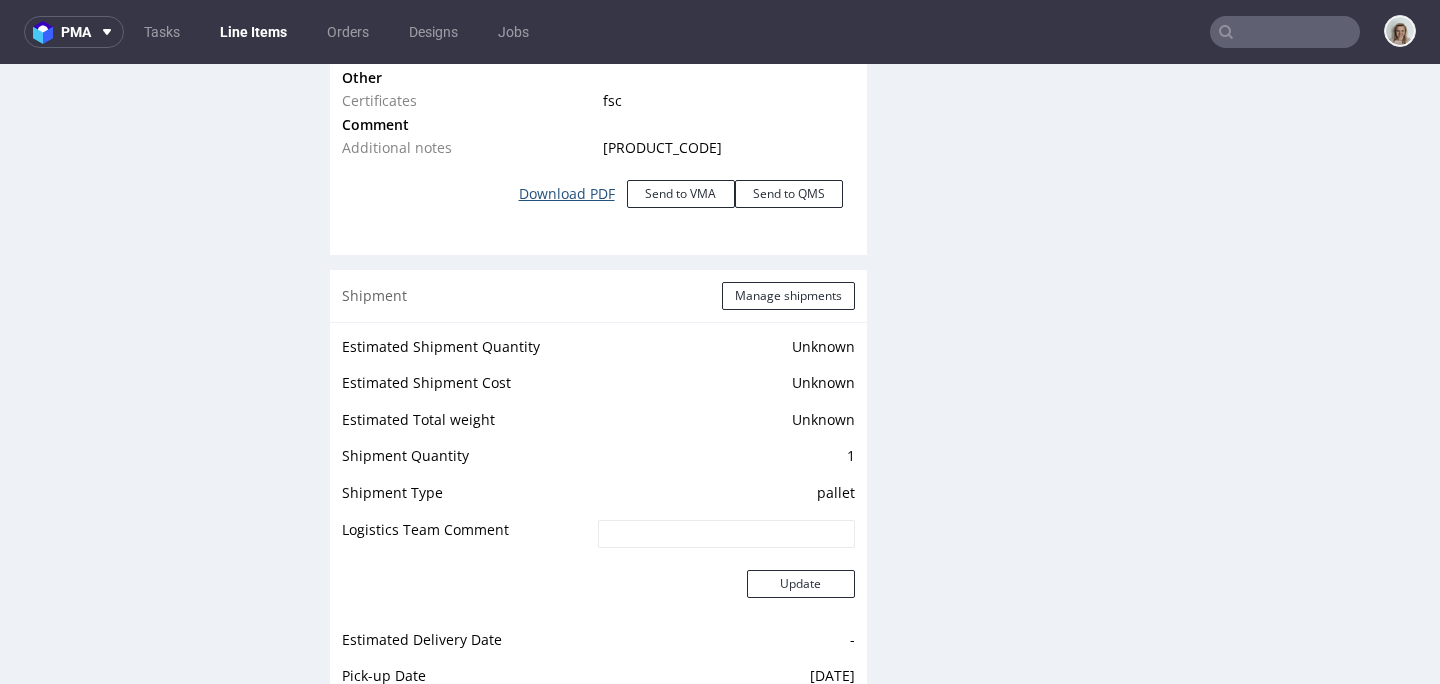 click on "Download PDF" at bounding box center [567, 194] 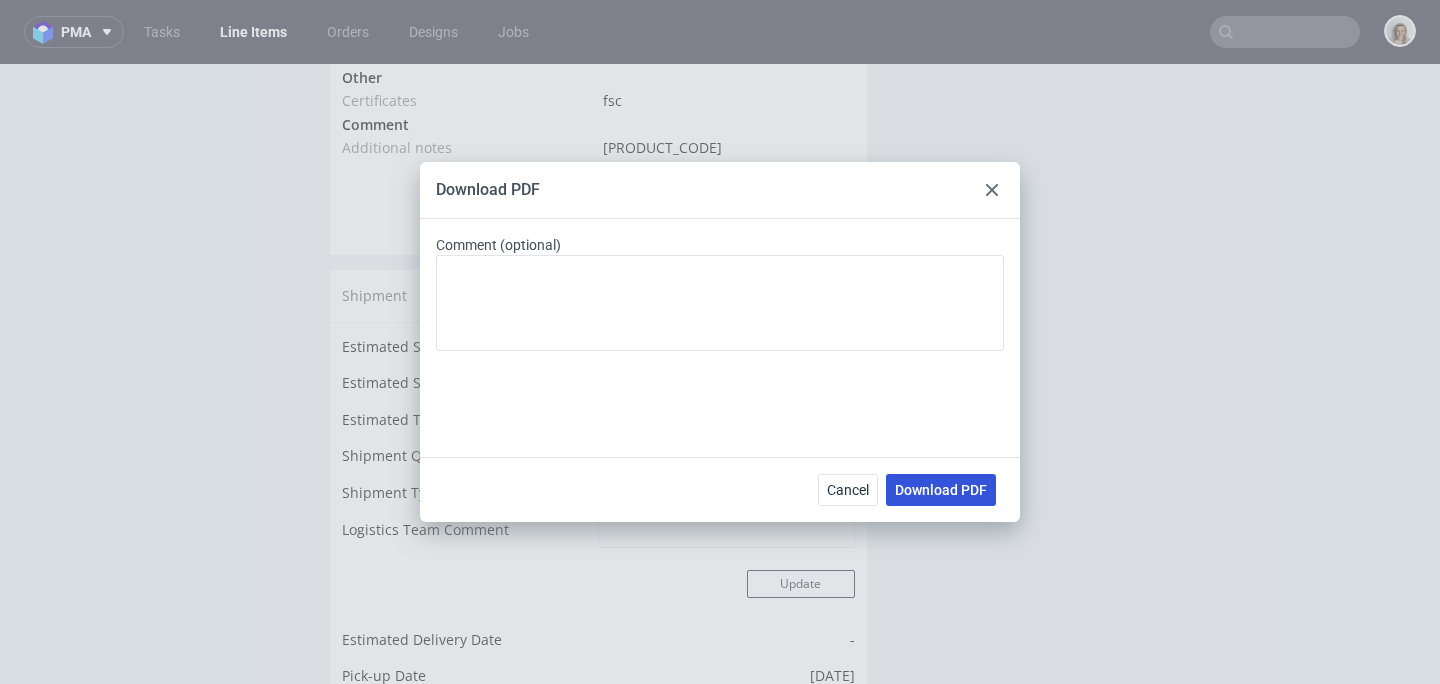 click on "Download PDF" at bounding box center (941, 490) 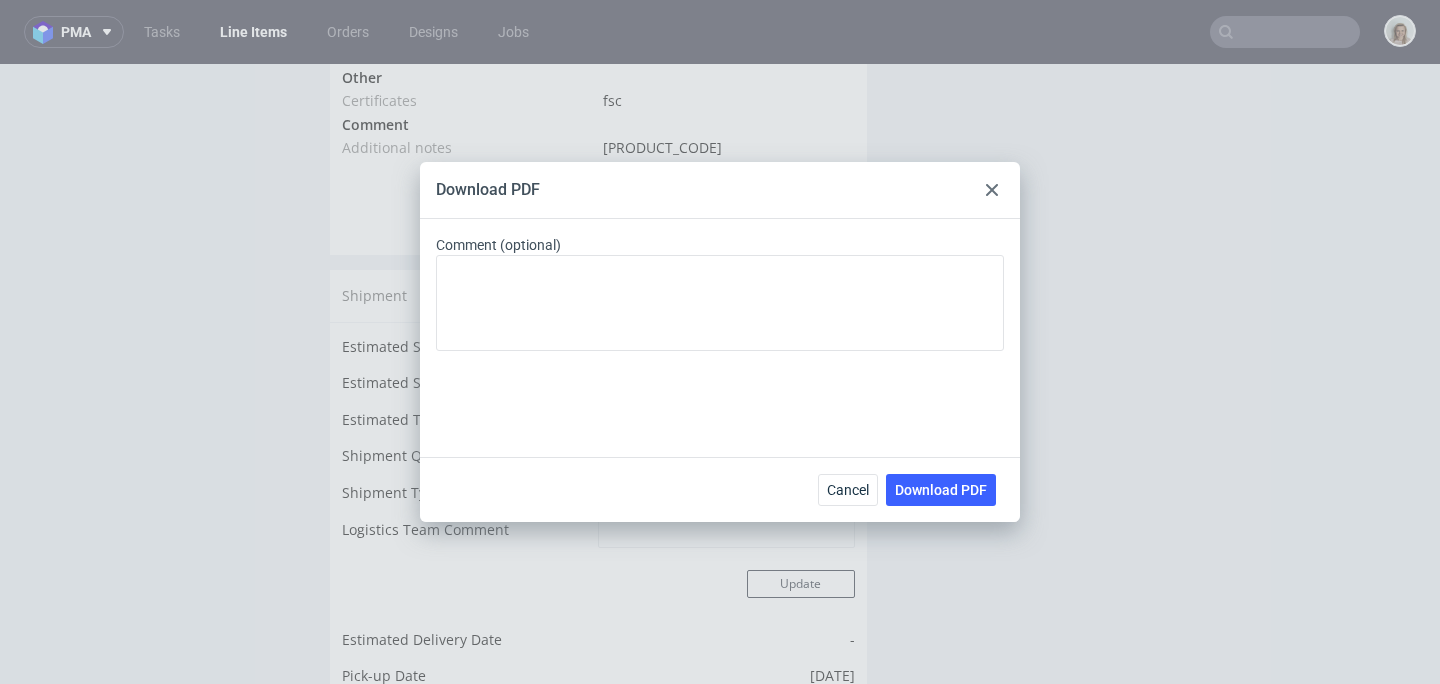 click 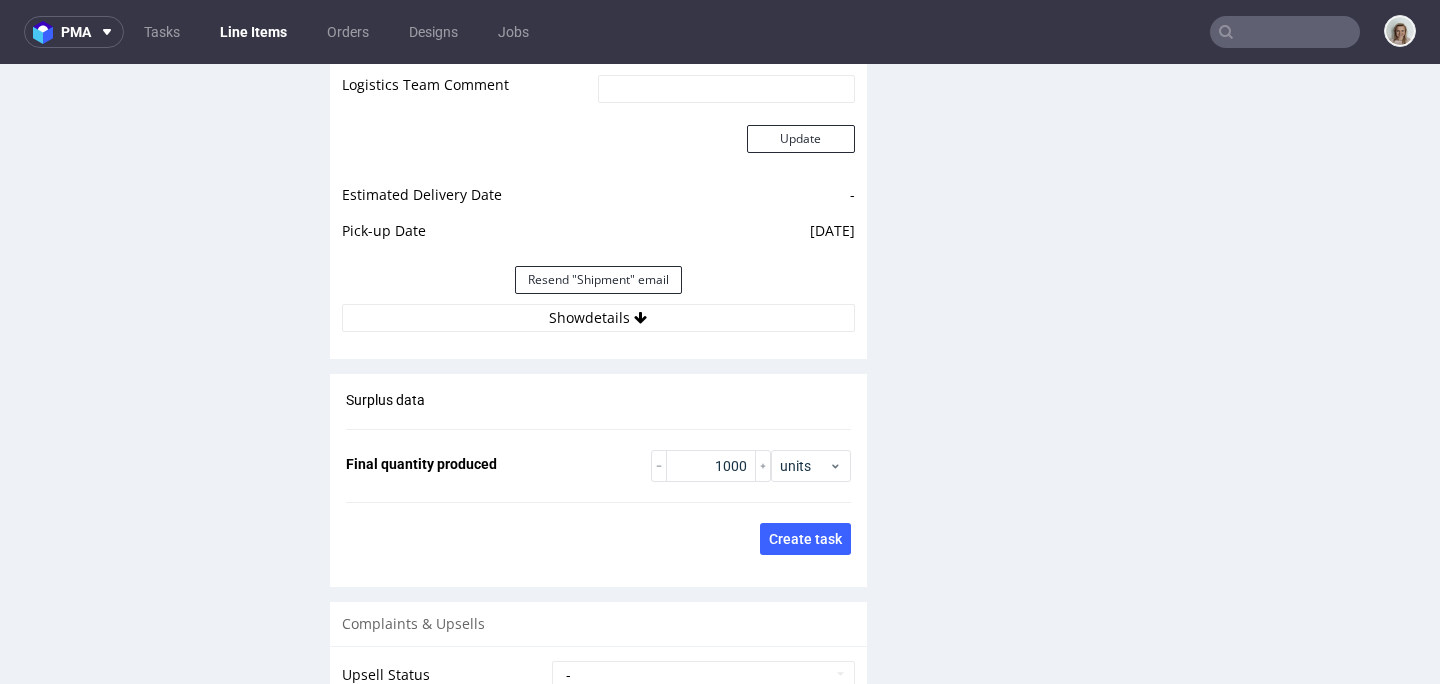 scroll, scrollTop: 3376, scrollLeft: 0, axis: vertical 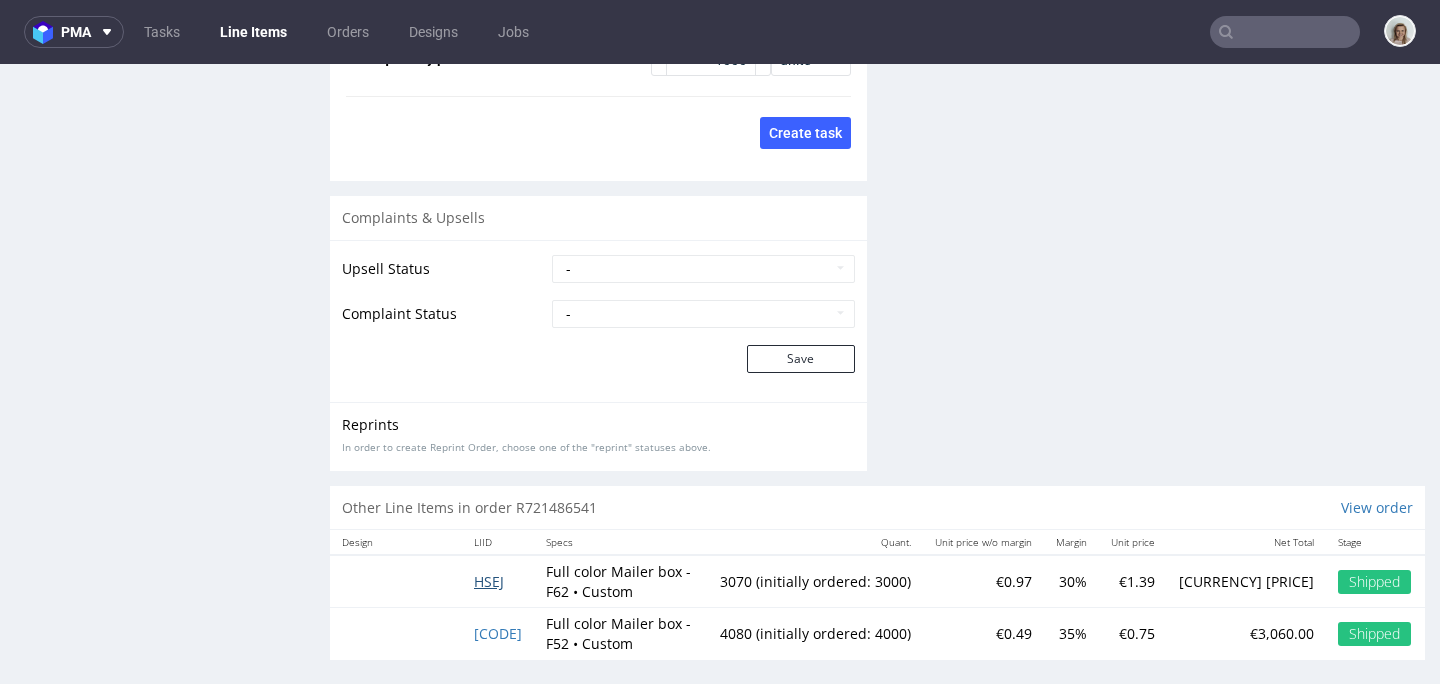 click on "HSEJ" at bounding box center [489, 581] 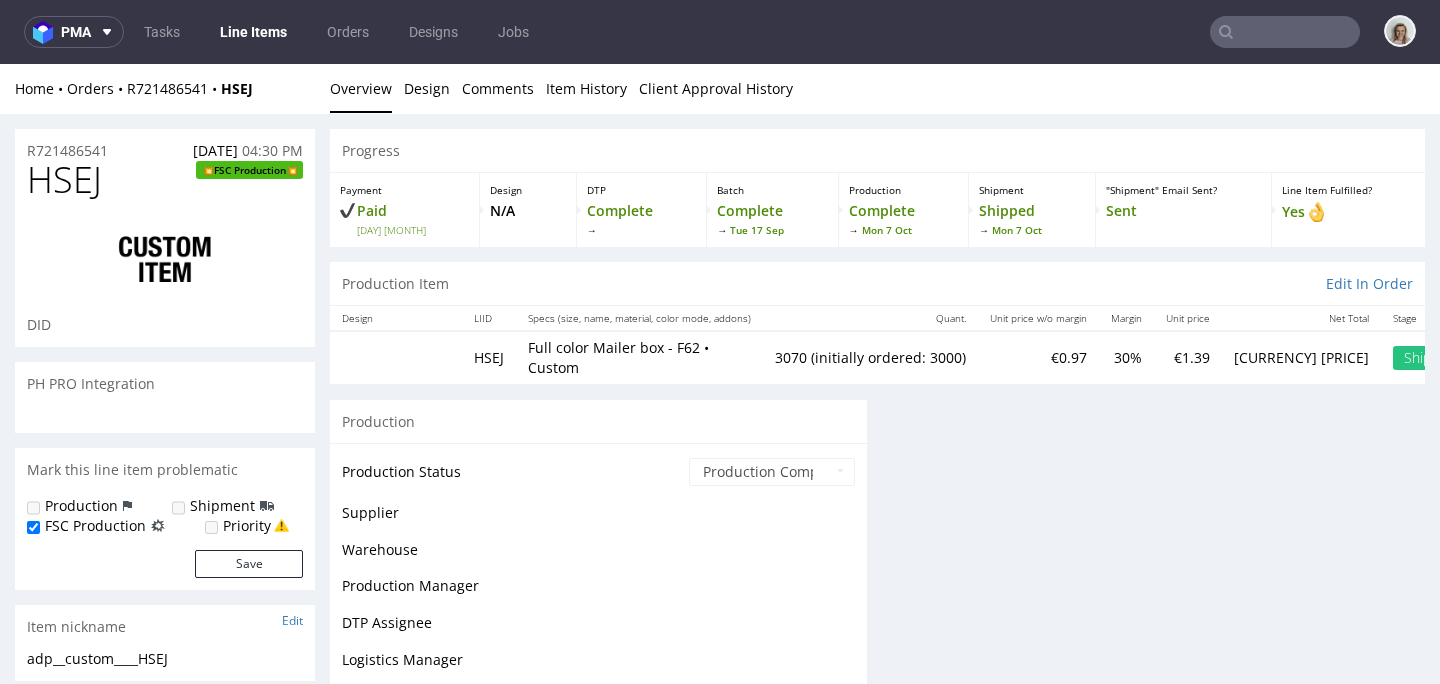 scroll, scrollTop: 0, scrollLeft: 0, axis: both 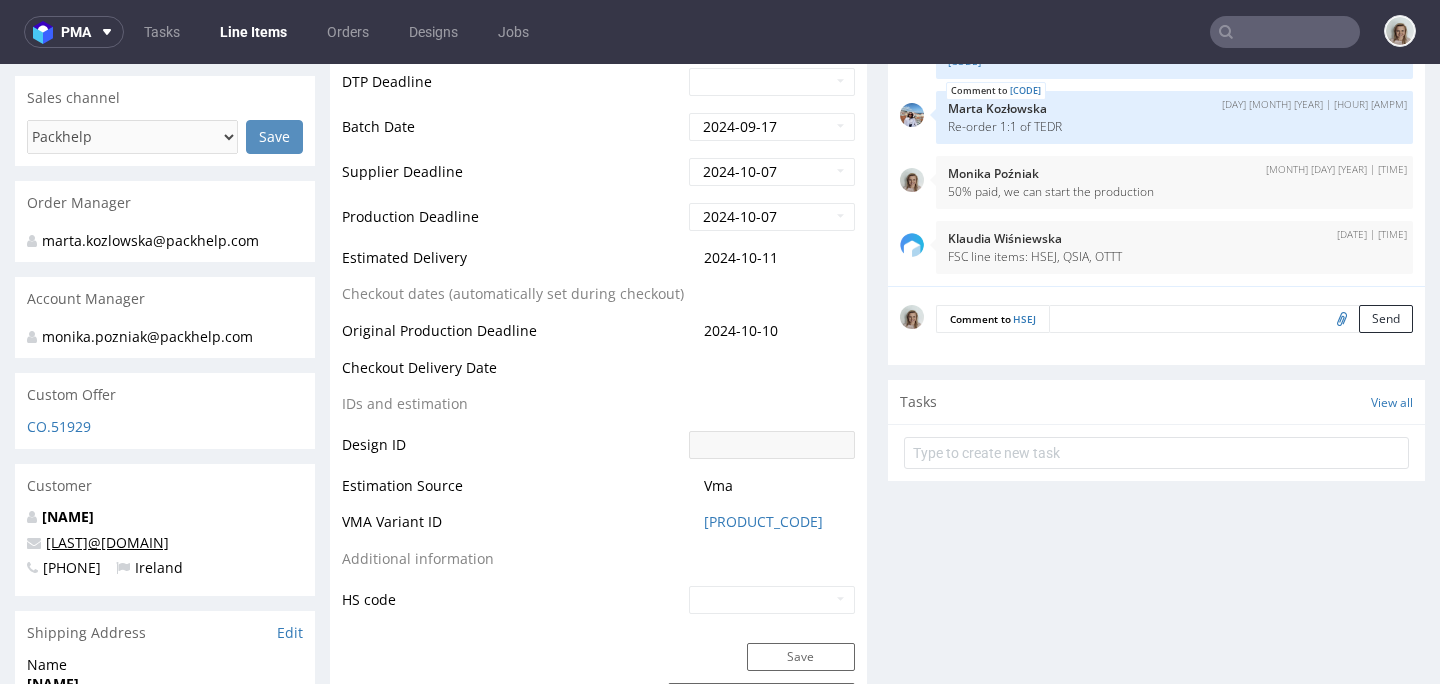 drag, startPoint x: 230, startPoint y: 546, endPoint x: 45, endPoint y: 539, distance: 185.13239 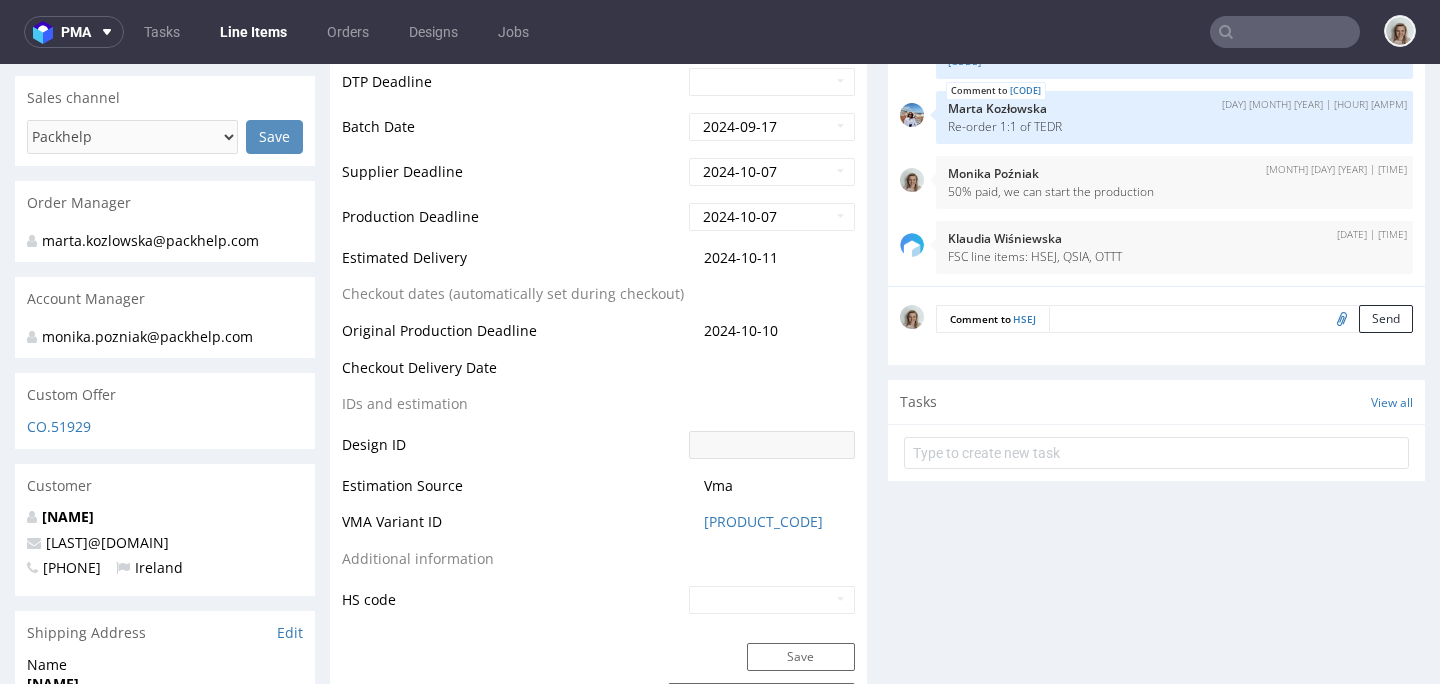 click at bounding box center [1285, 32] 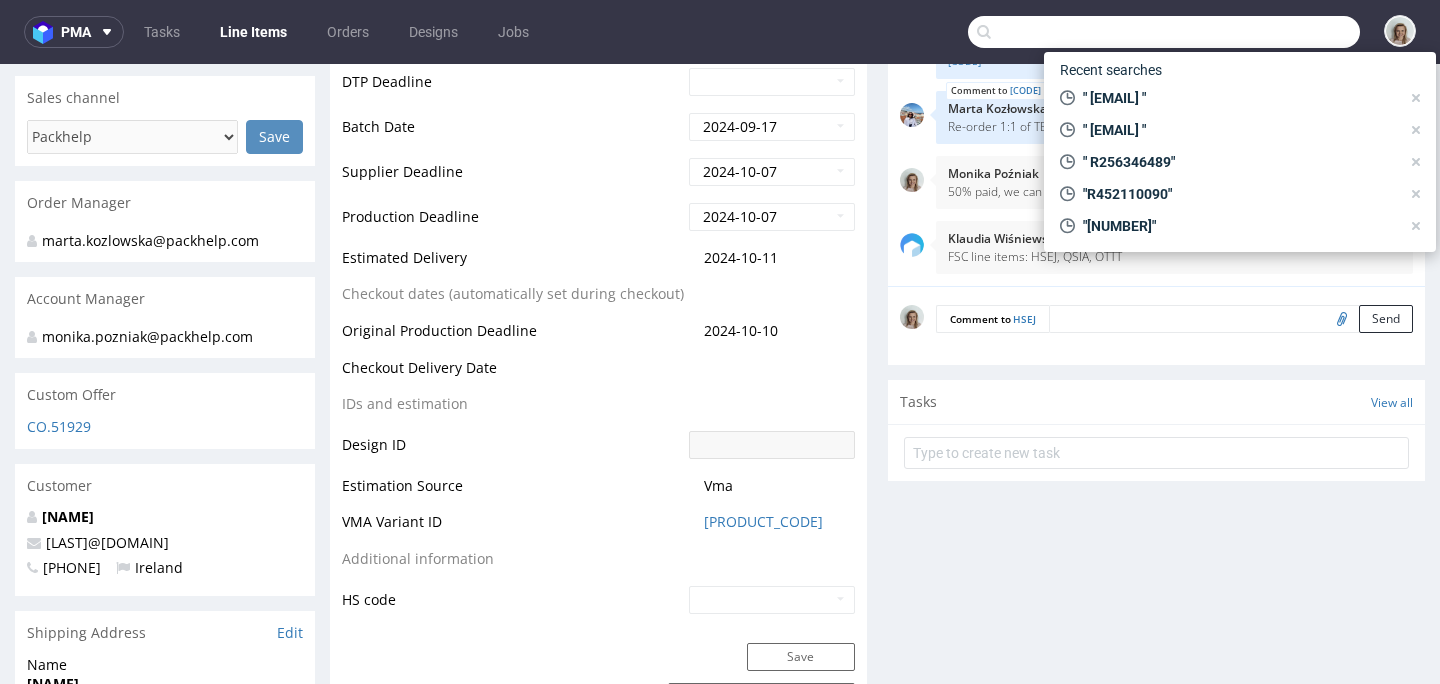 paste on "ciaran@theheadplan.com" 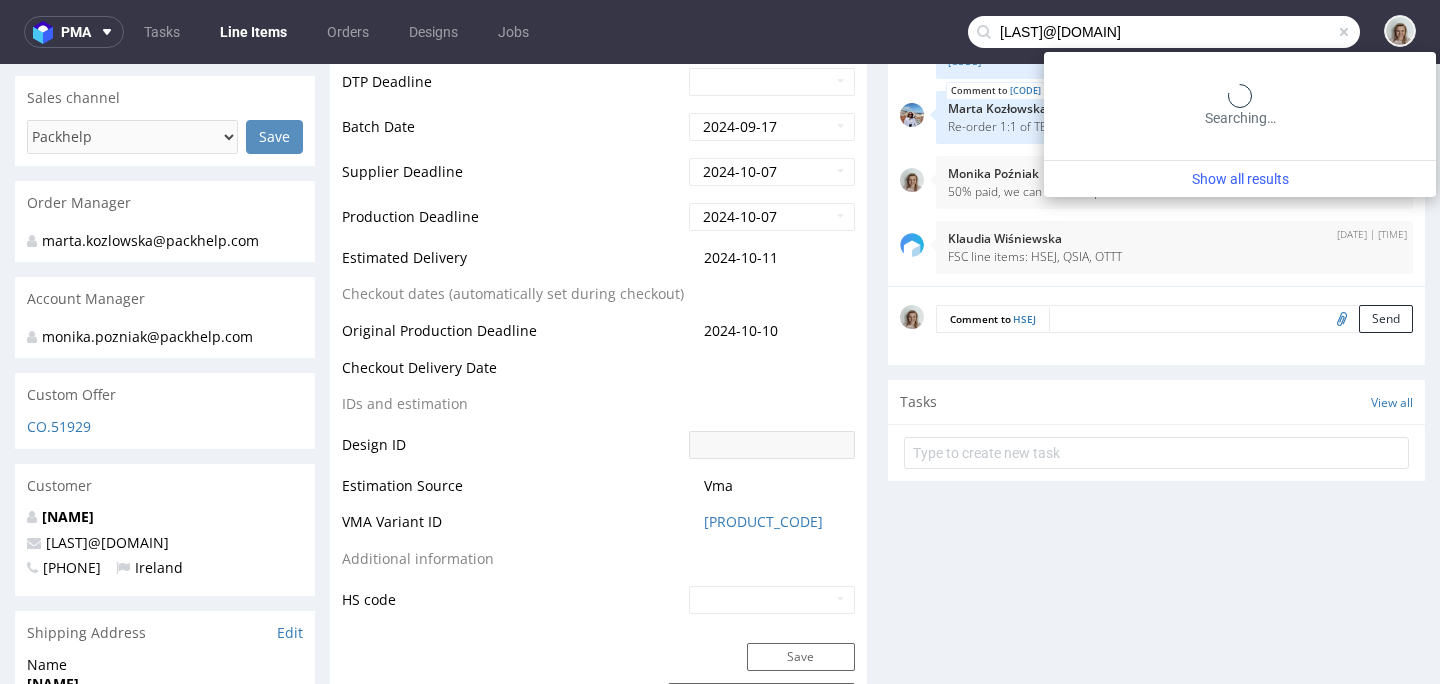 type on "ciaran@theheadplan.com" 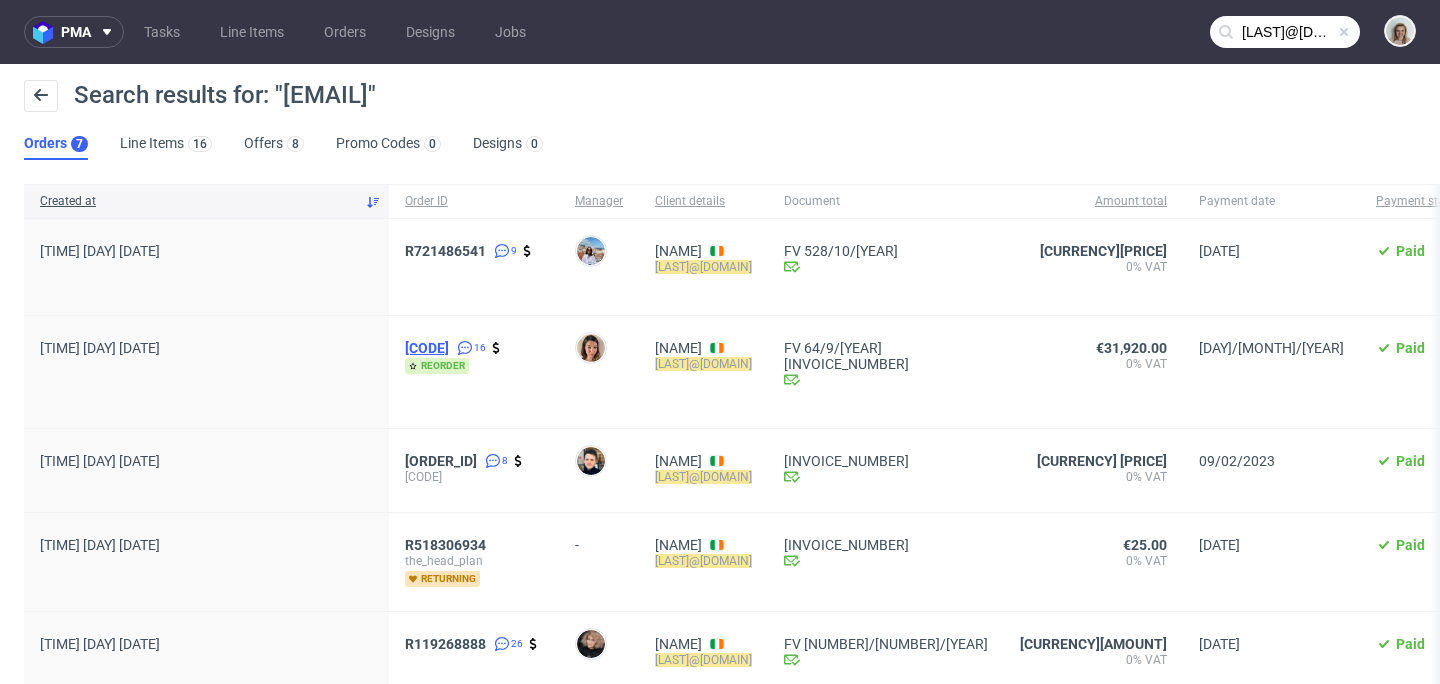 click on "R949297186" at bounding box center (427, 348) 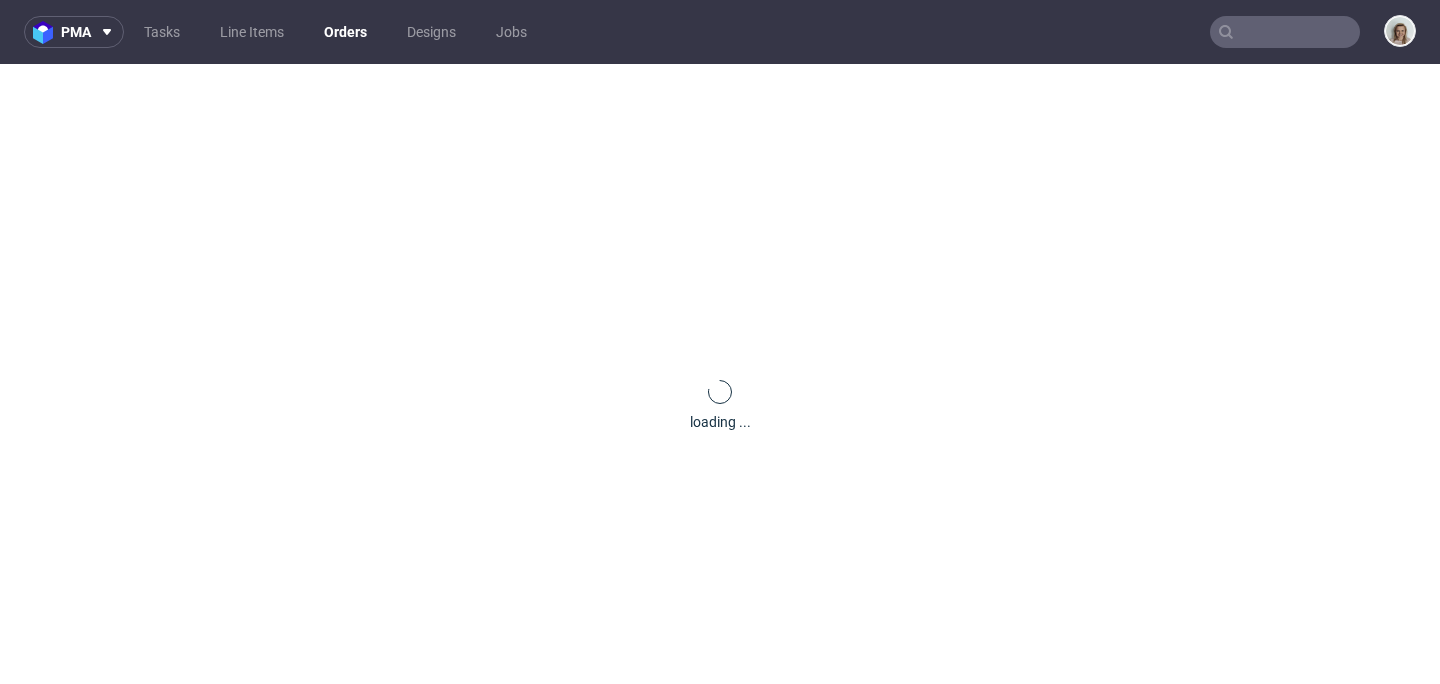 scroll, scrollTop: 0, scrollLeft: 0, axis: both 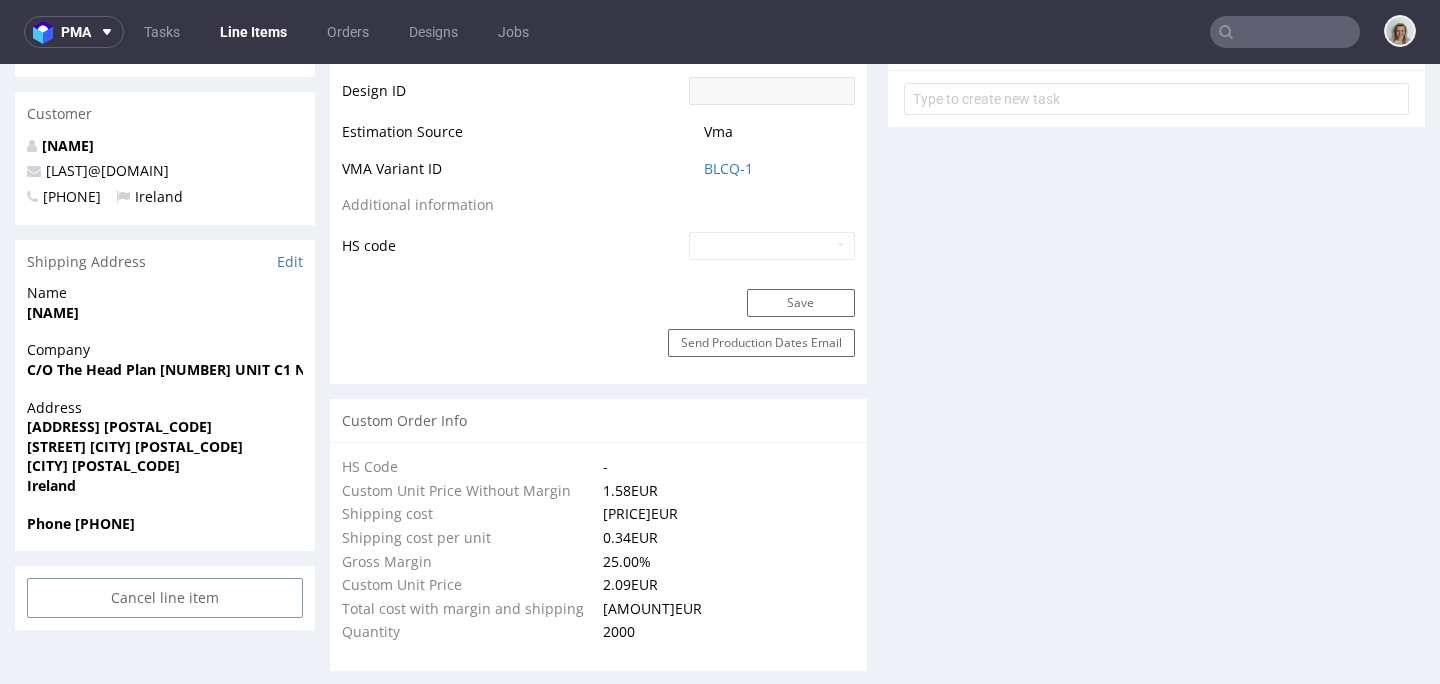select on "in_progress" 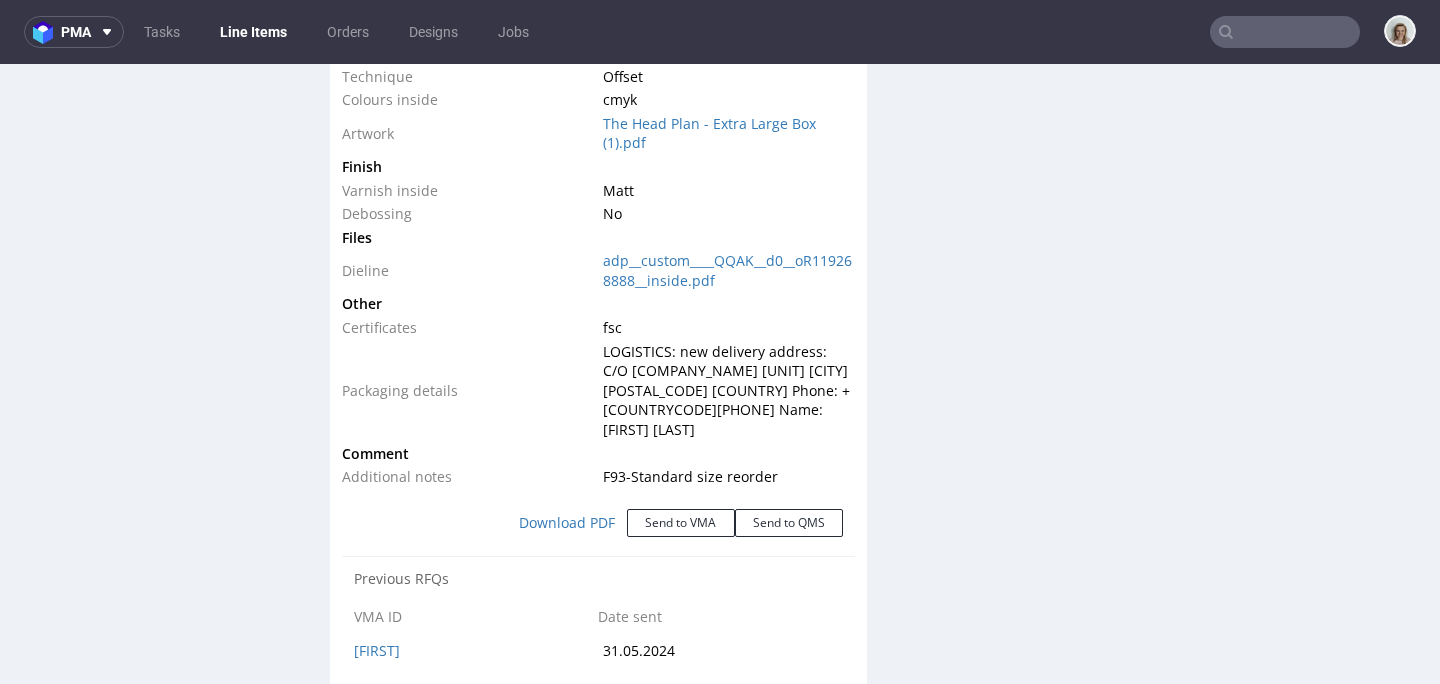 scroll, scrollTop: 2419, scrollLeft: 0, axis: vertical 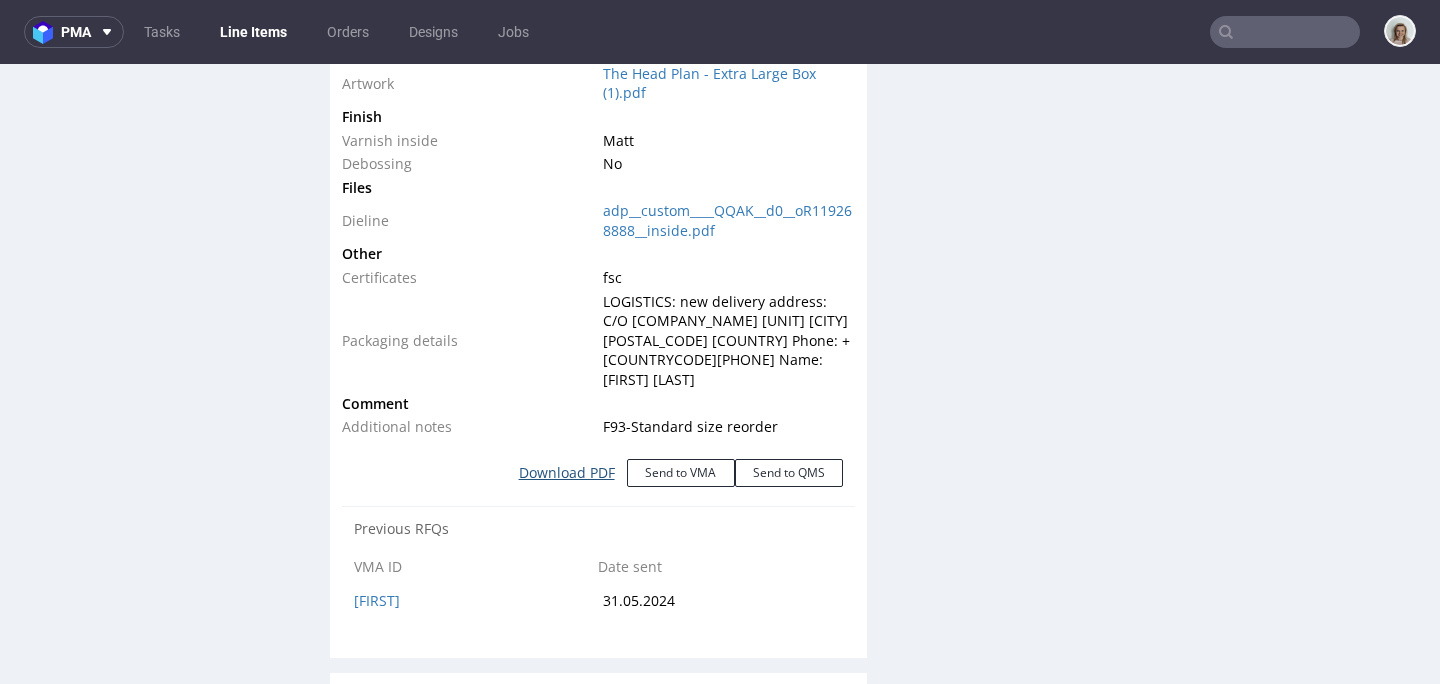 click on "Download PDF" at bounding box center [567, 473] 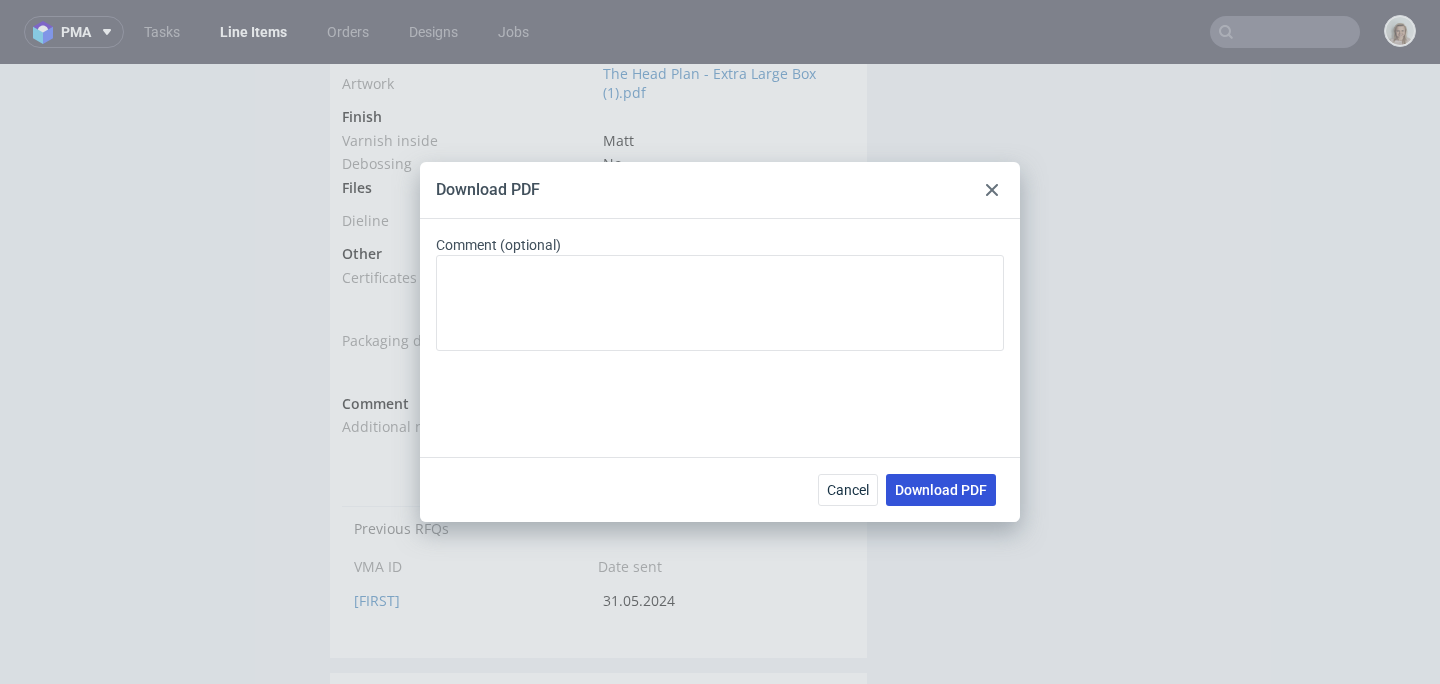 click on "Download PDF" at bounding box center [941, 490] 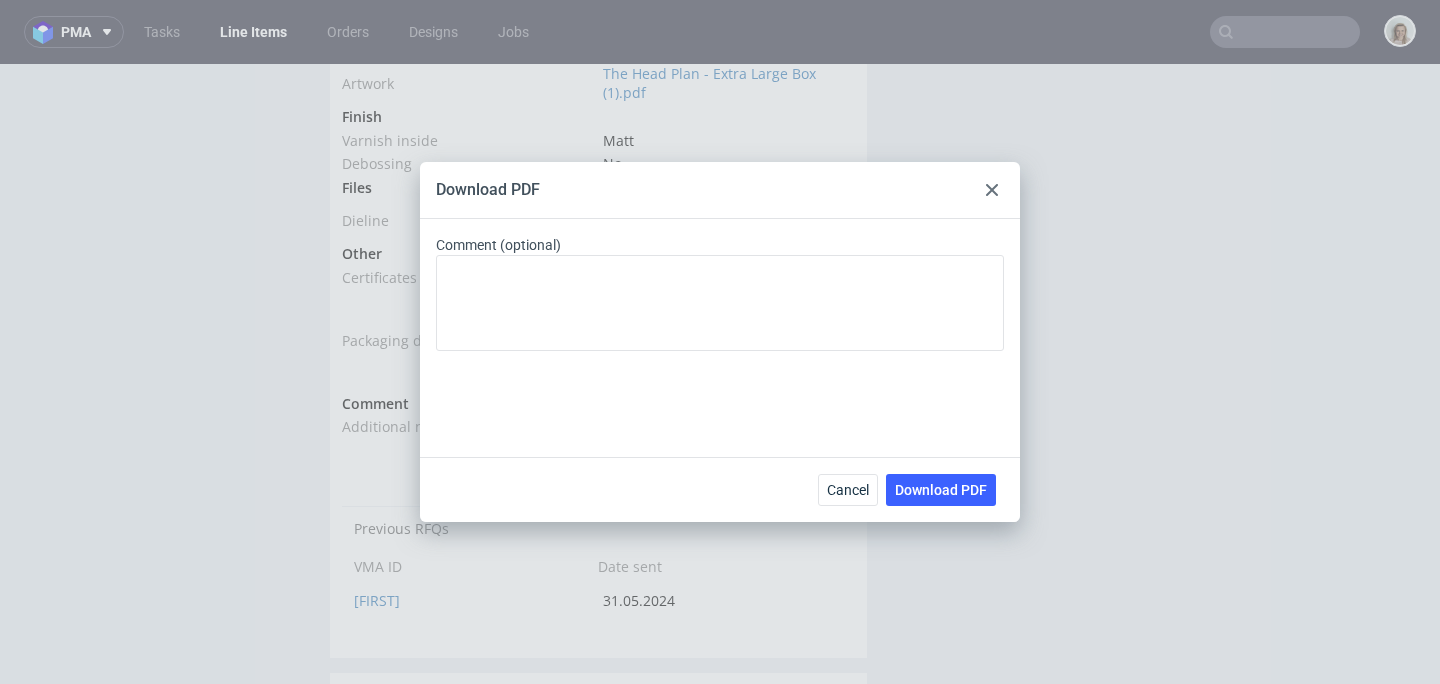 click 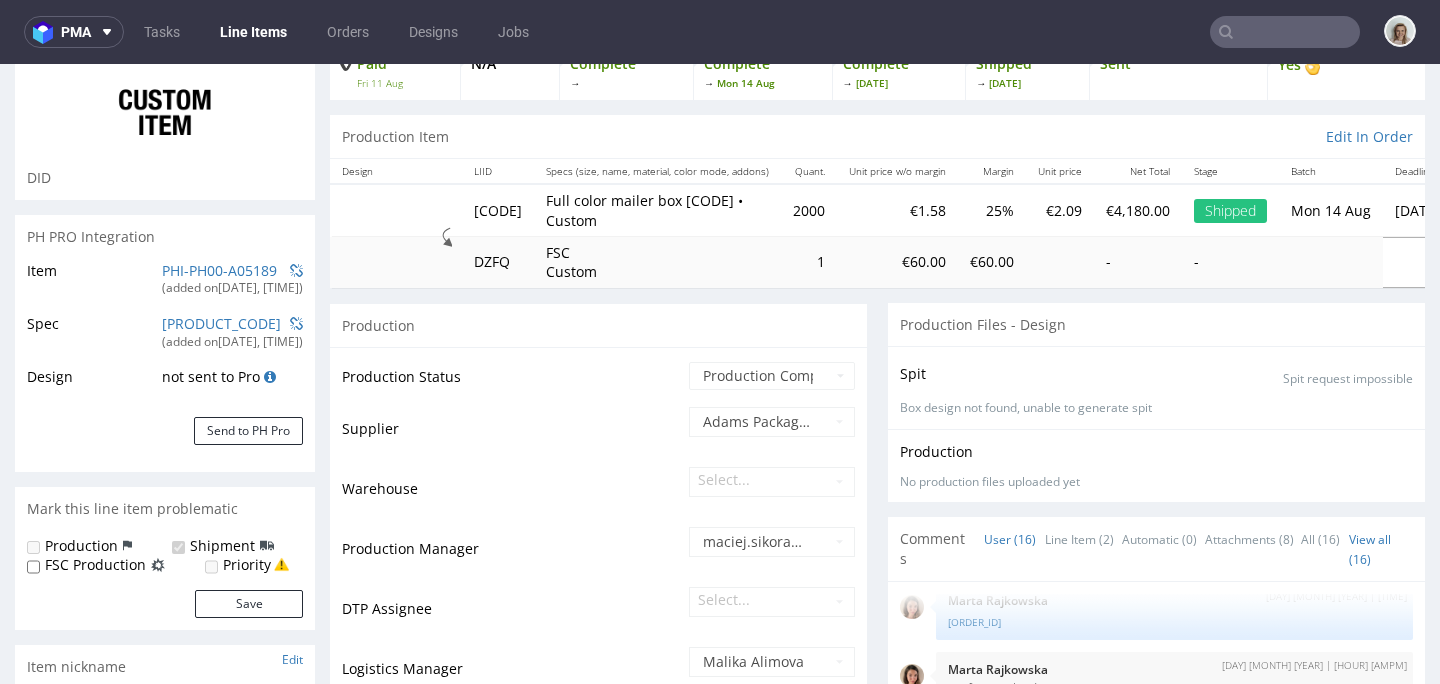 scroll, scrollTop: 172, scrollLeft: 0, axis: vertical 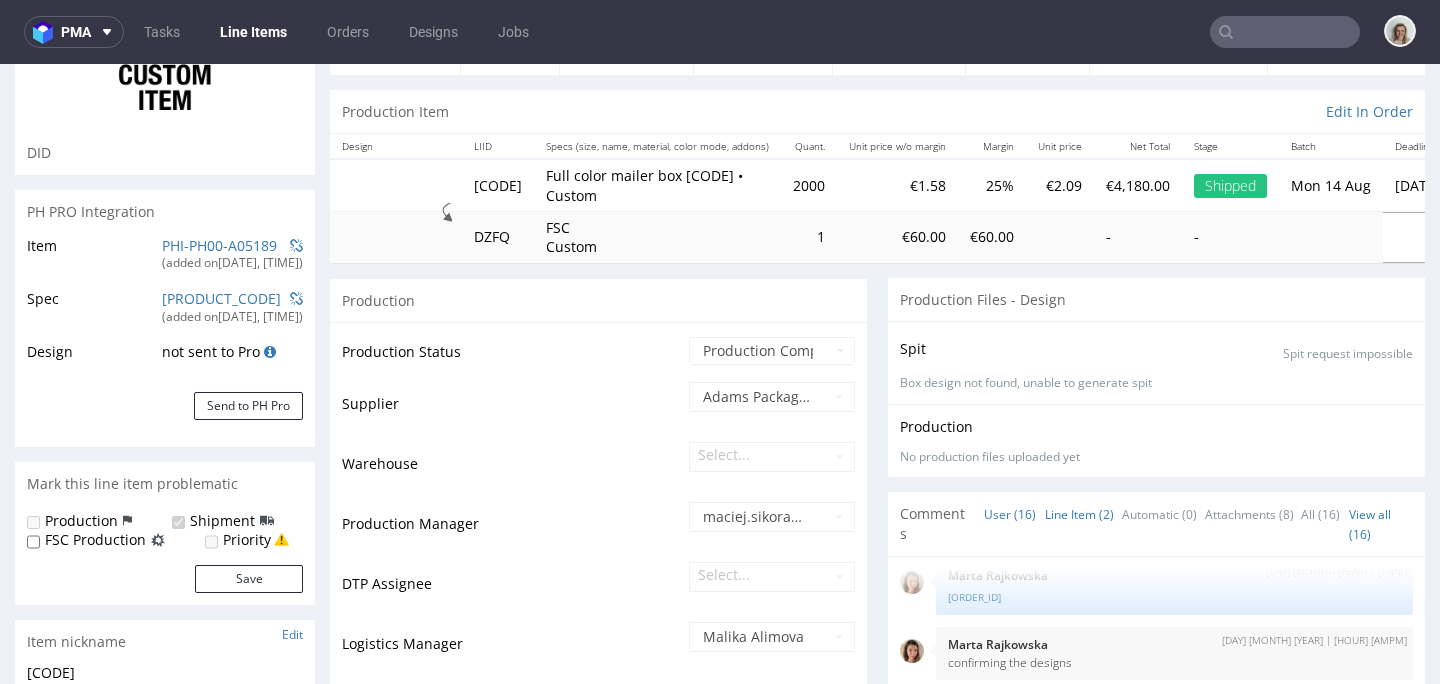 click on "Line Item (2)" at bounding box center [1079, 514] 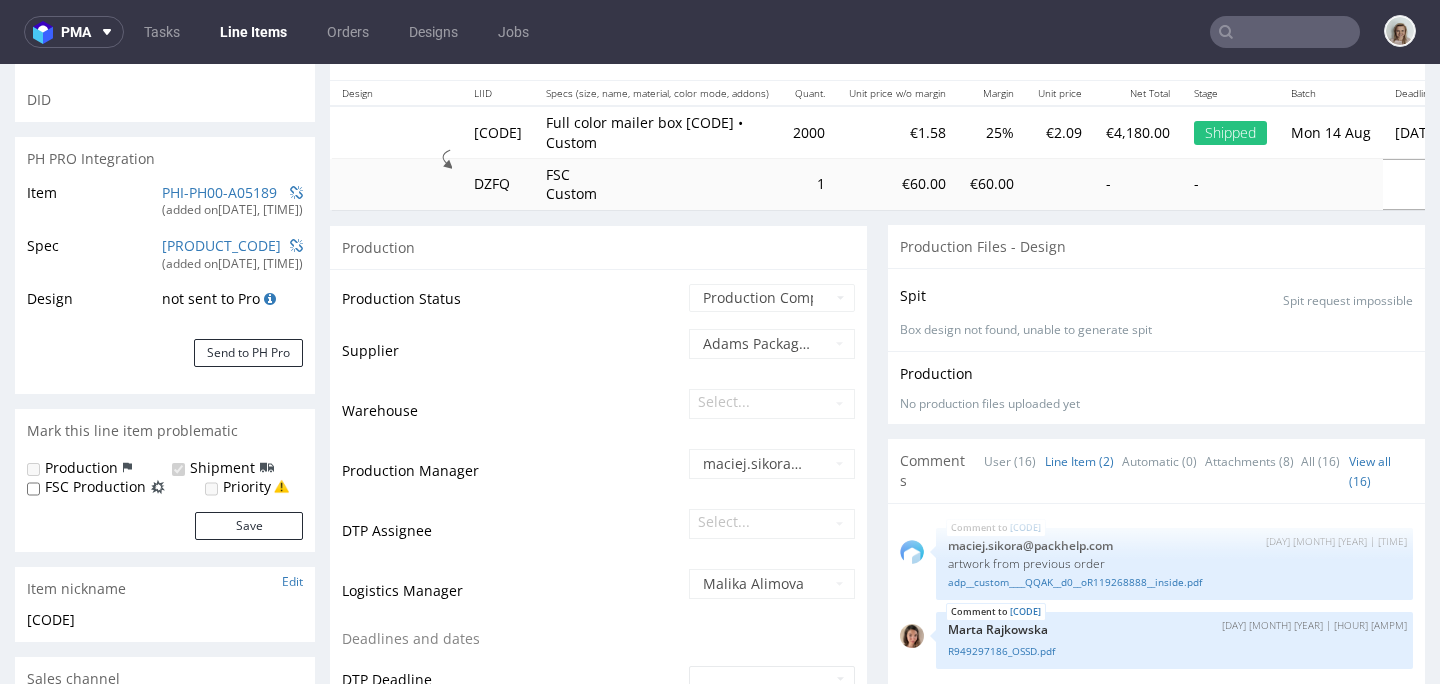 scroll, scrollTop: 230, scrollLeft: 0, axis: vertical 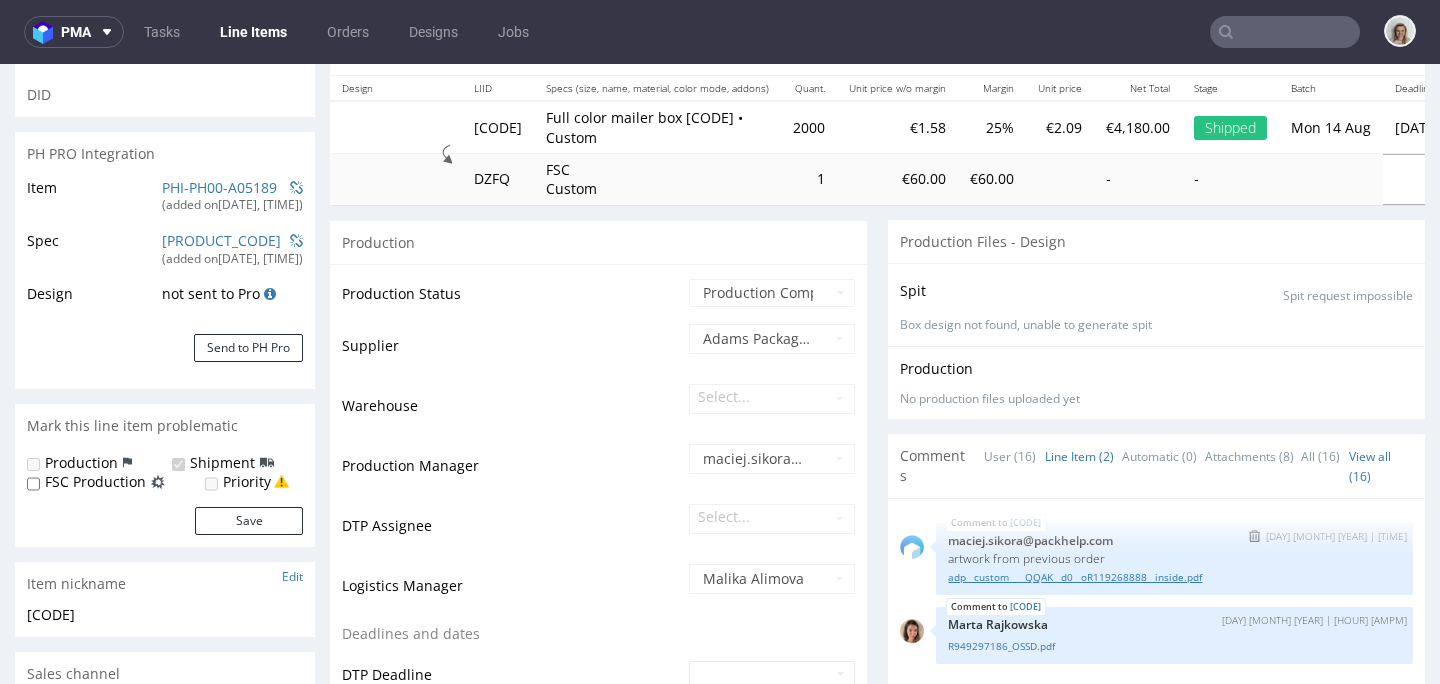 click on "adp__custom____QQAK__d0__oR119268888__inside.pdf" at bounding box center (1174, 577) 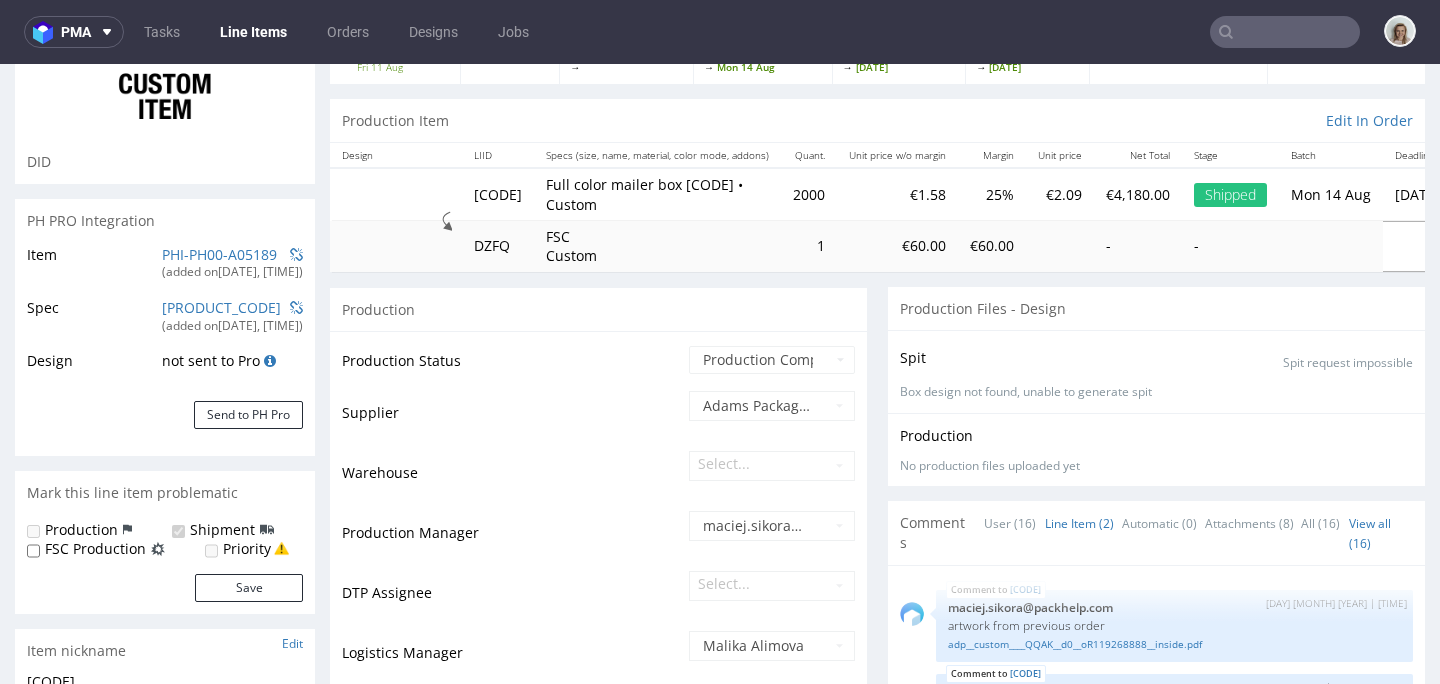 scroll, scrollTop: 168, scrollLeft: 0, axis: vertical 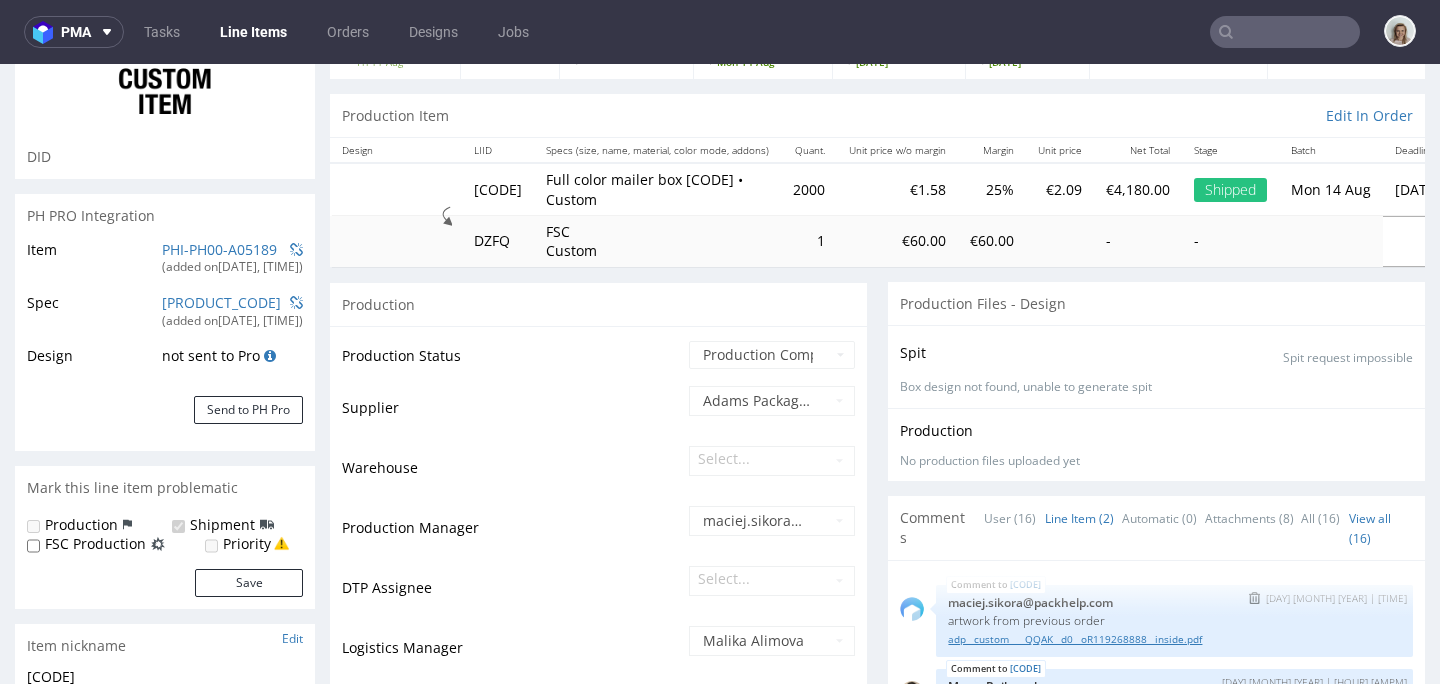 click on "adp__custom____QQAK__d0__oR119268888__inside.pdf" at bounding box center (1174, 639) 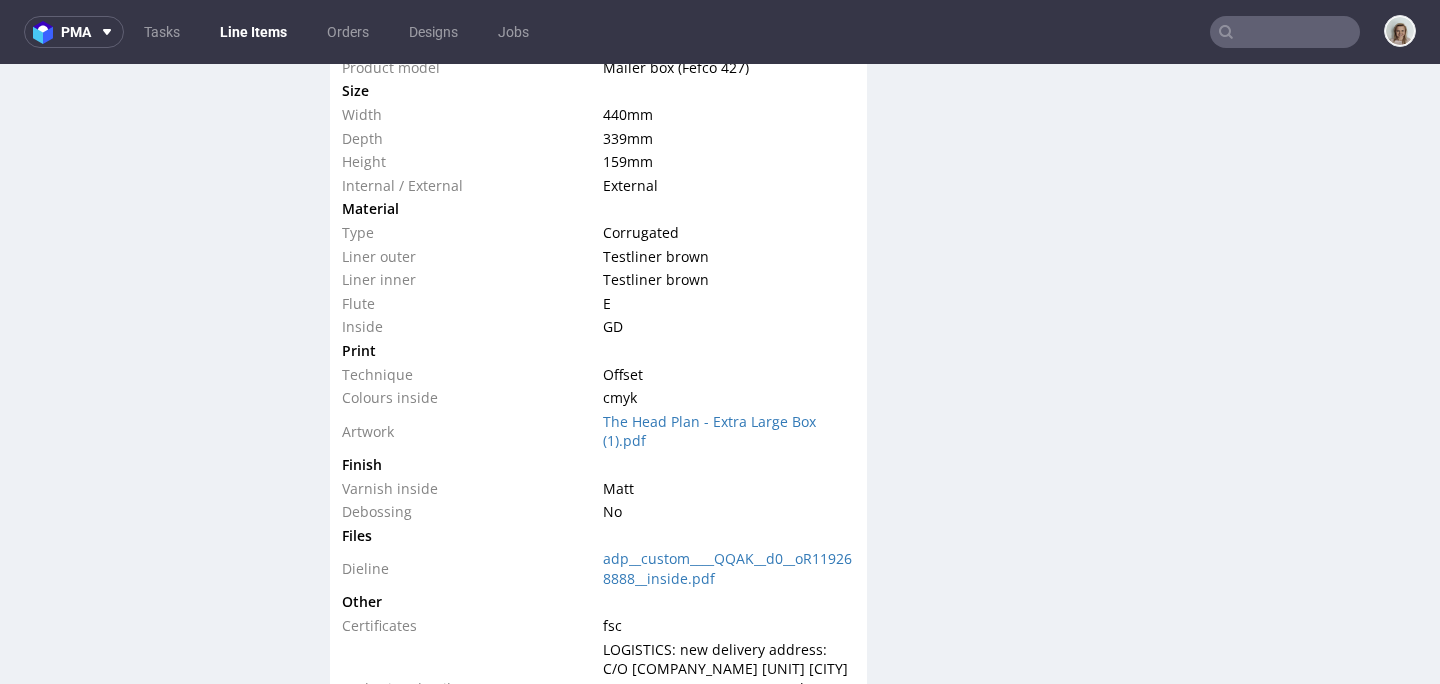 scroll, scrollTop: 2073, scrollLeft: 0, axis: vertical 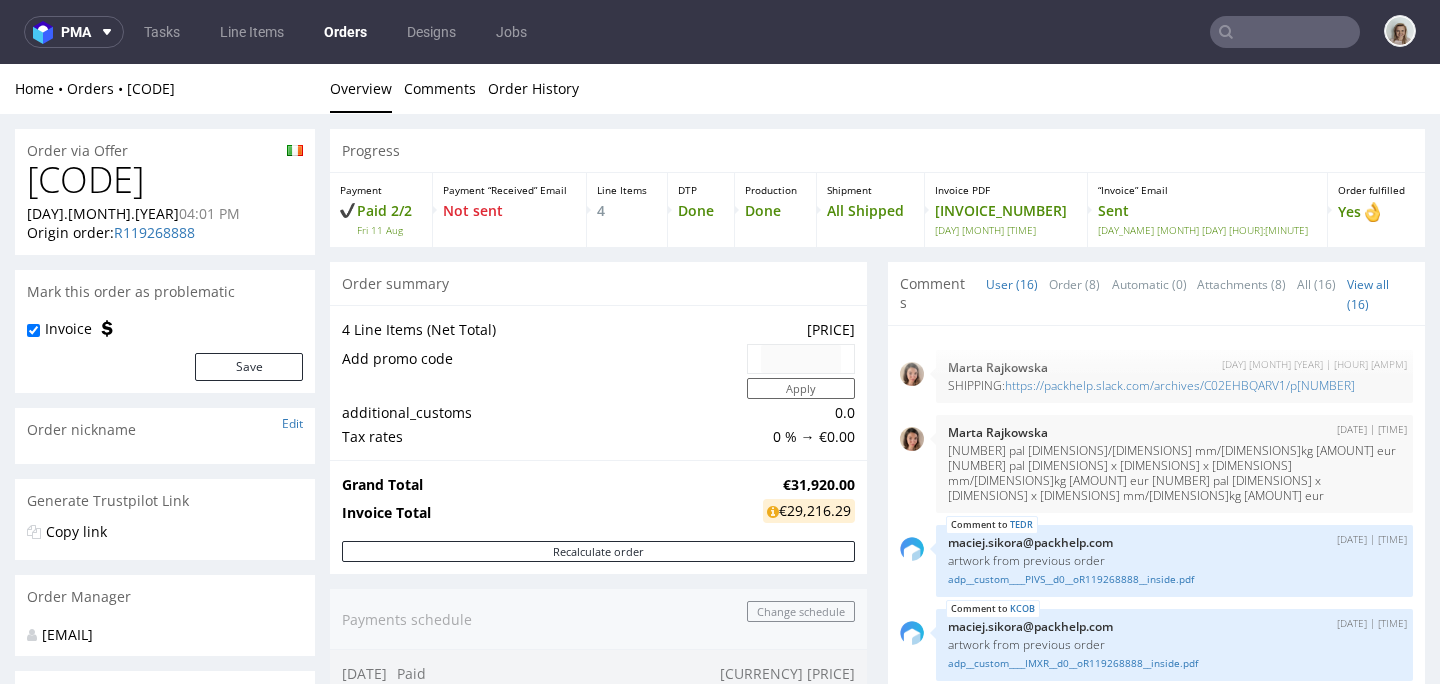 type on "ciaran@theheadplan.com" 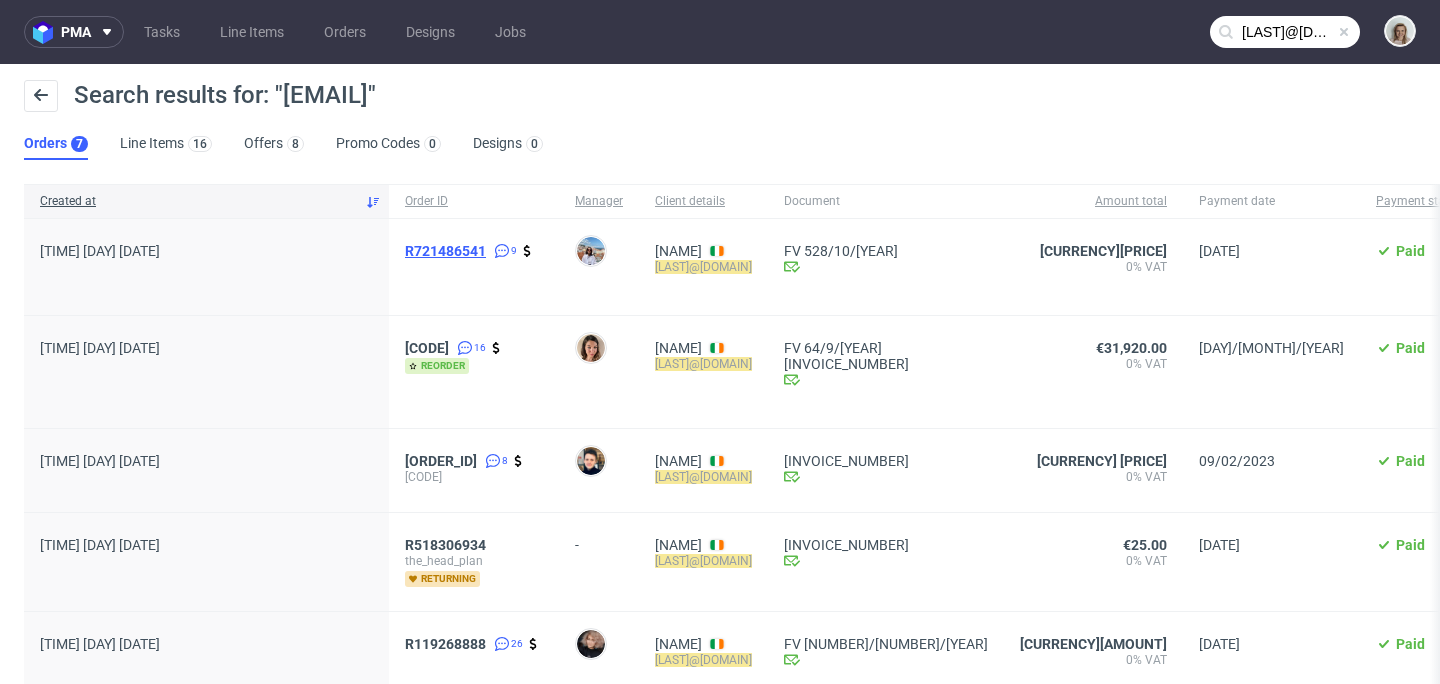 click on "R721486541" at bounding box center (445, 251) 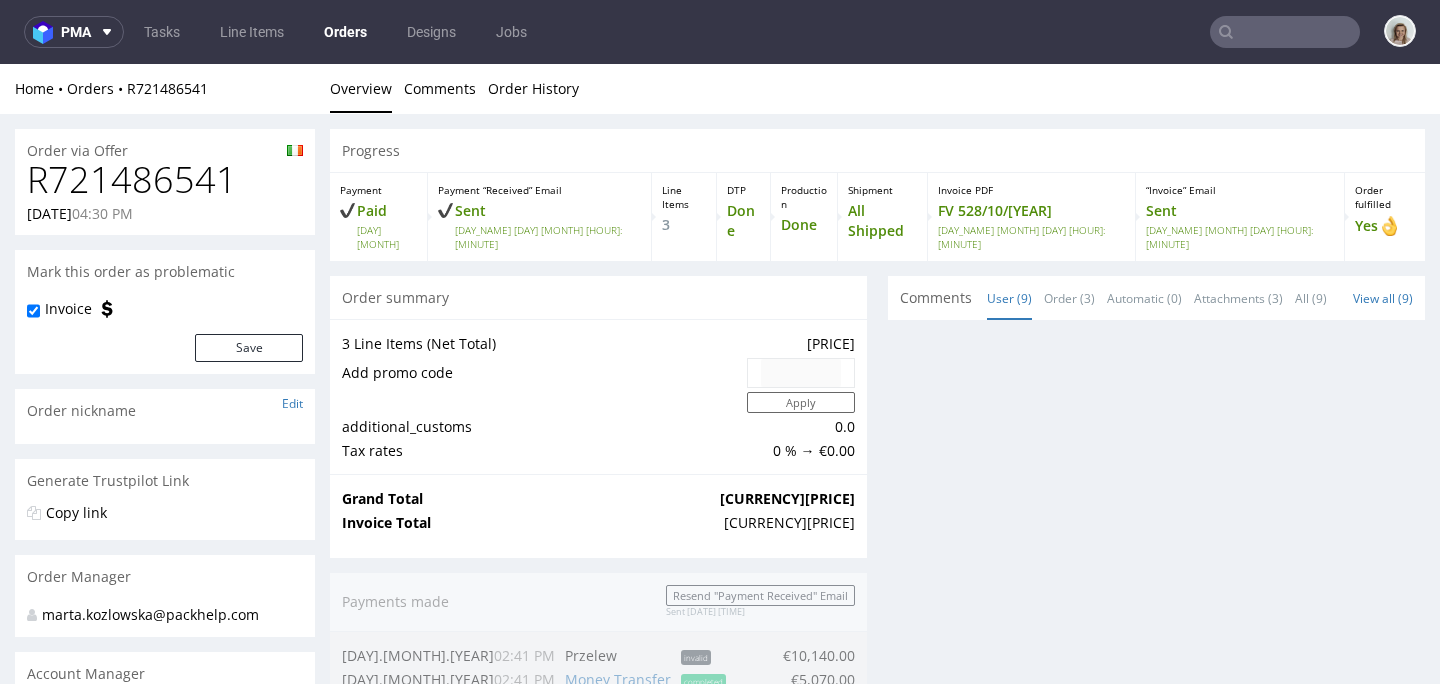scroll, scrollTop: 0, scrollLeft: 0, axis: both 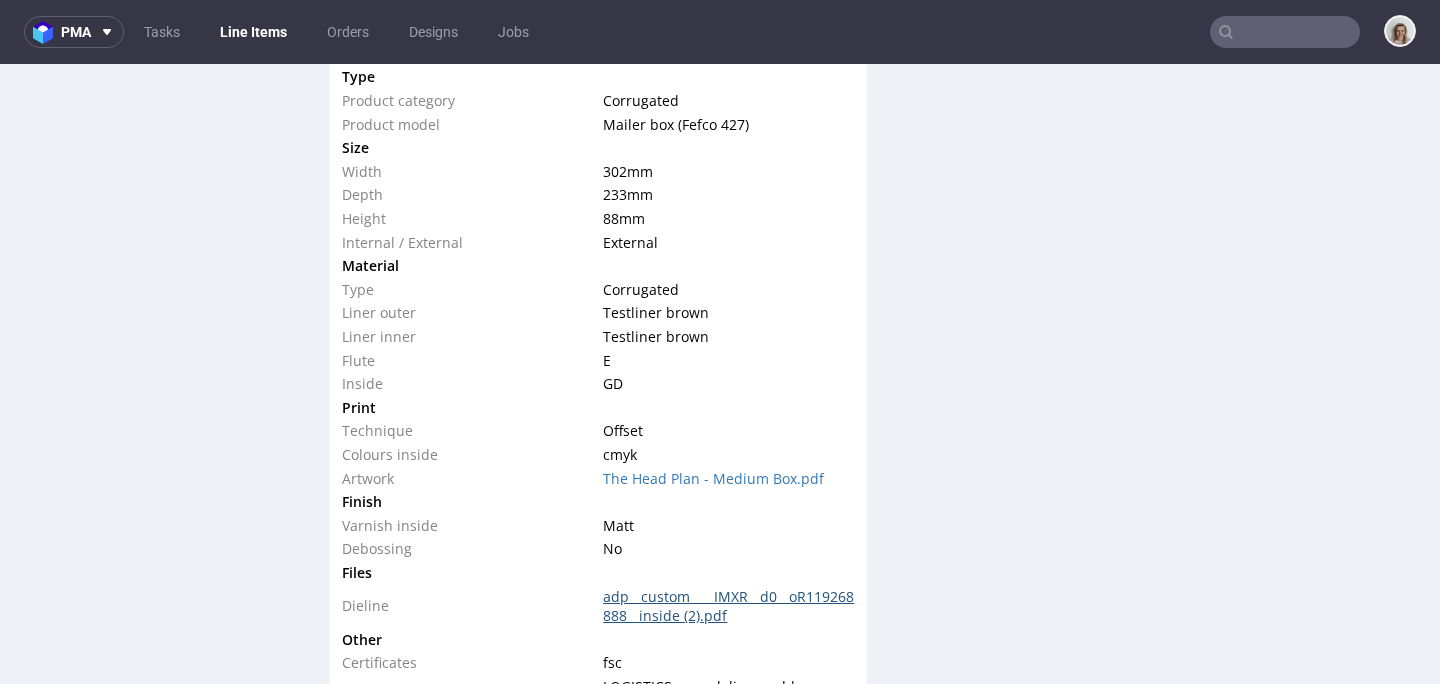 click on "adp__custom____IMXR__d0__oR119268888__inside (2).pdf" at bounding box center [728, 606] 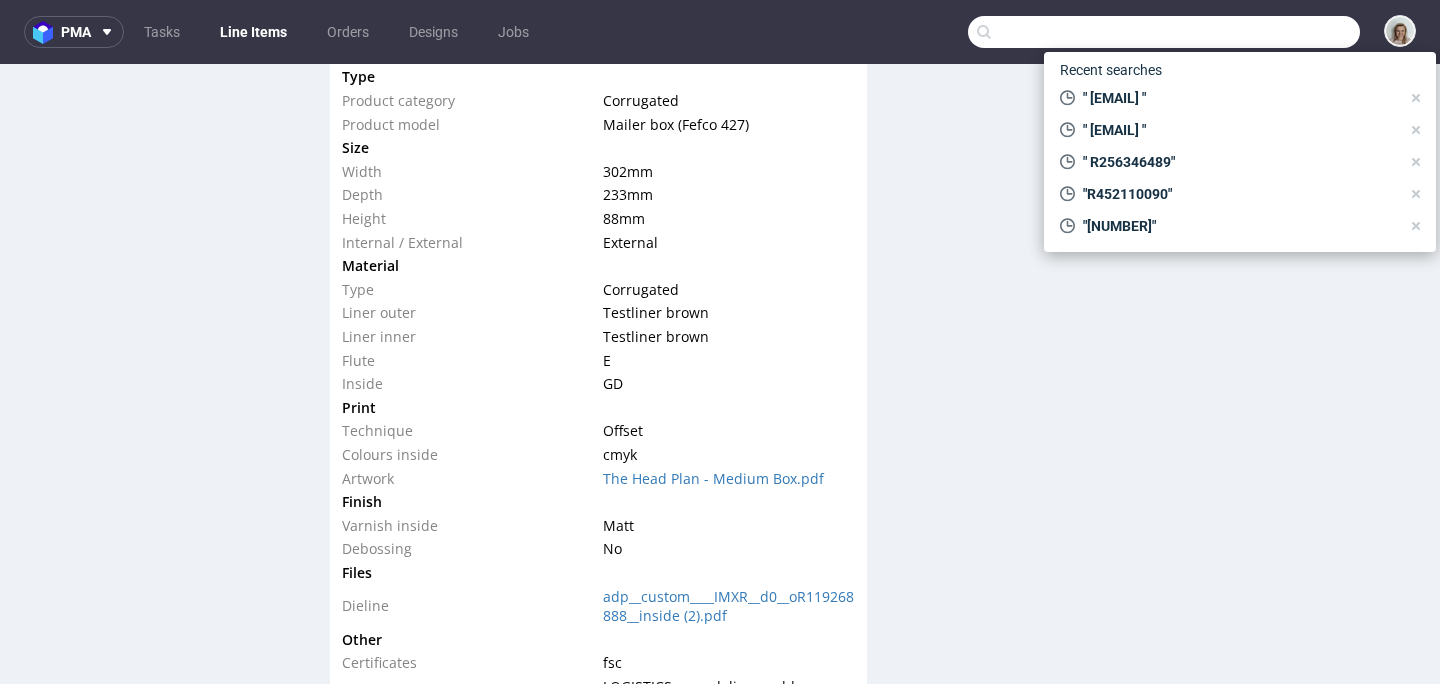 click at bounding box center [1164, 32] 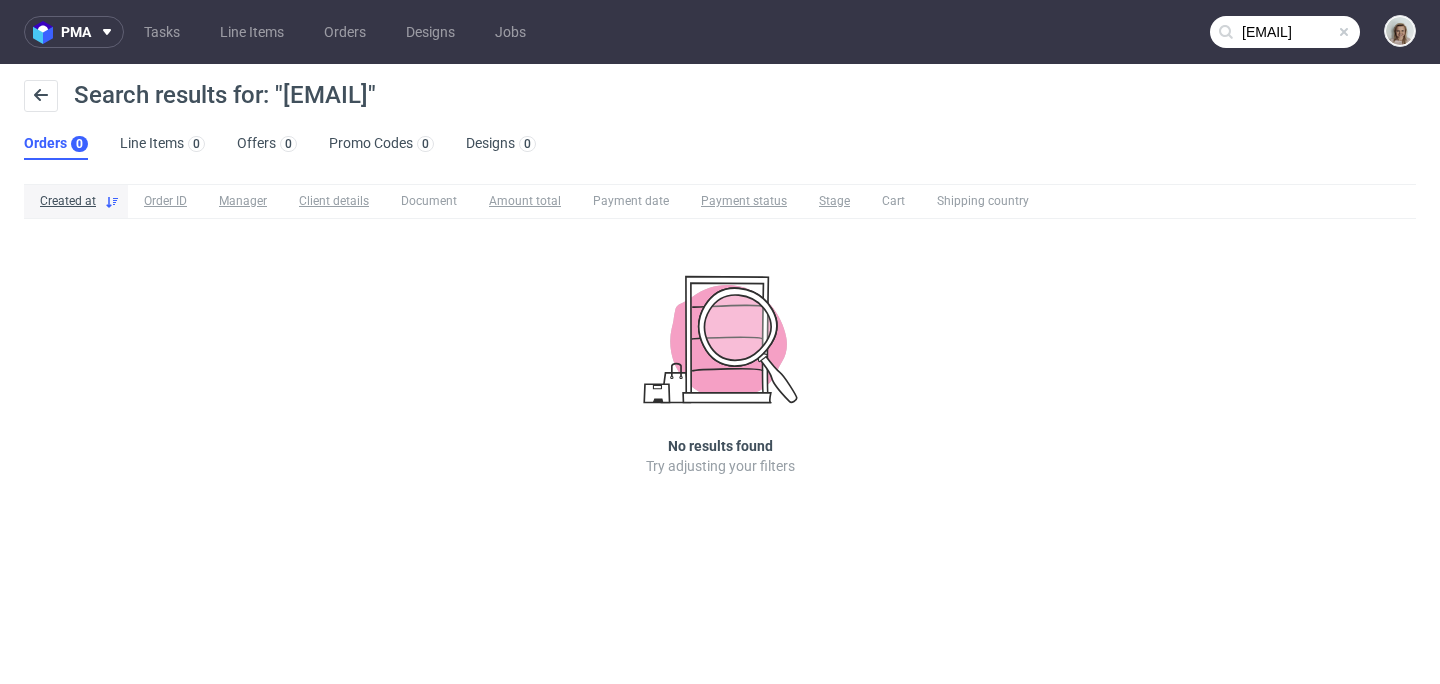 click 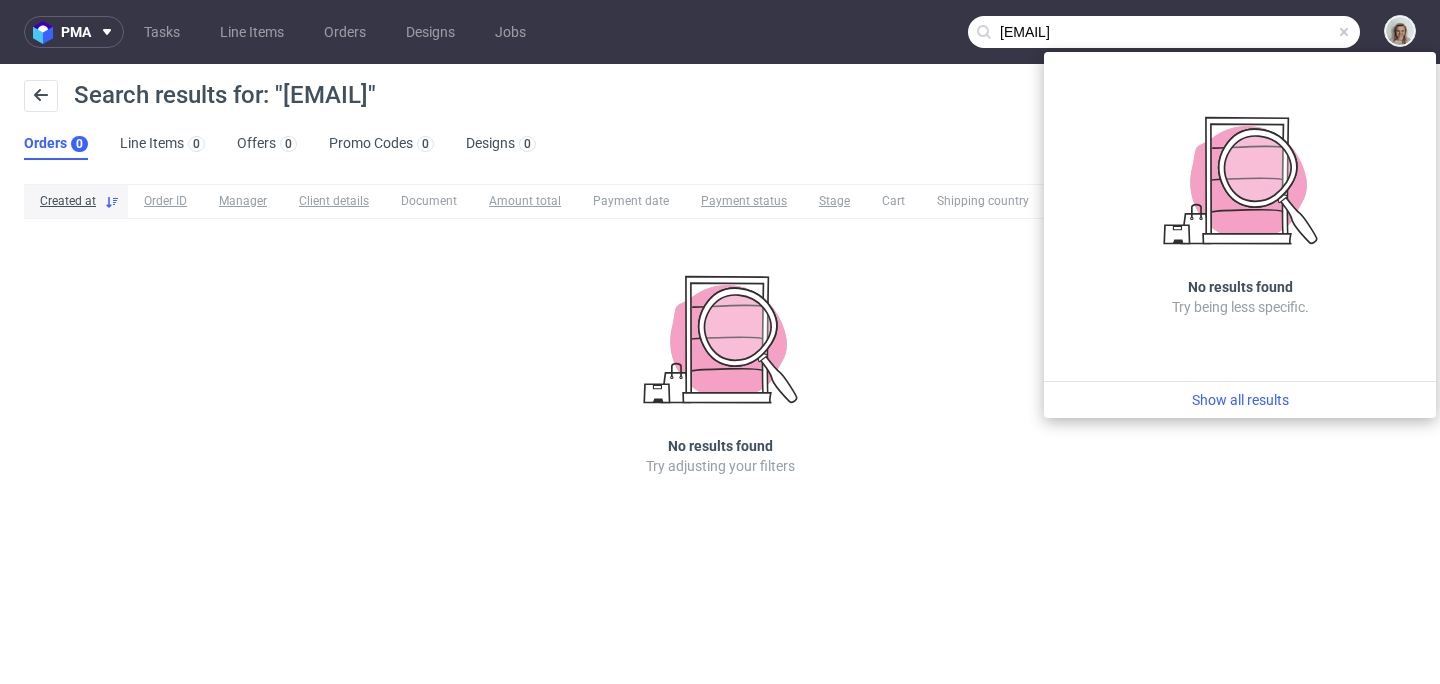 drag, startPoint x: 1153, startPoint y: 28, endPoint x: 1205, endPoint y: 30, distance: 52.03845 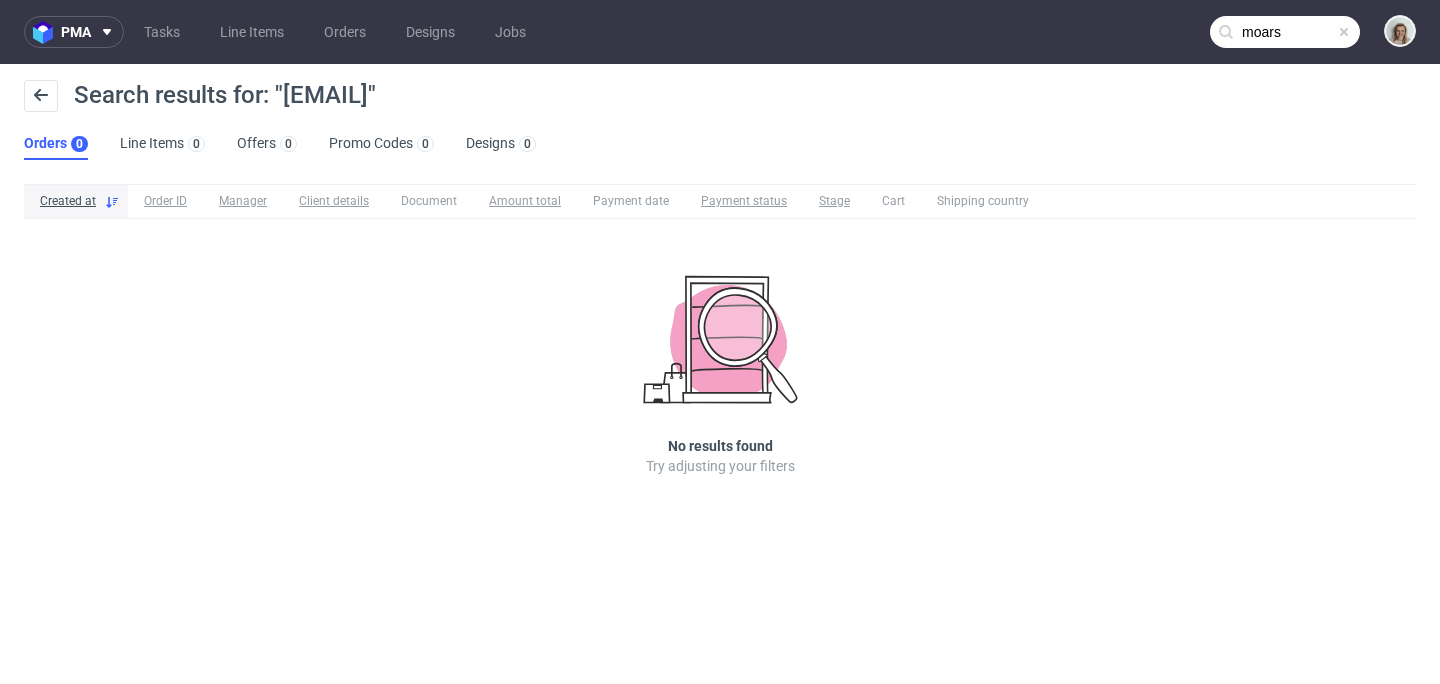 type on "moars" 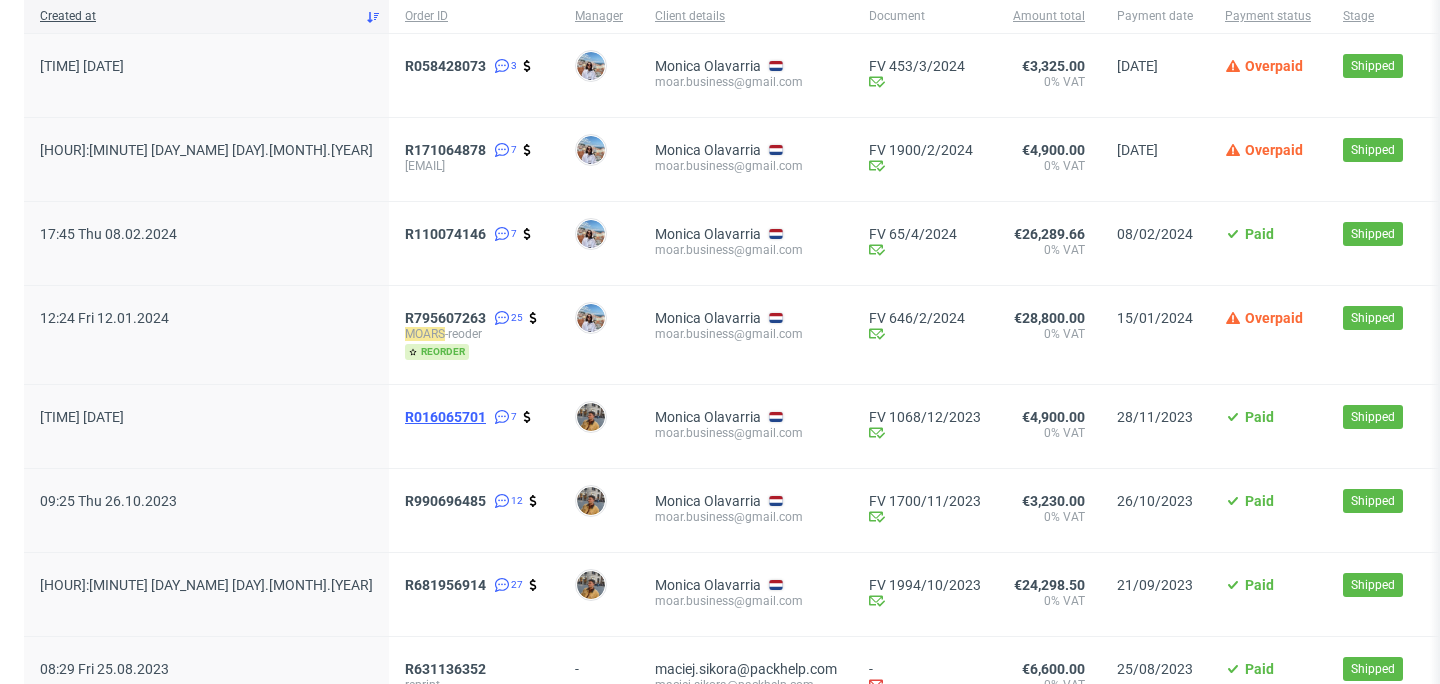 click on "R016065701" at bounding box center (445, 417) 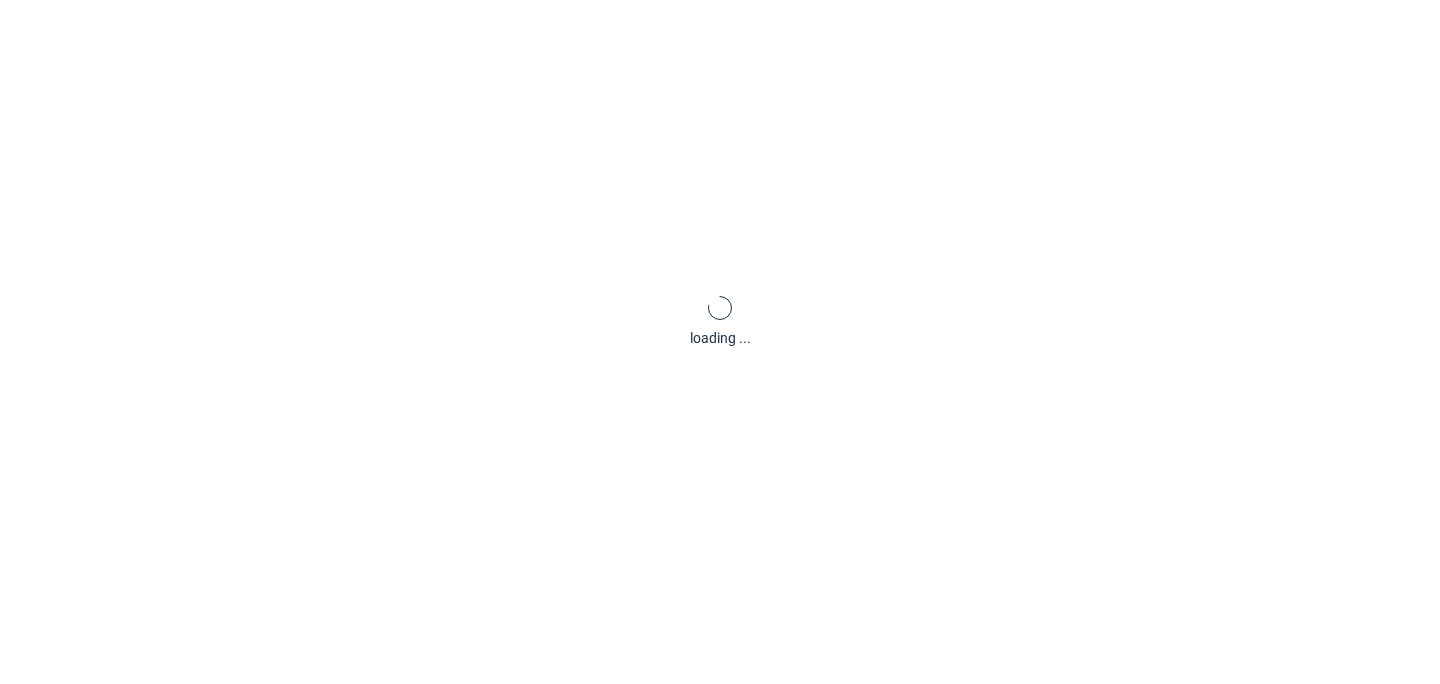 scroll, scrollTop: 5, scrollLeft: 0, axis: vertical 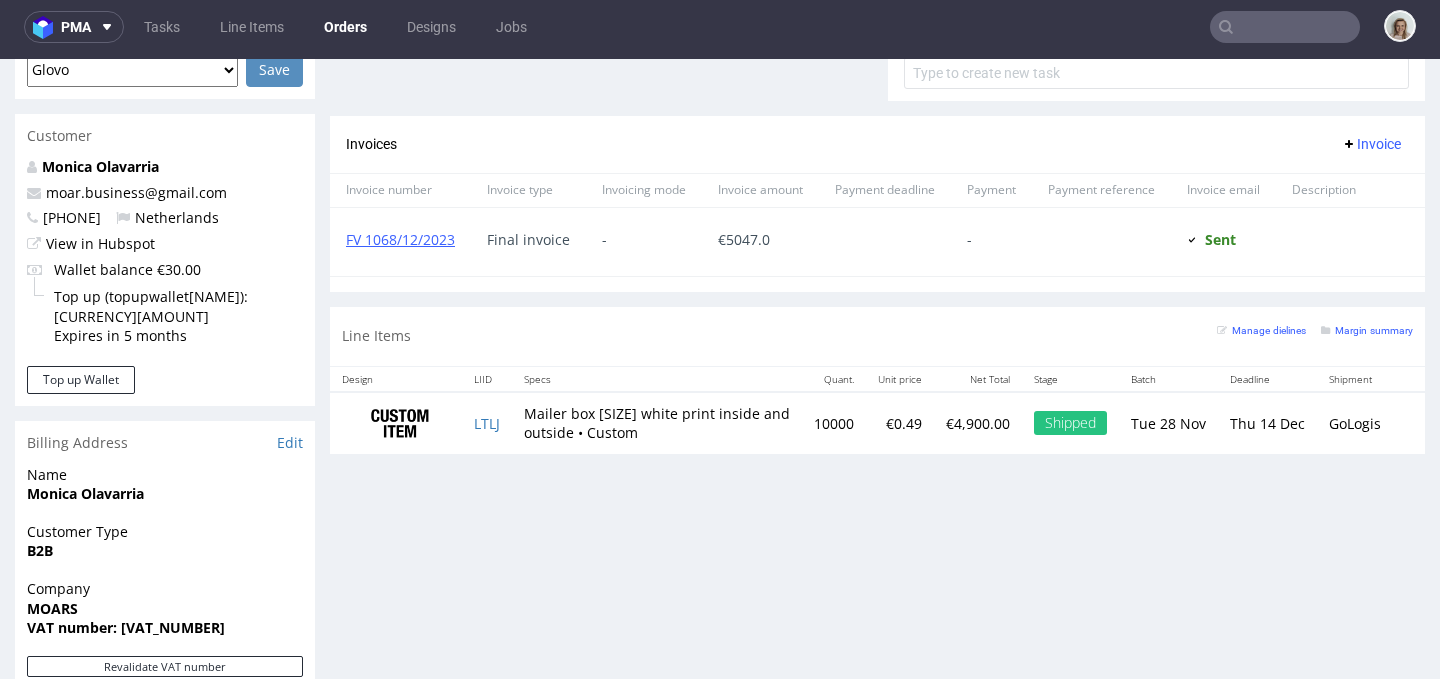 type on "moars" 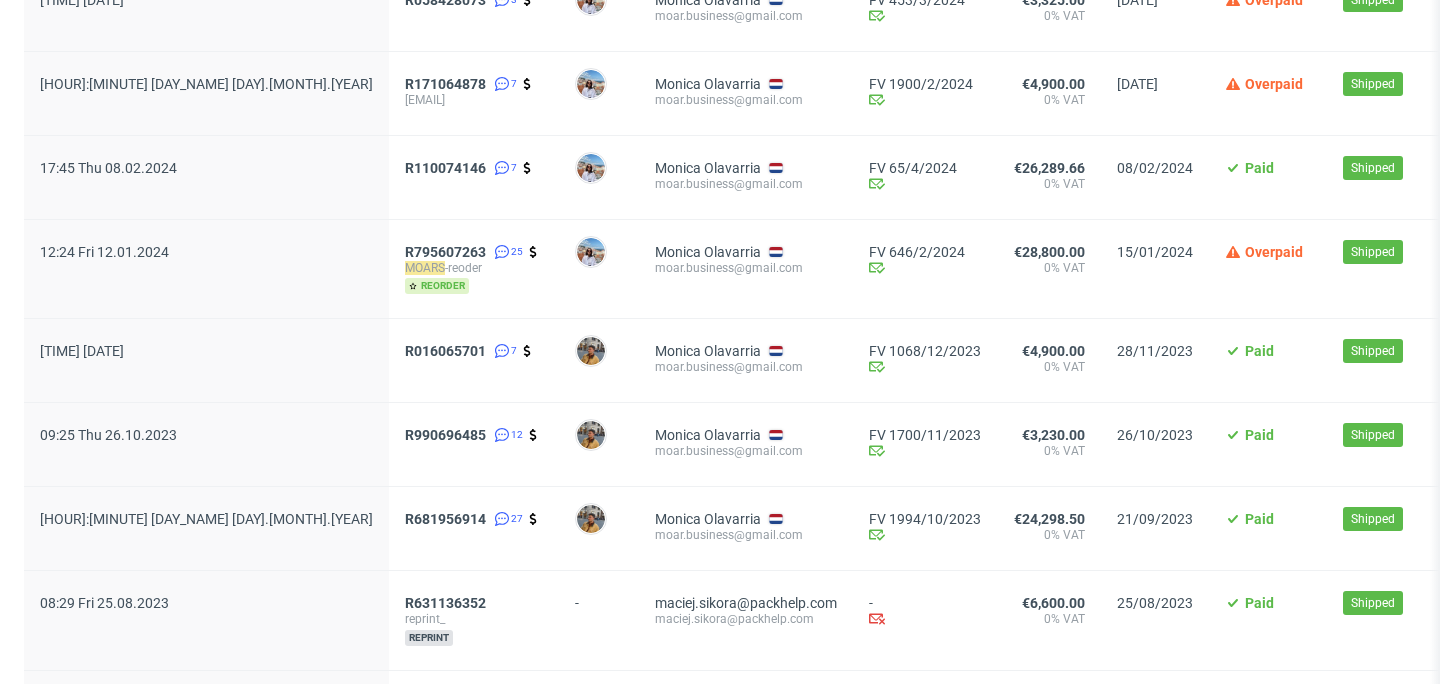 scroll, scrollTop: 264, scrollLeft: 0, axis: vertical 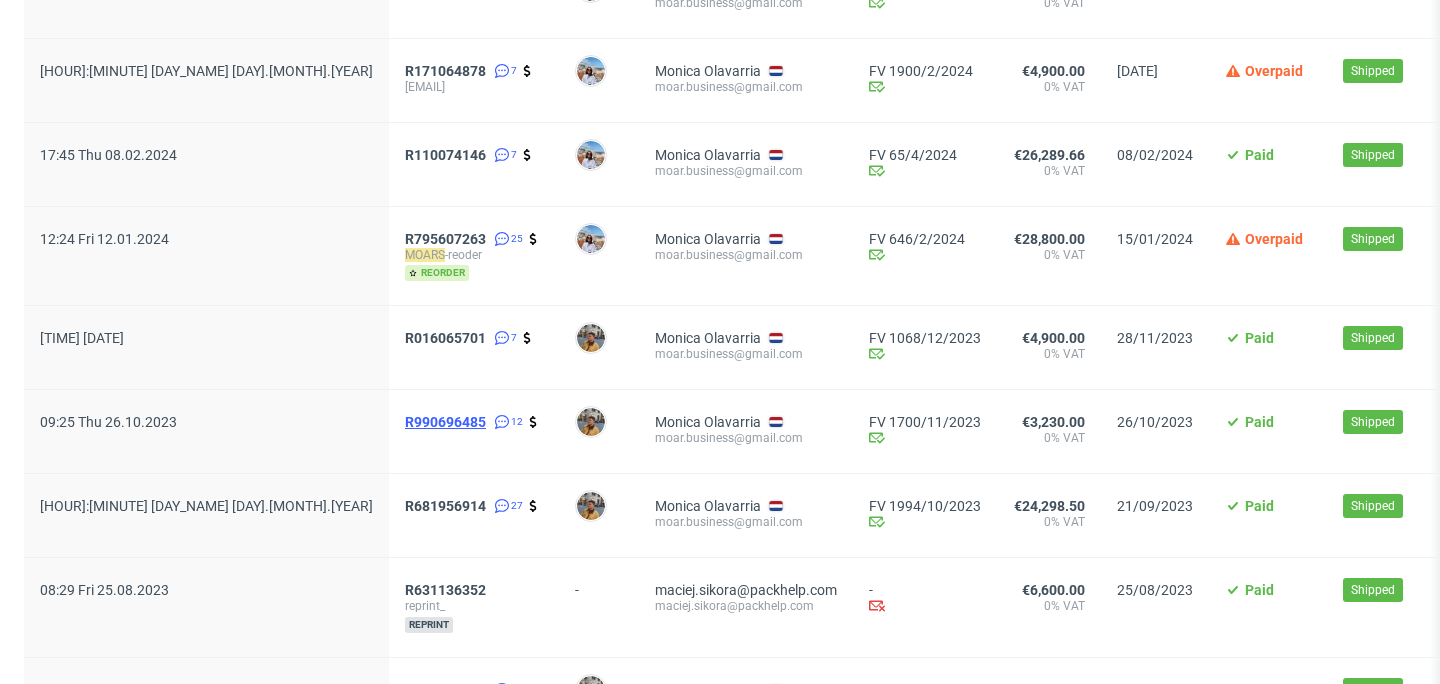 click on "R990696485" at bounding box center (445, 422) 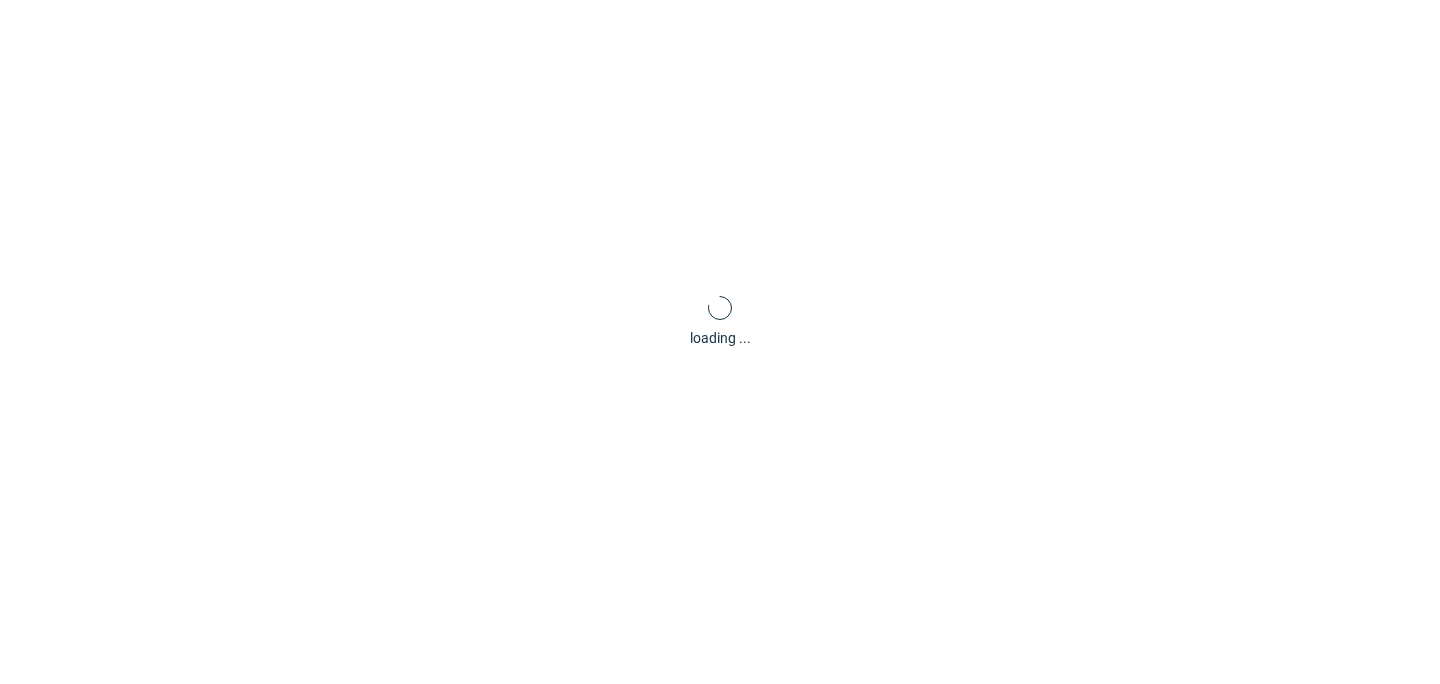 scroll, scrollTop: 5, scrollLeft: 0, axis: vertical 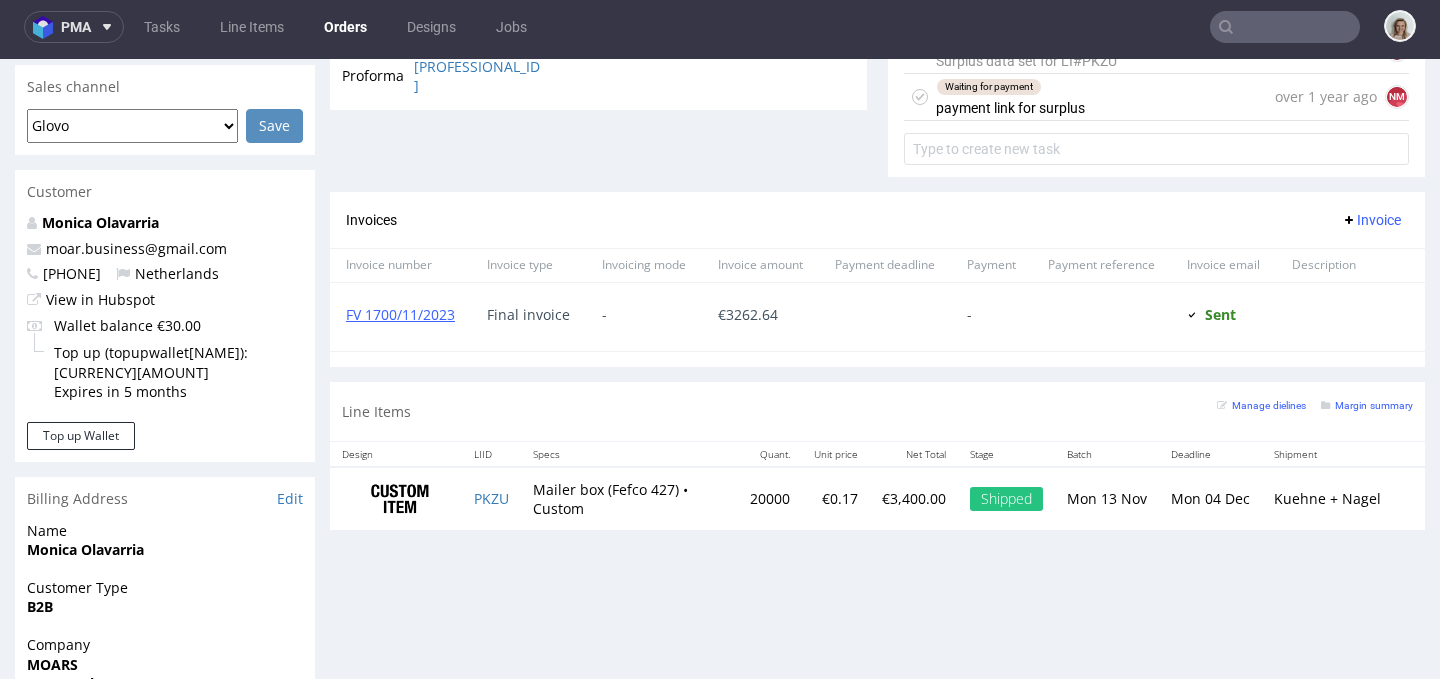 type on "moars" 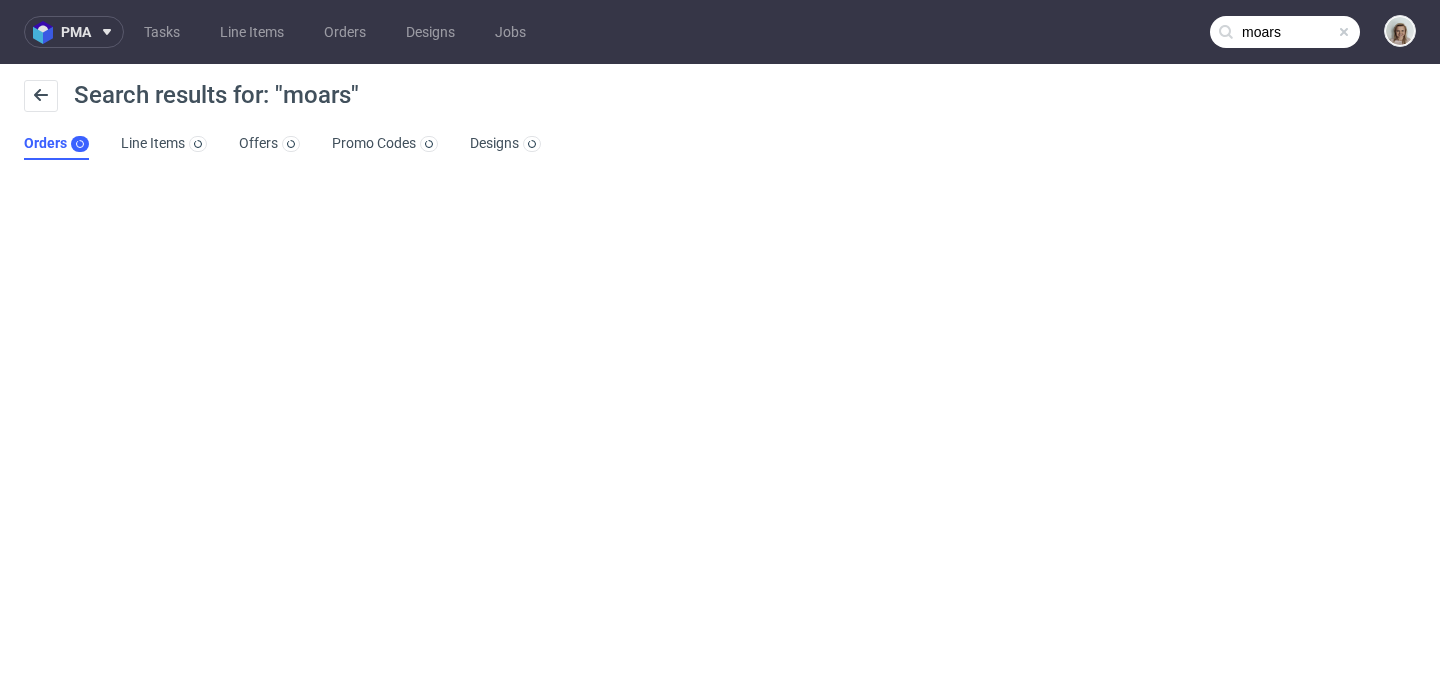 scroll, scrollTop: 0, scrollLeft: 0, axis: both 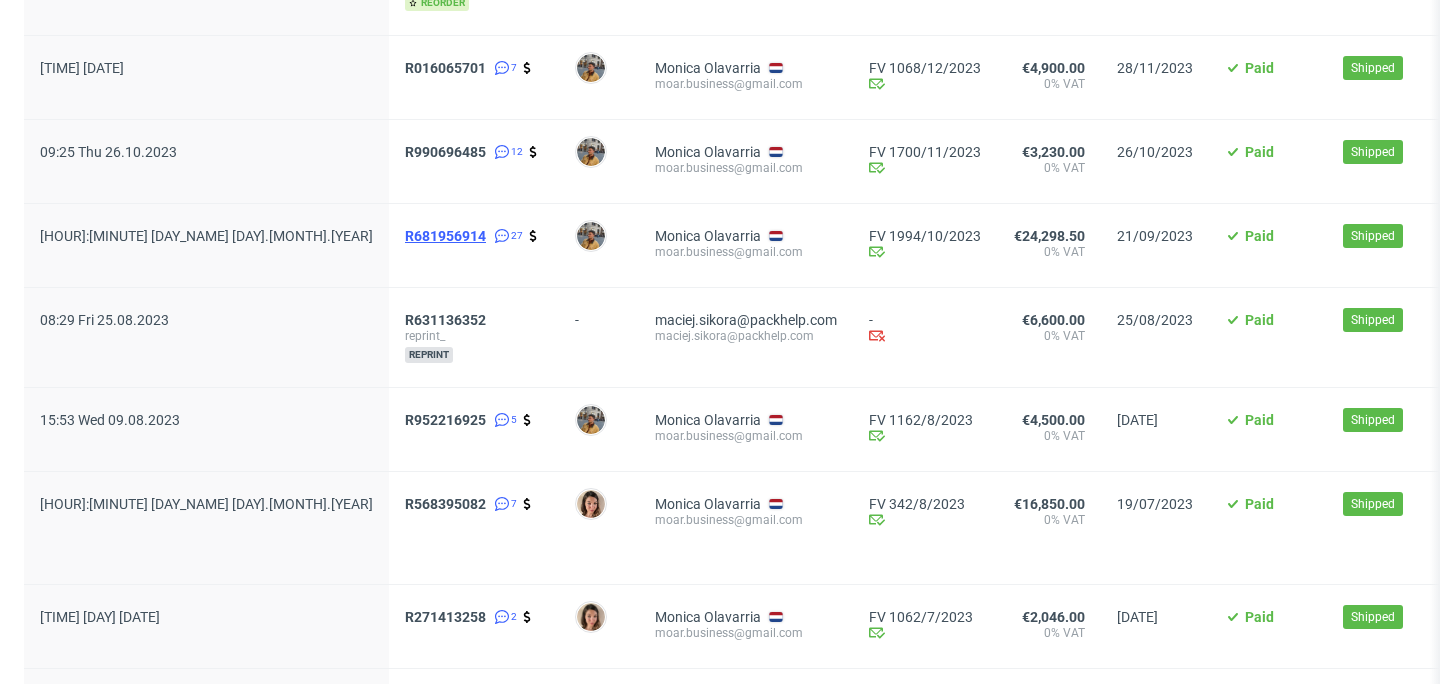 click on "R681956914" at bounding box center [445, 236] 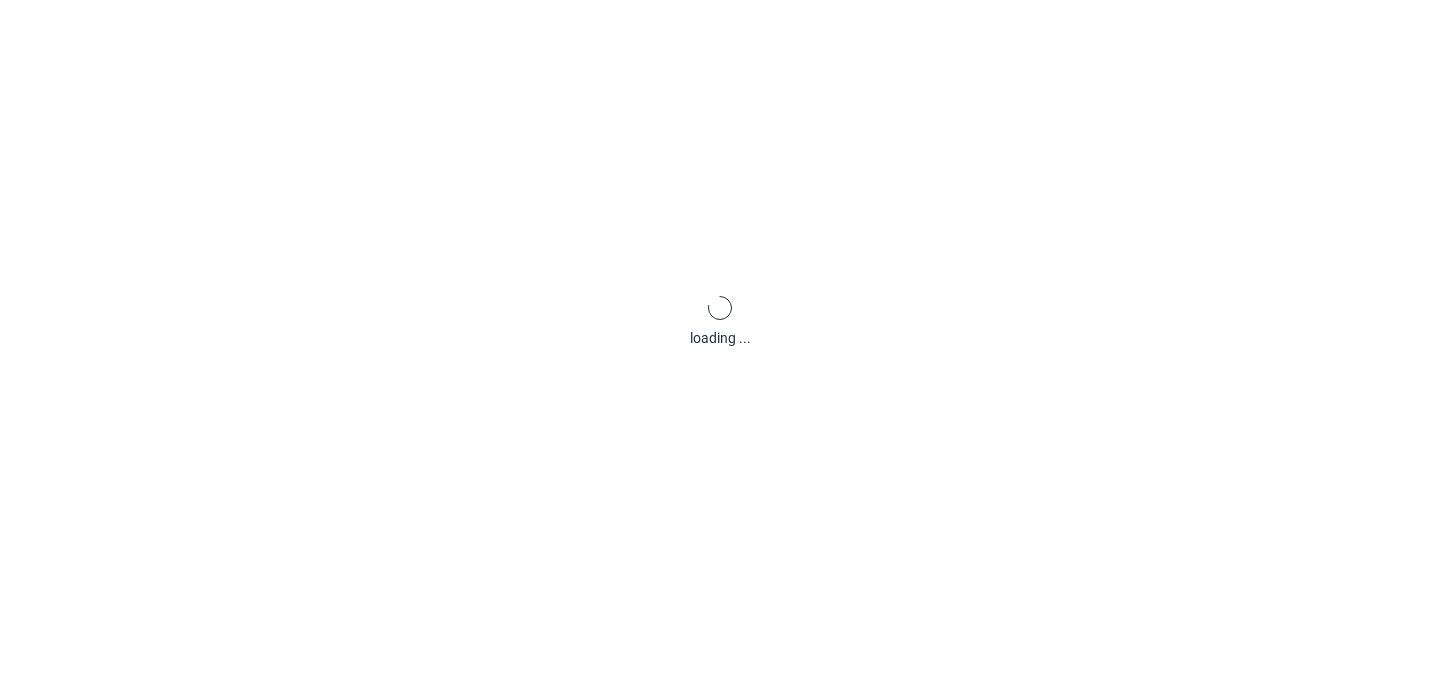scroll, scrollTop: 5, scrollLeft: 0, axis: vertical 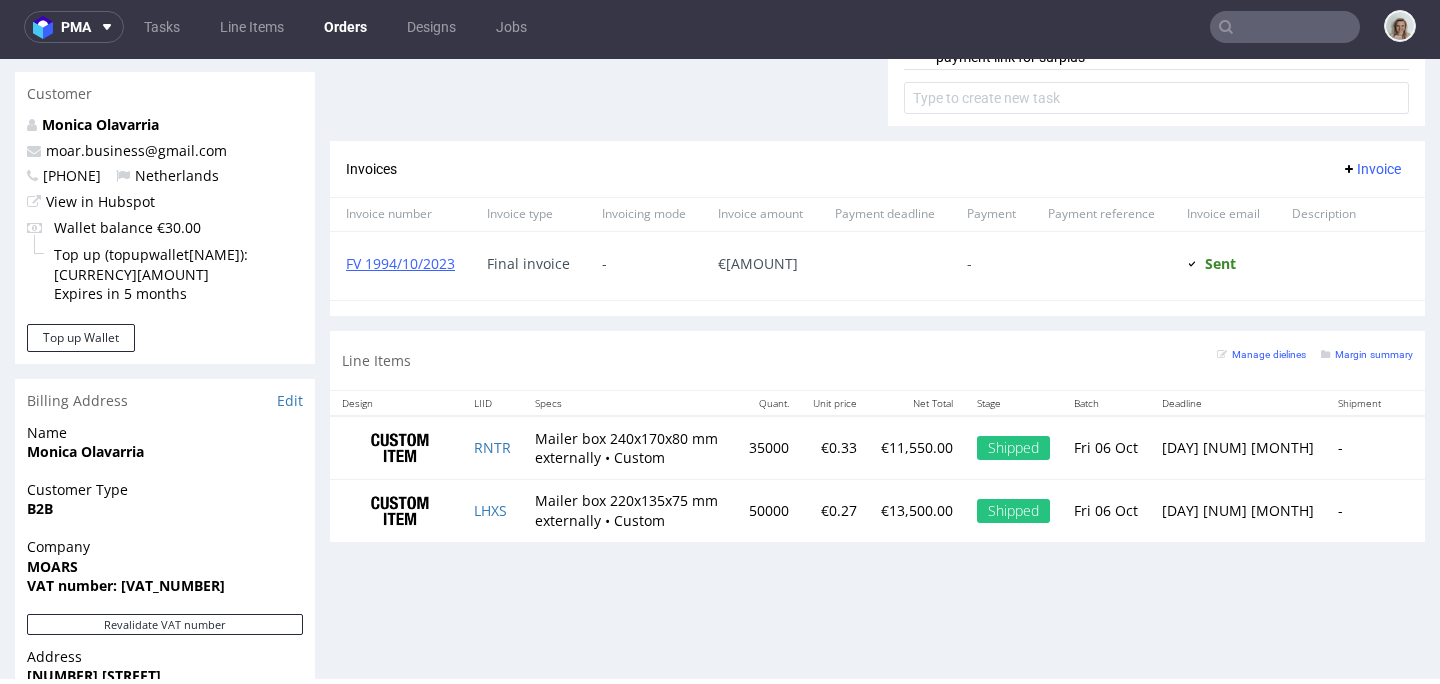 type on "moars" 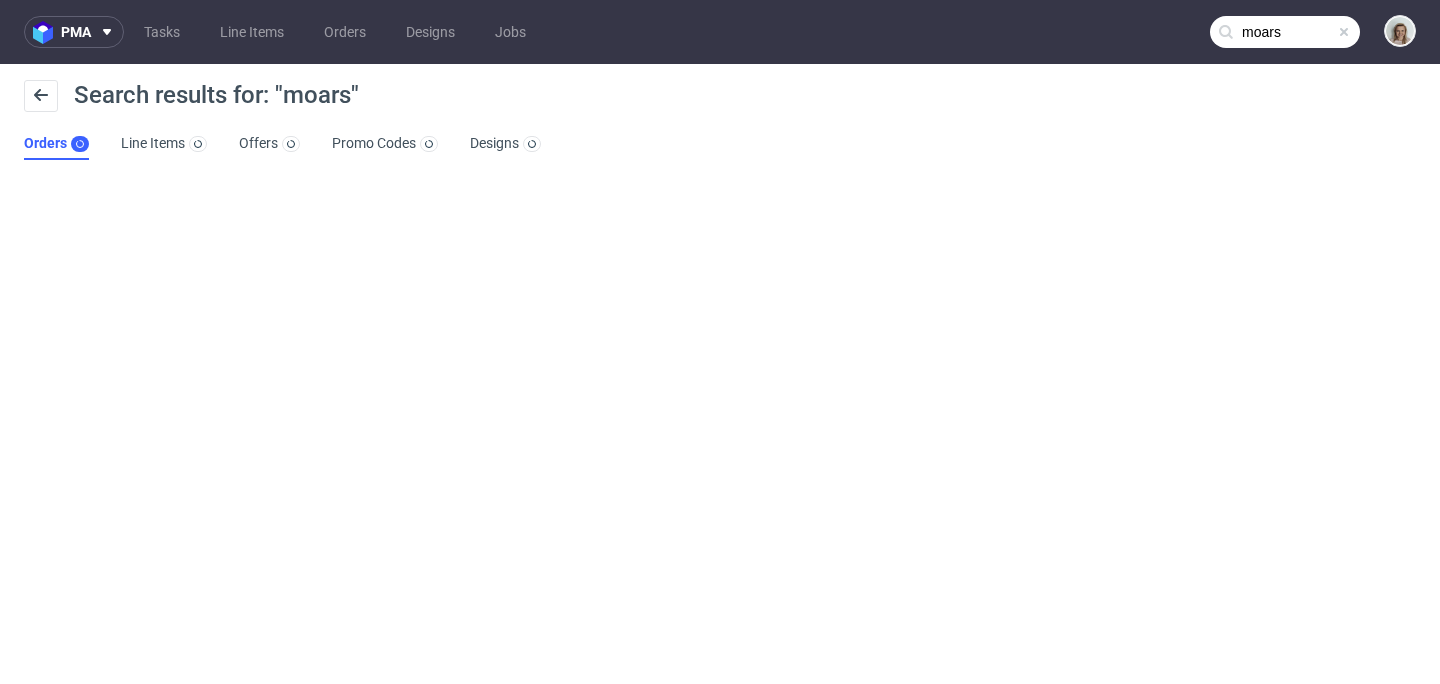 scroll, scrollTop: 0, scrollLeft: 0, axis: both 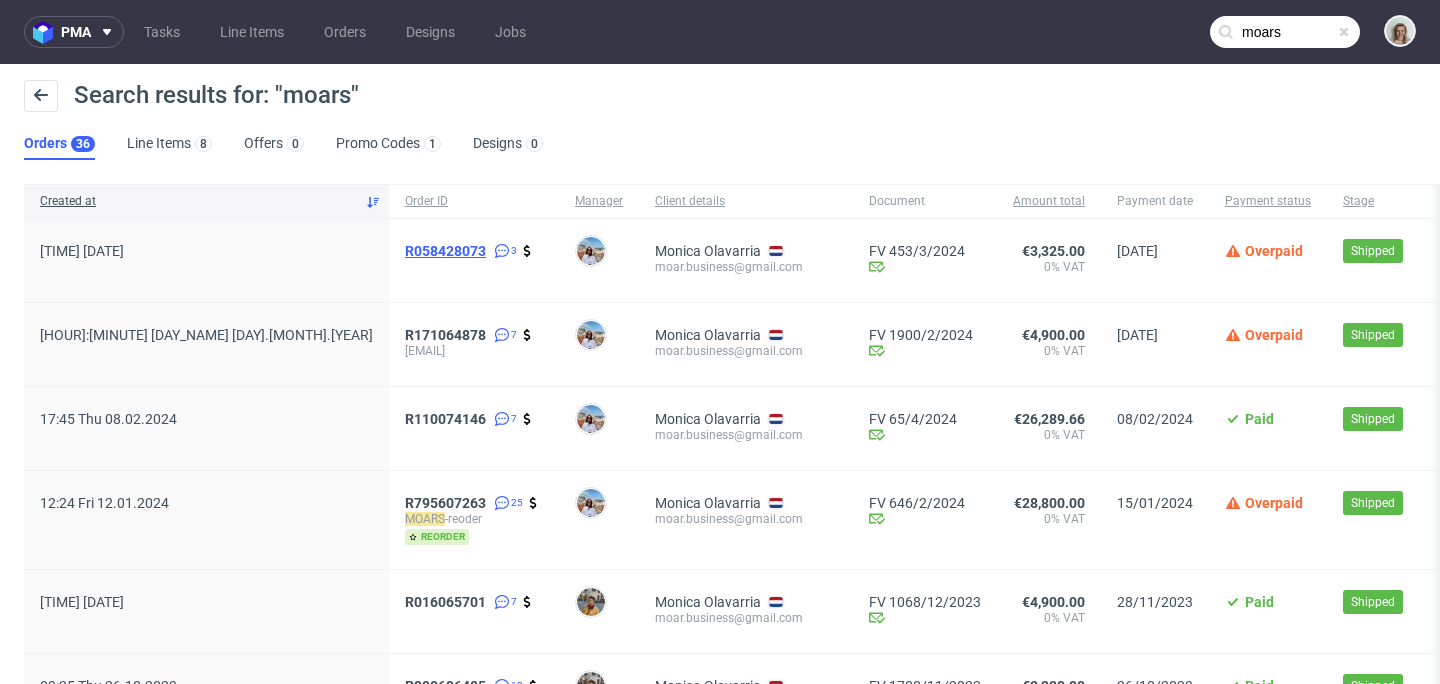 click on "R058428073" at bounding box center [445, 251] 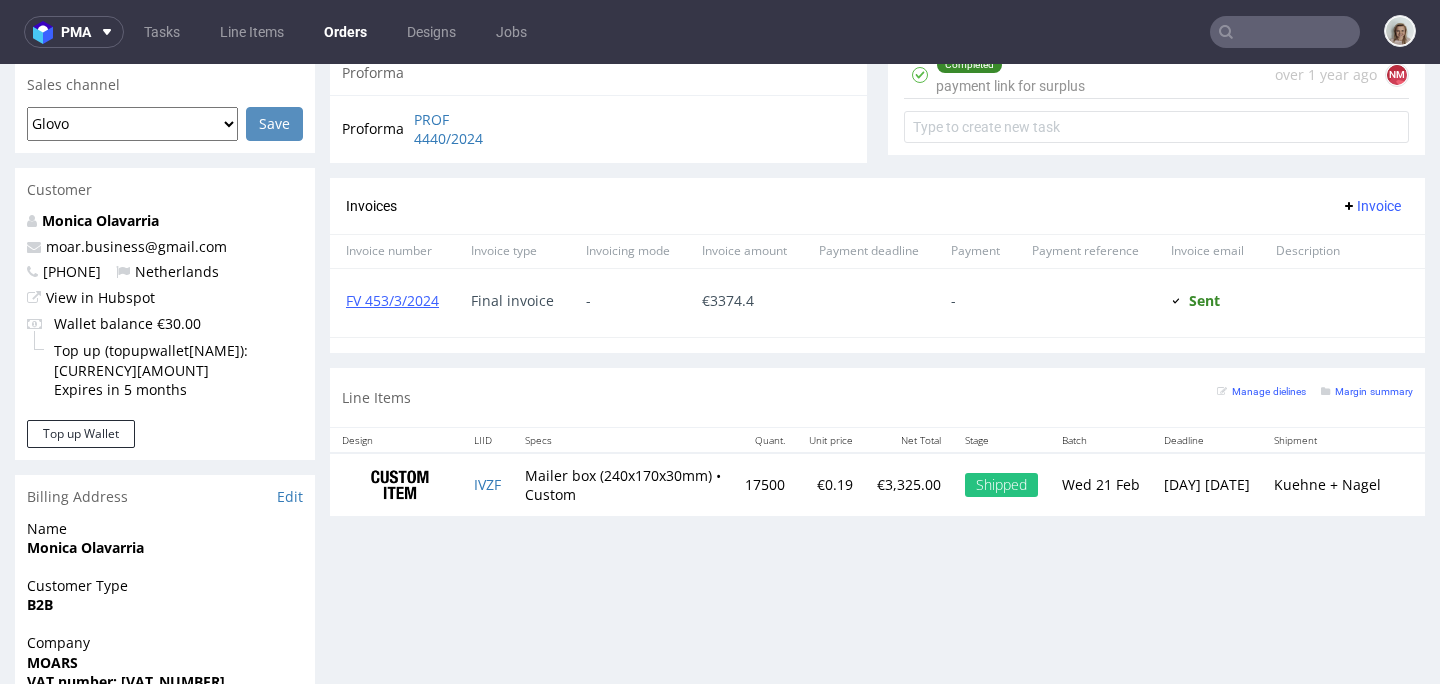 scroll, scrollTop: 843, scrollLeft: 0, axis: vertical 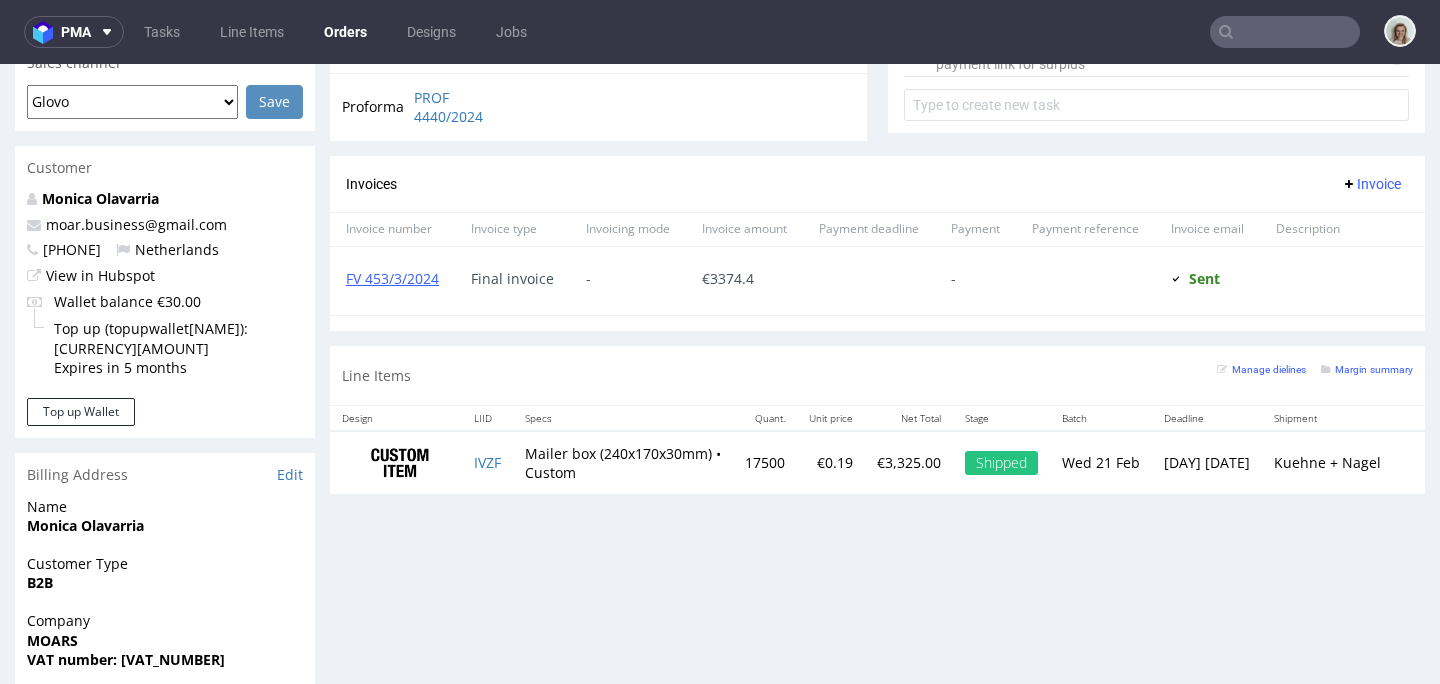 type on "moars" 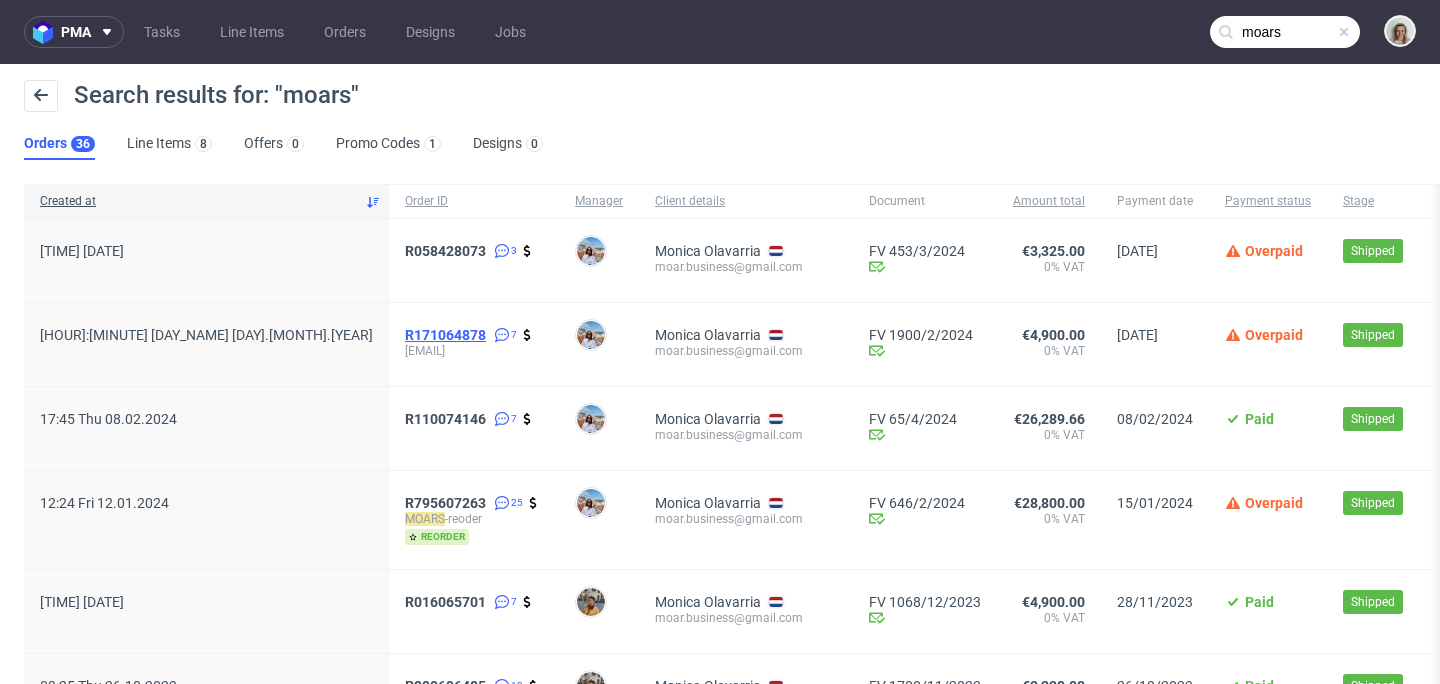 click on "R171064878" at bounding box center (445, 335) 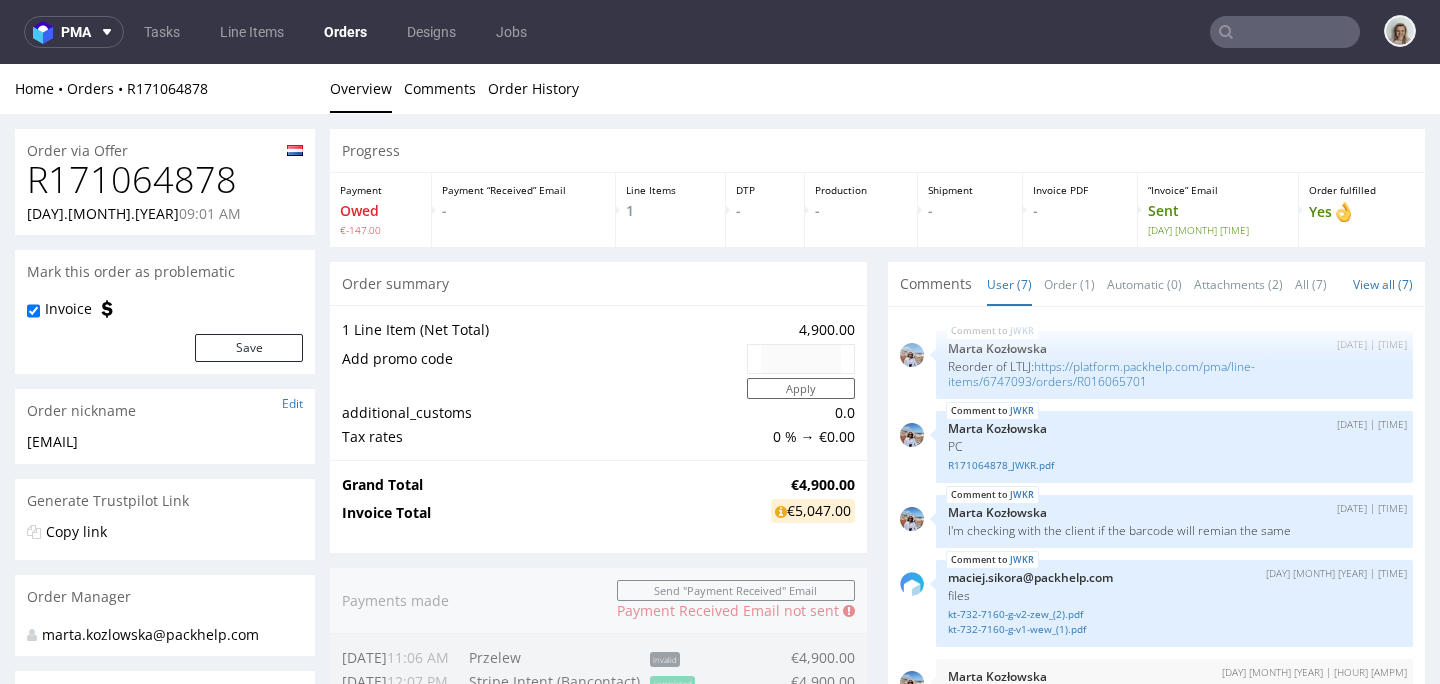scroll, scrollTop: 0, scrollLeft: 0, axis: both 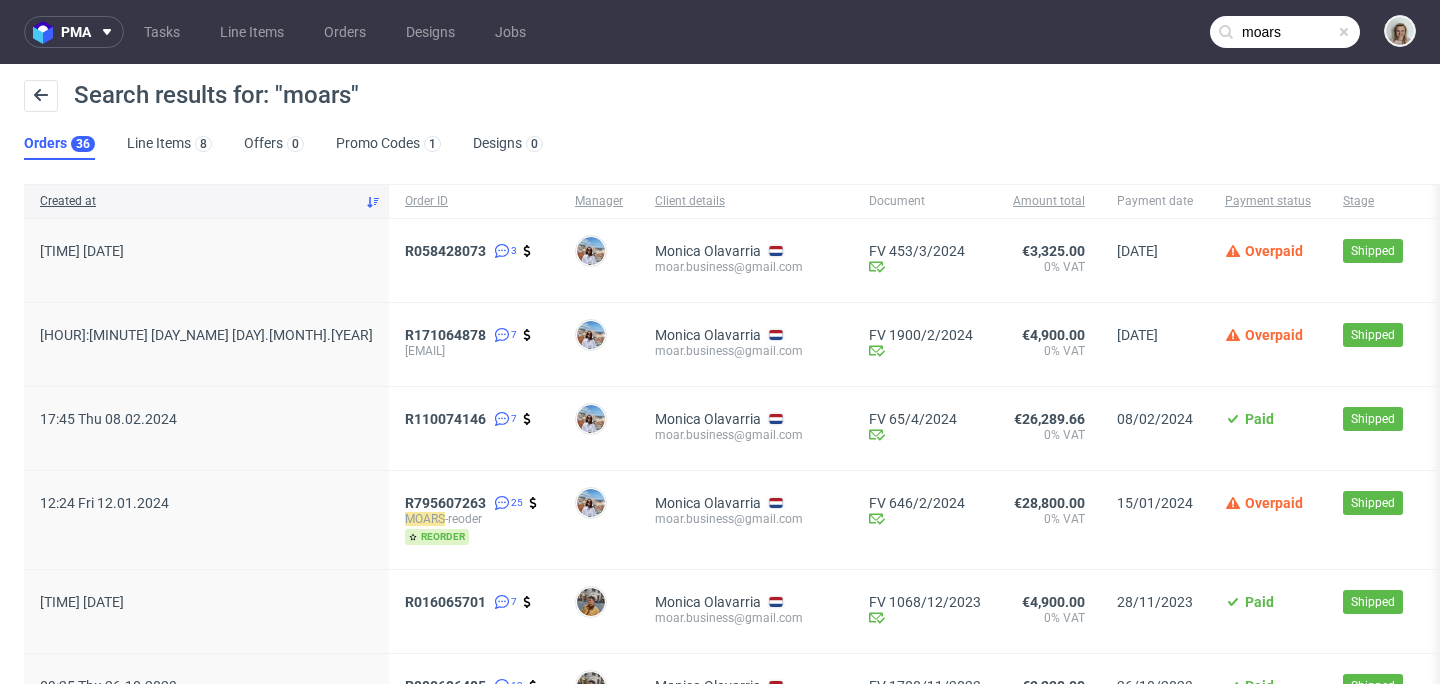 click on "moars" at bounding box center [1285, 32] 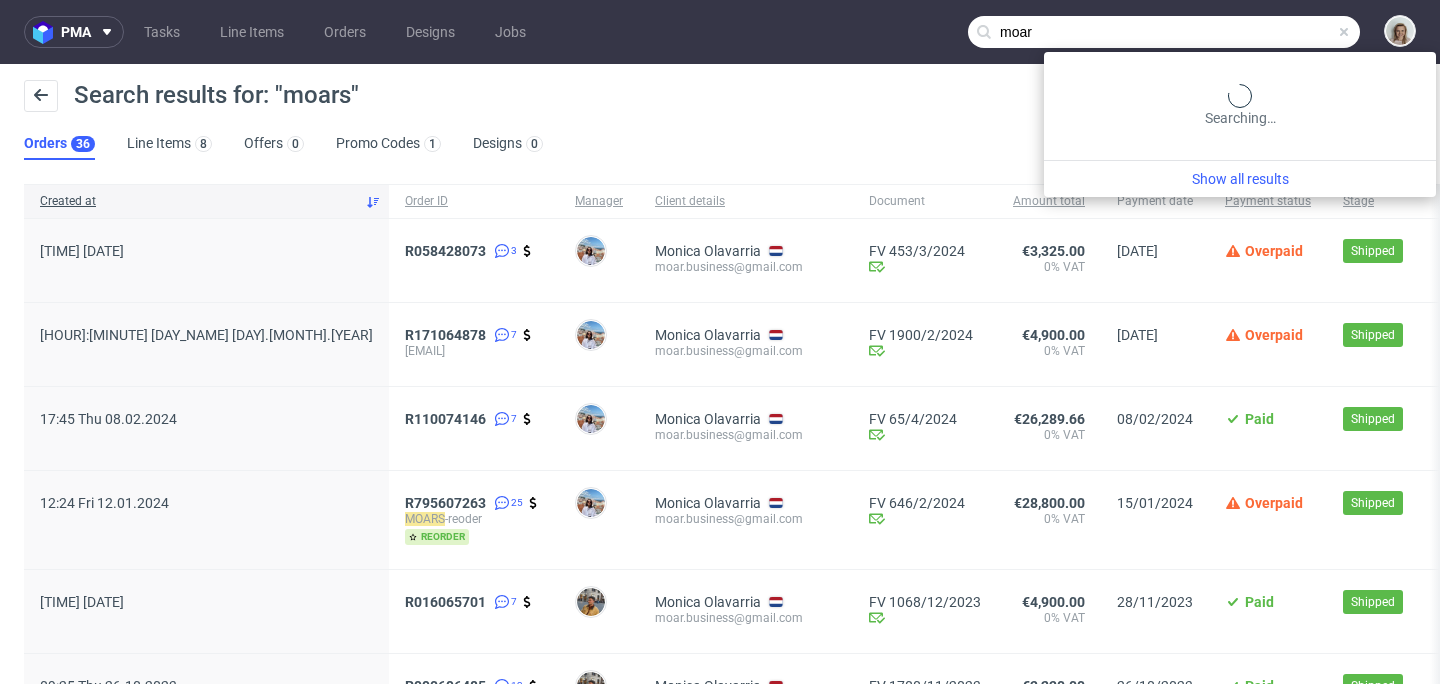 type on "moar" 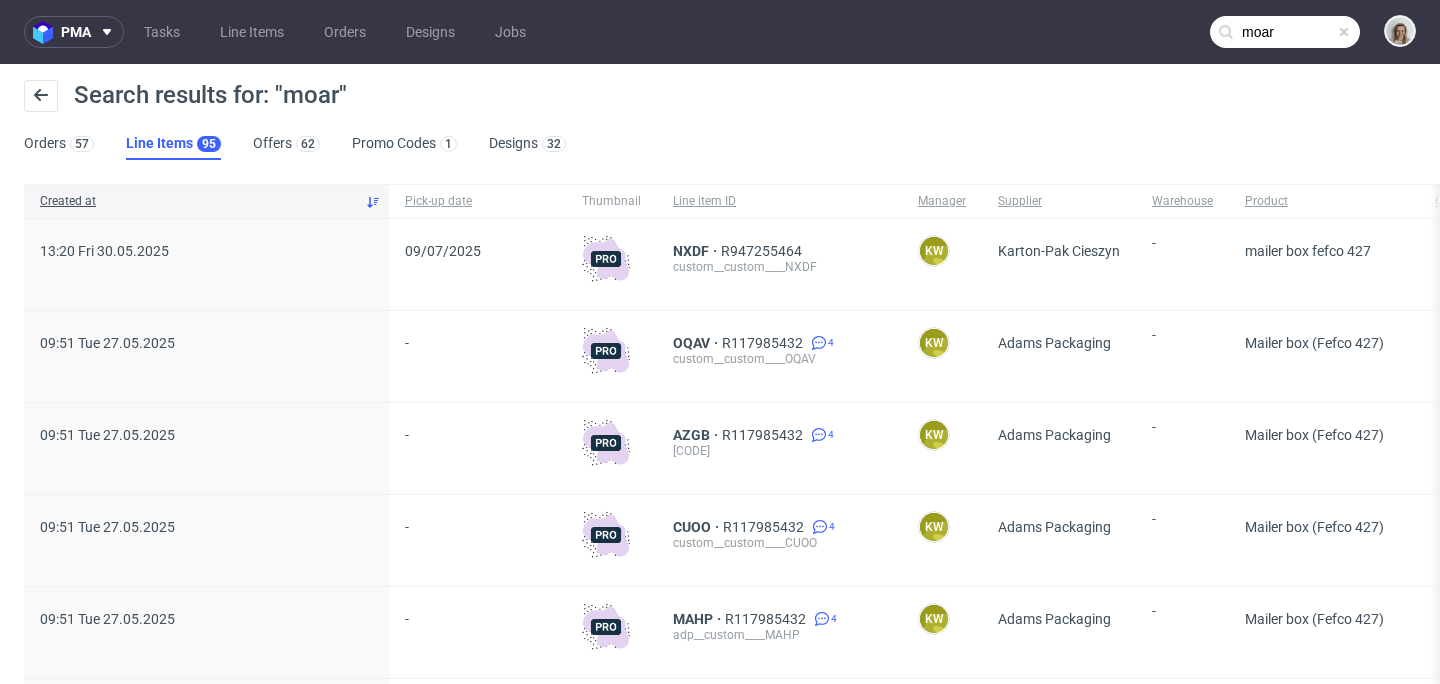 scroll, scrollTop: 34, scrollLeft: 0, axis: vertical 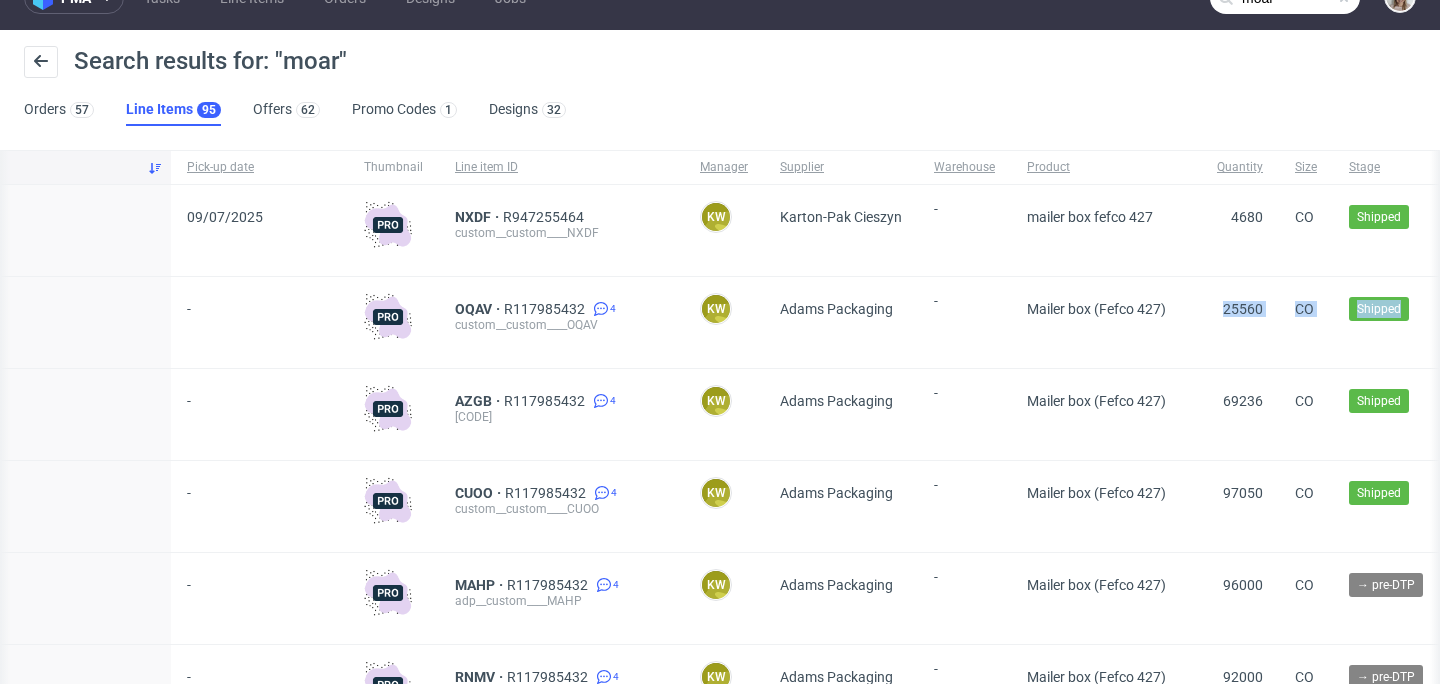 drag, startPoint x: 767, startPoint y: 335, endPoint x: 1100, endPoint y: 339, distance: 333.02402 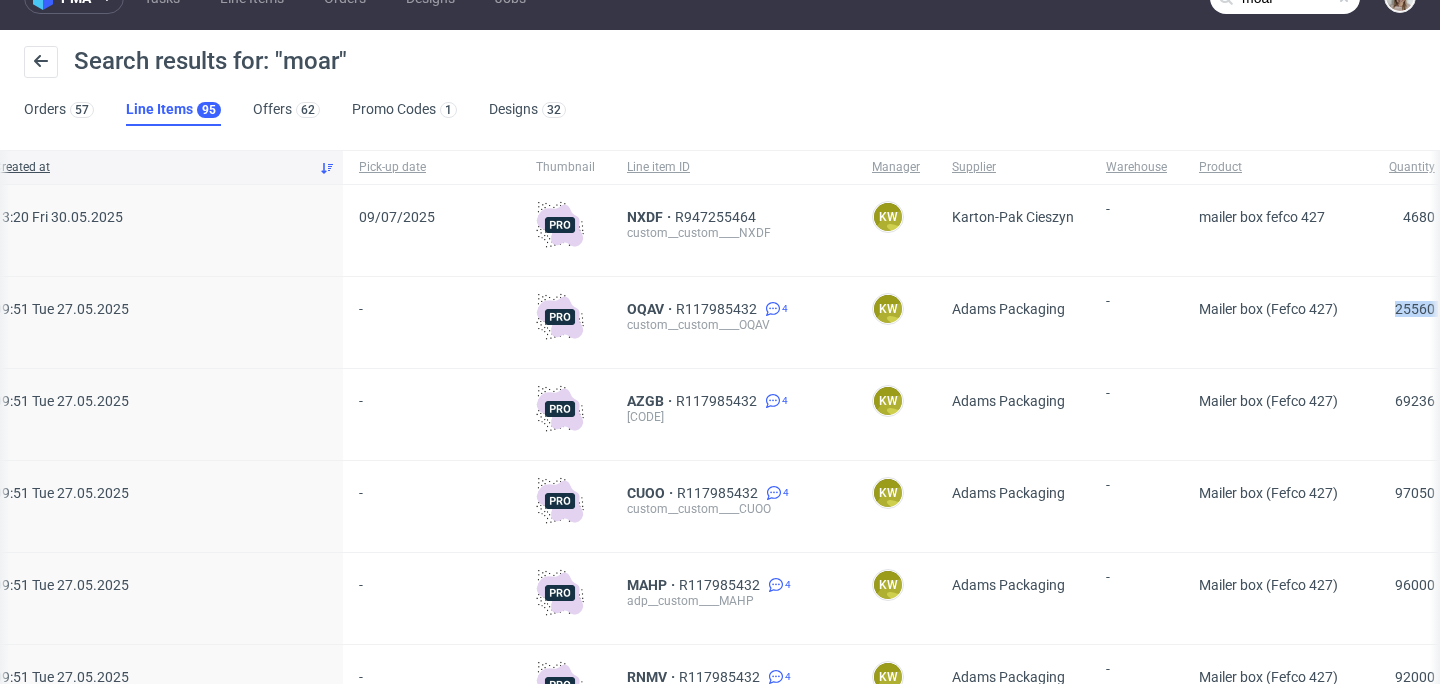 scroll 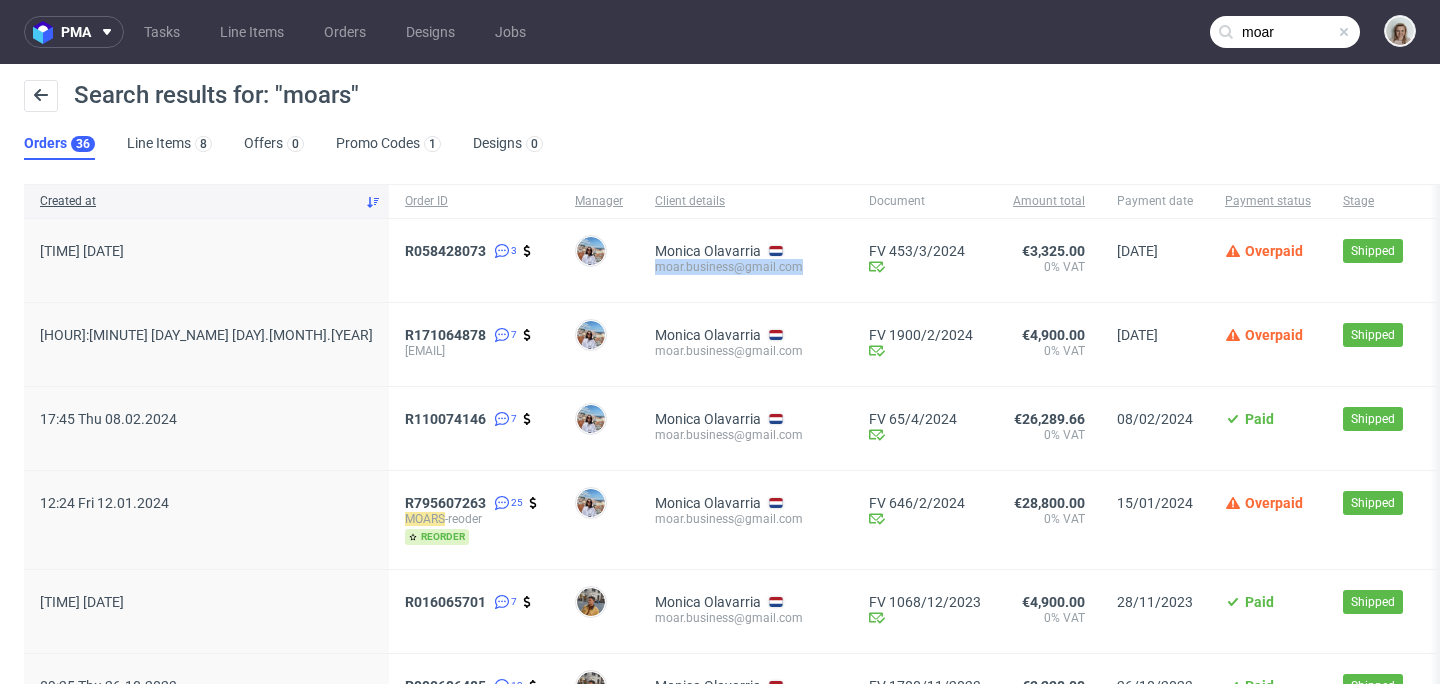 drag, startPoint x: 618, startPoint y: 268, endPoint x: 461, endPoint y: 270, distance: 157.01274 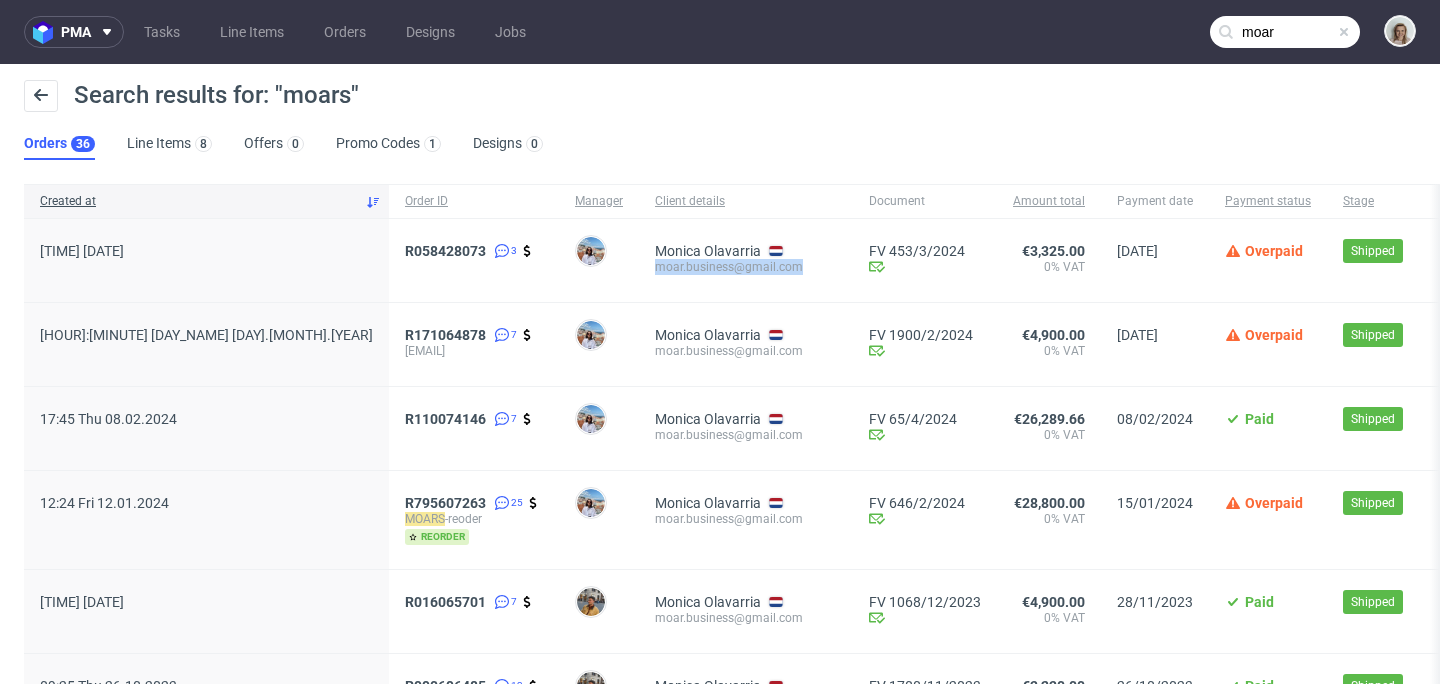 click on "moar.business@gmail.com" at bounding box center (746, 267) 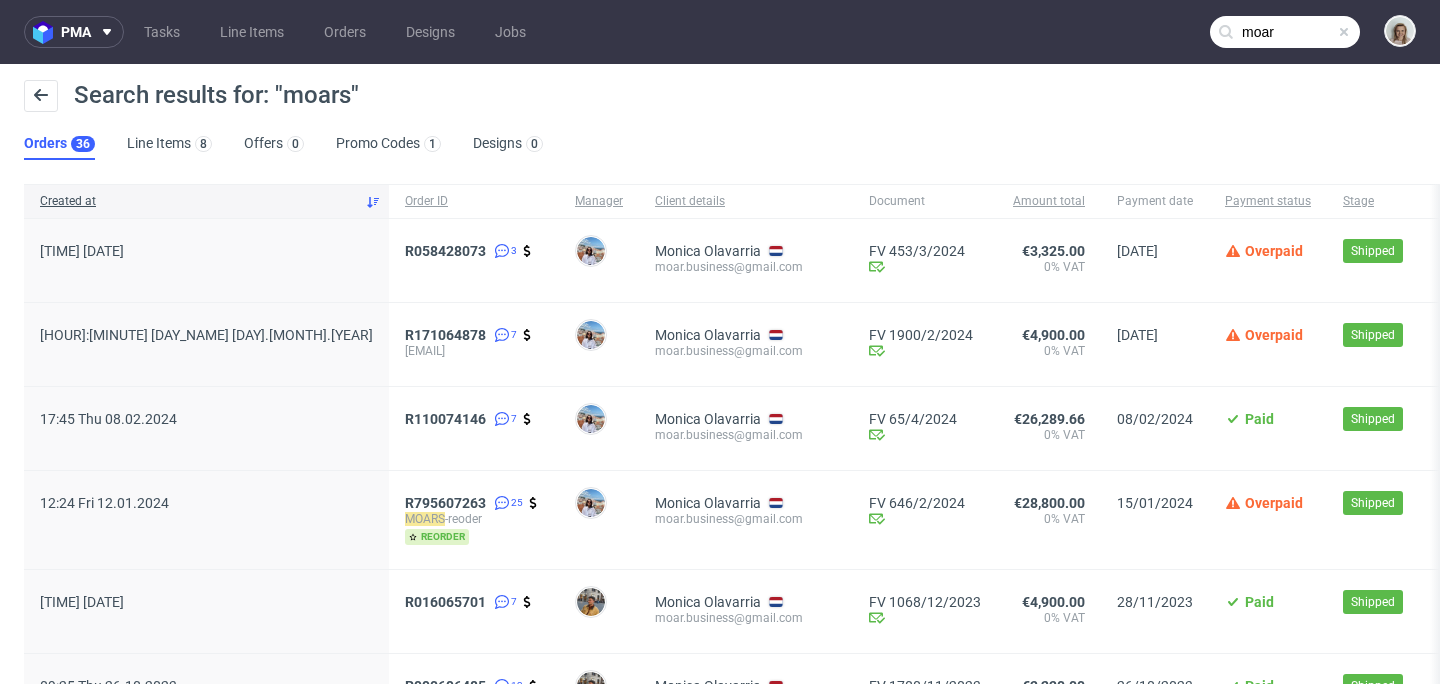 click at bounding box center [1344, 32] 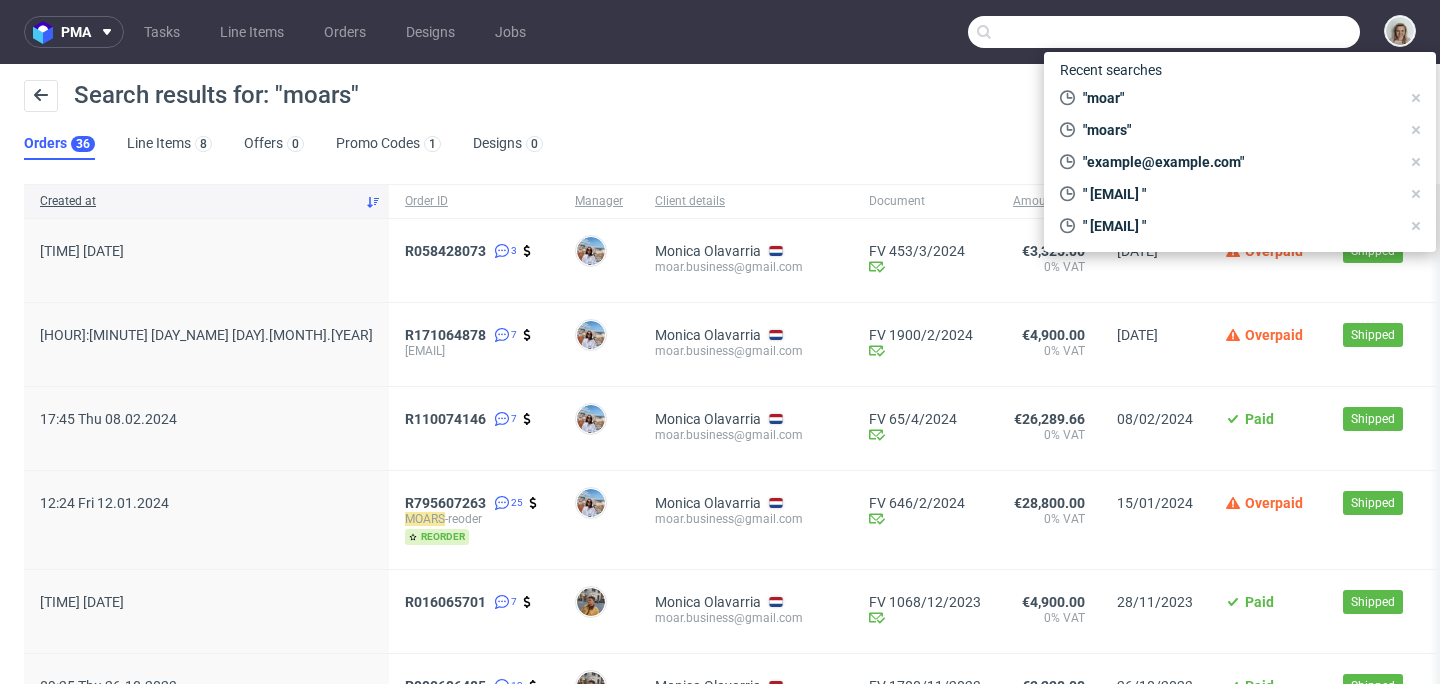 click at bounding box center [1164, 32] 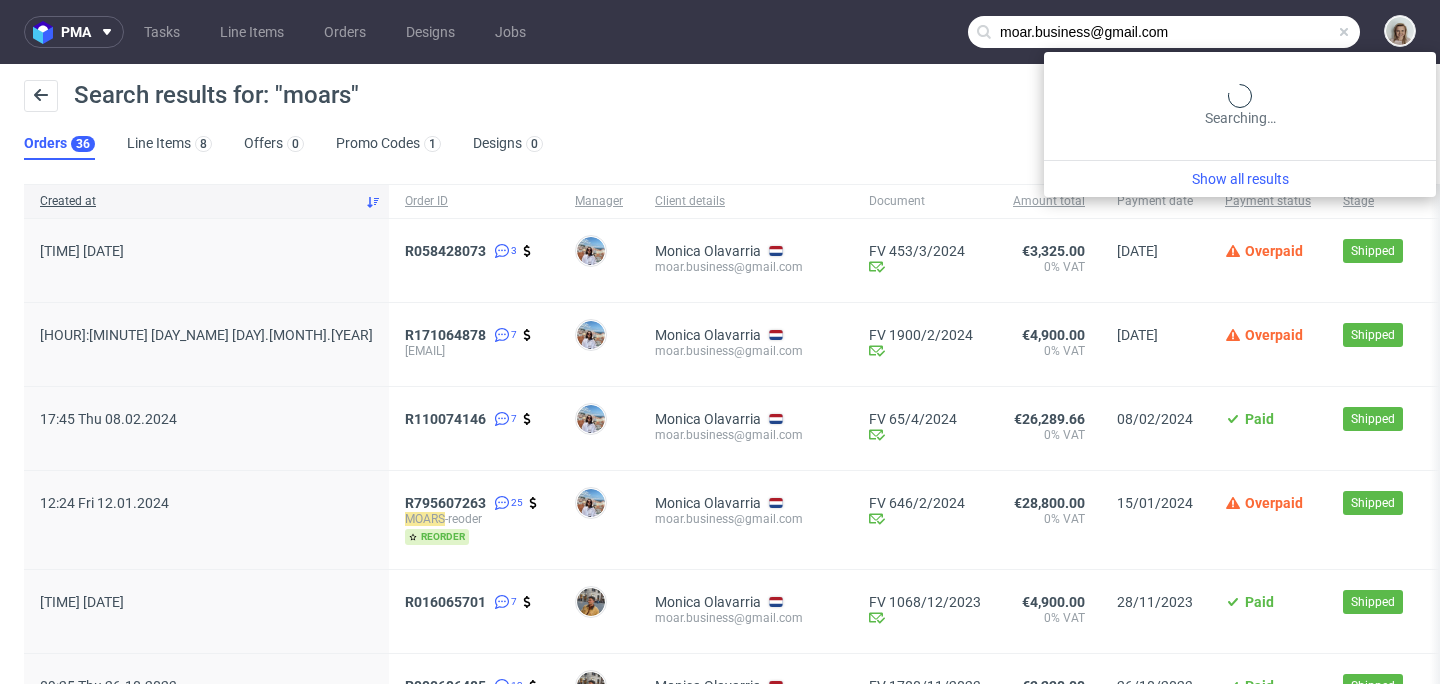 type on "moar.business@gmail.com" 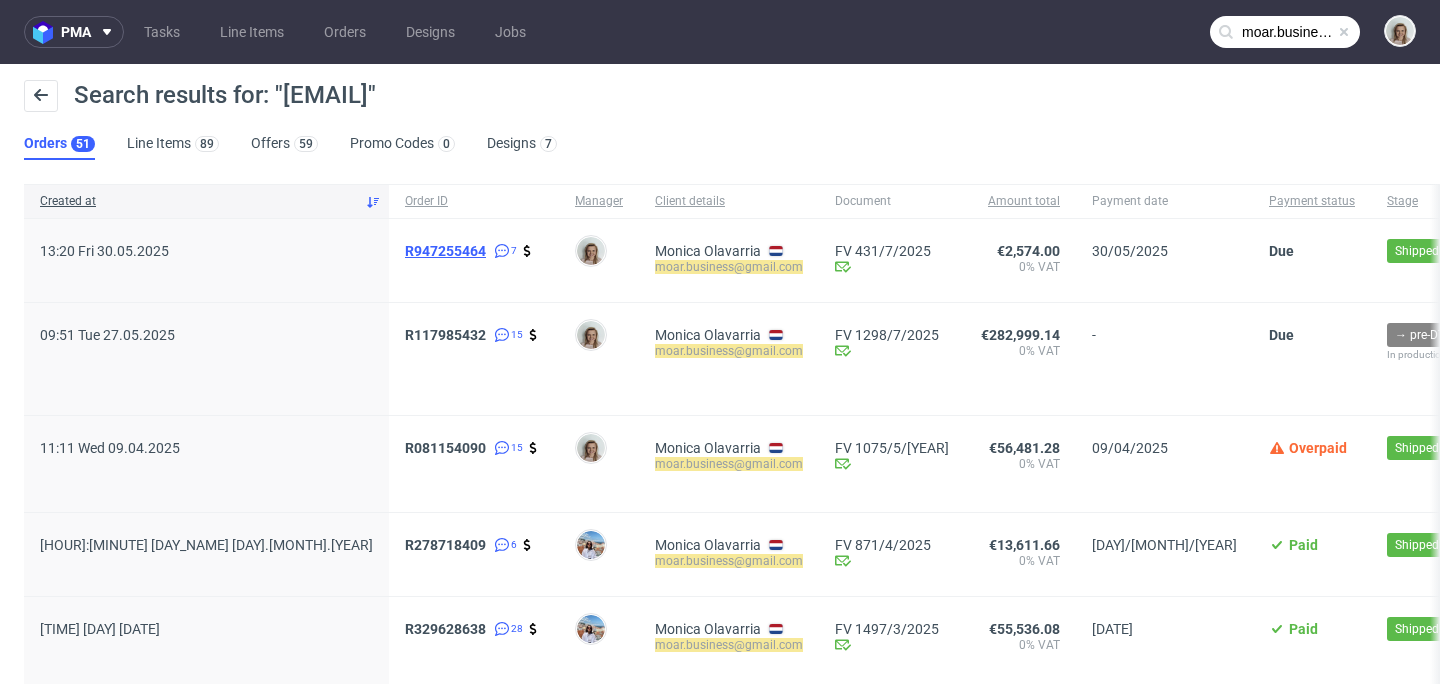 click on "R947255464" at bounding box center [445, 251] 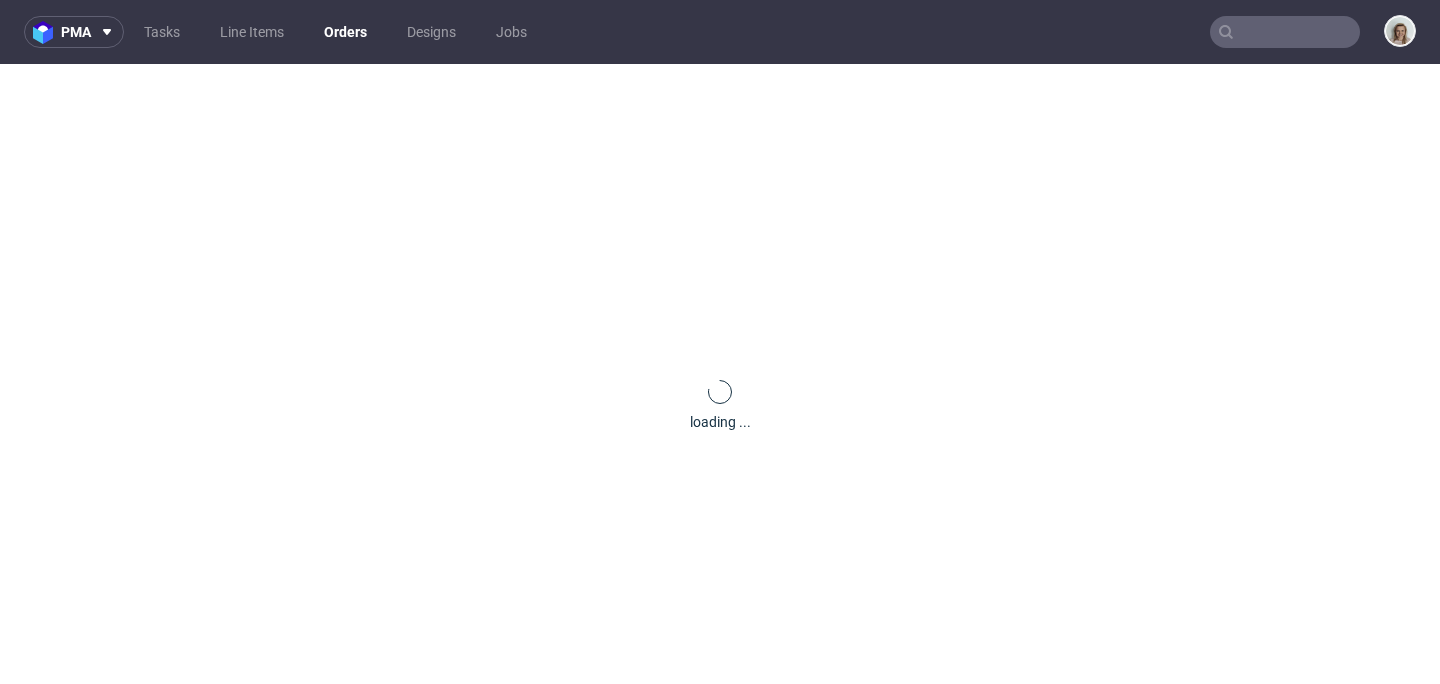 scroll, scrollTop: 5, scrollLeft: 0, axis: vertical 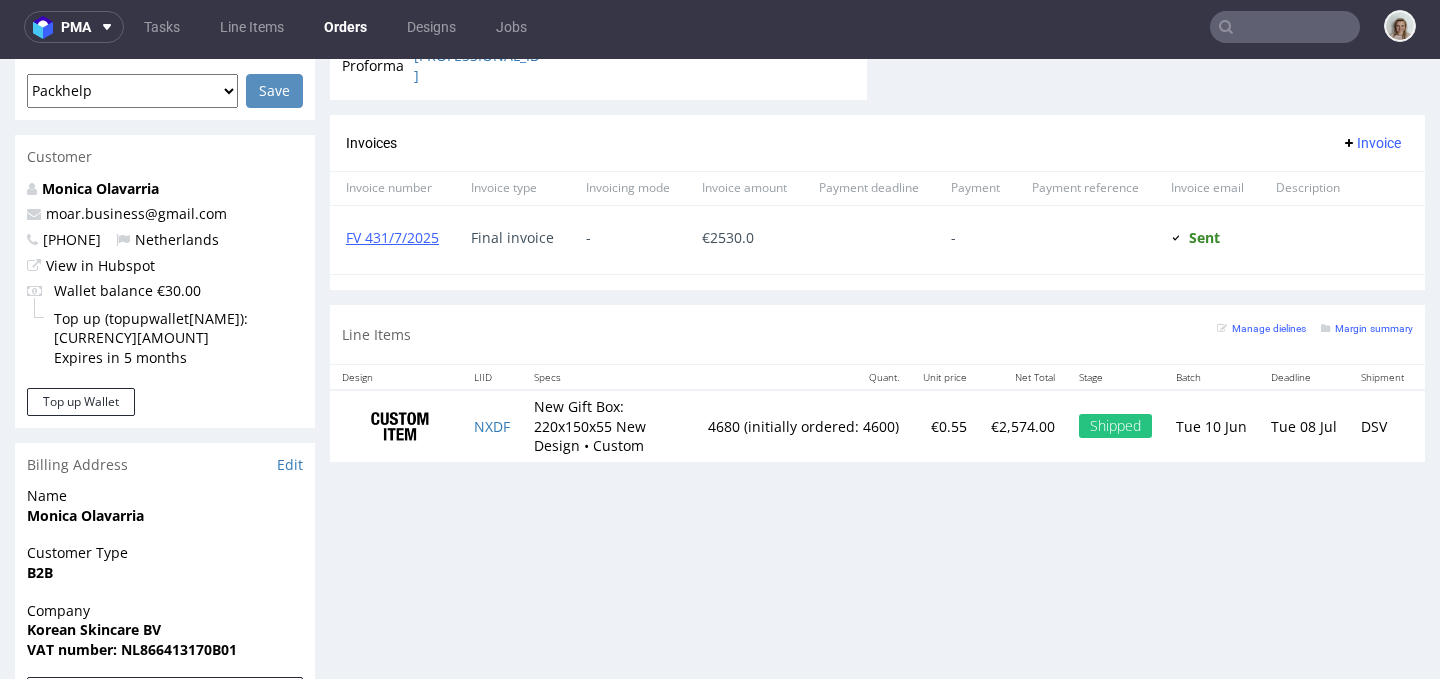 type on "moar.business@gmail.com" 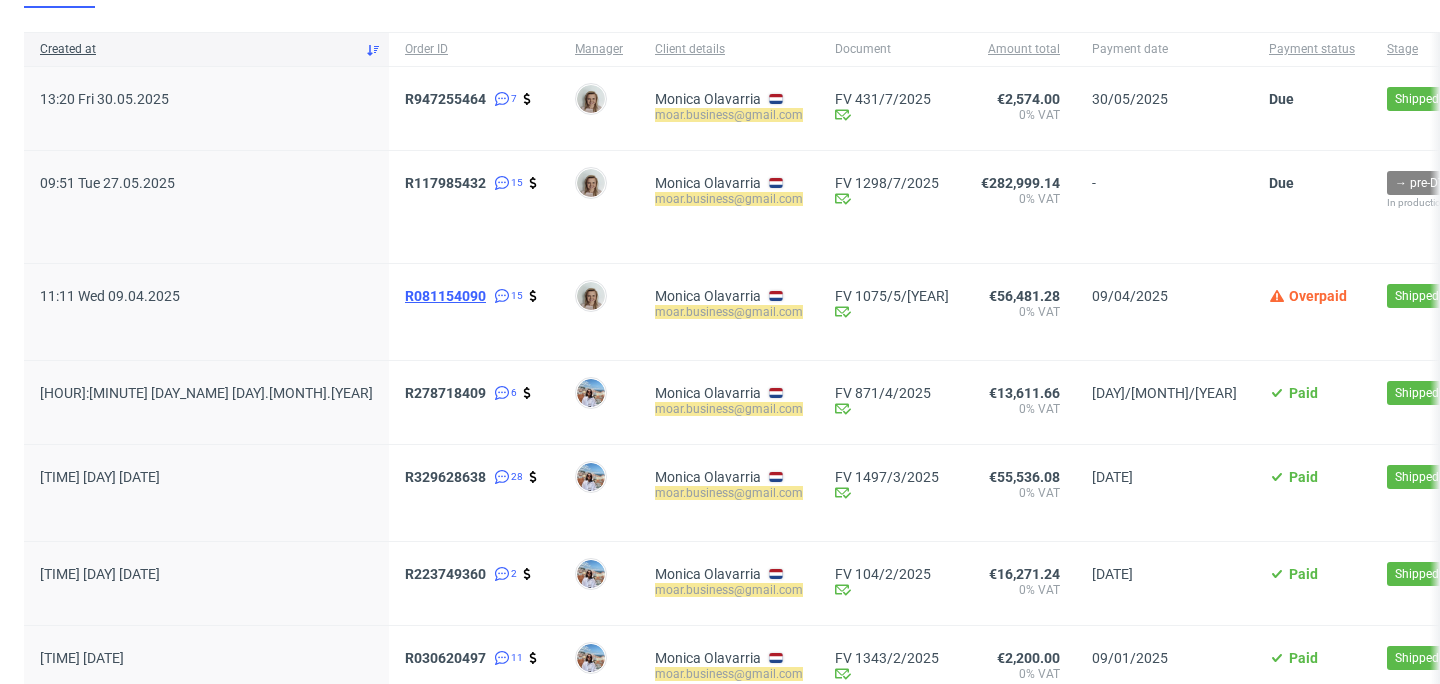 click on "R081154090" at bounding box center [445, 296] 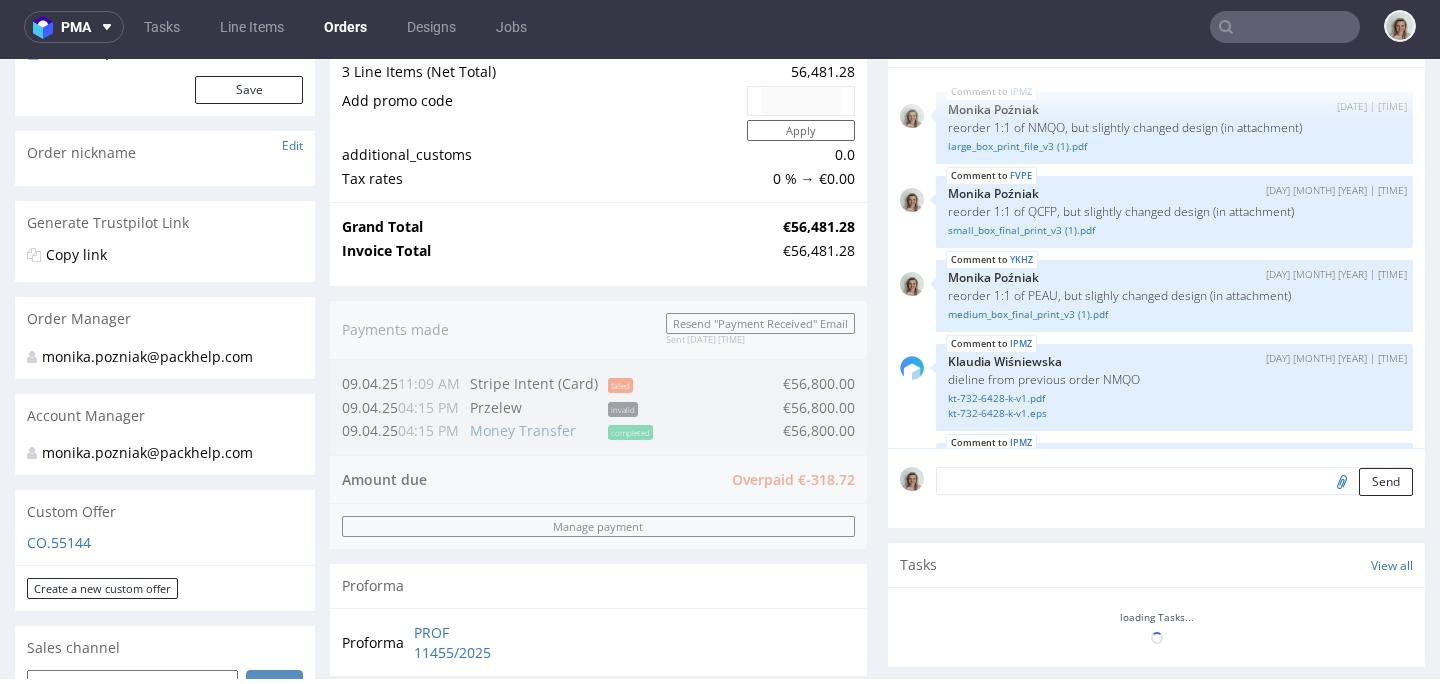 scroll, scrollTop: 1025, scrollLeft: 0, axis: vertical 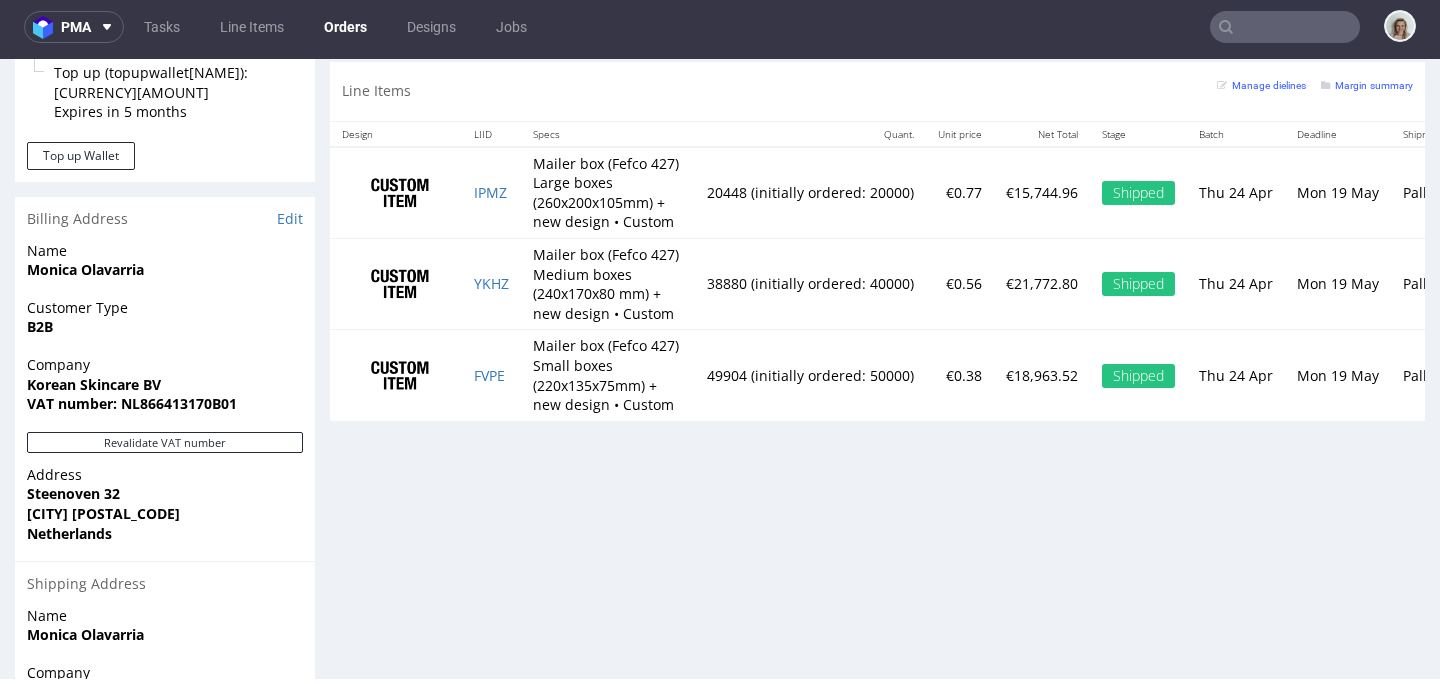 type on "moar.business@gmail.com" 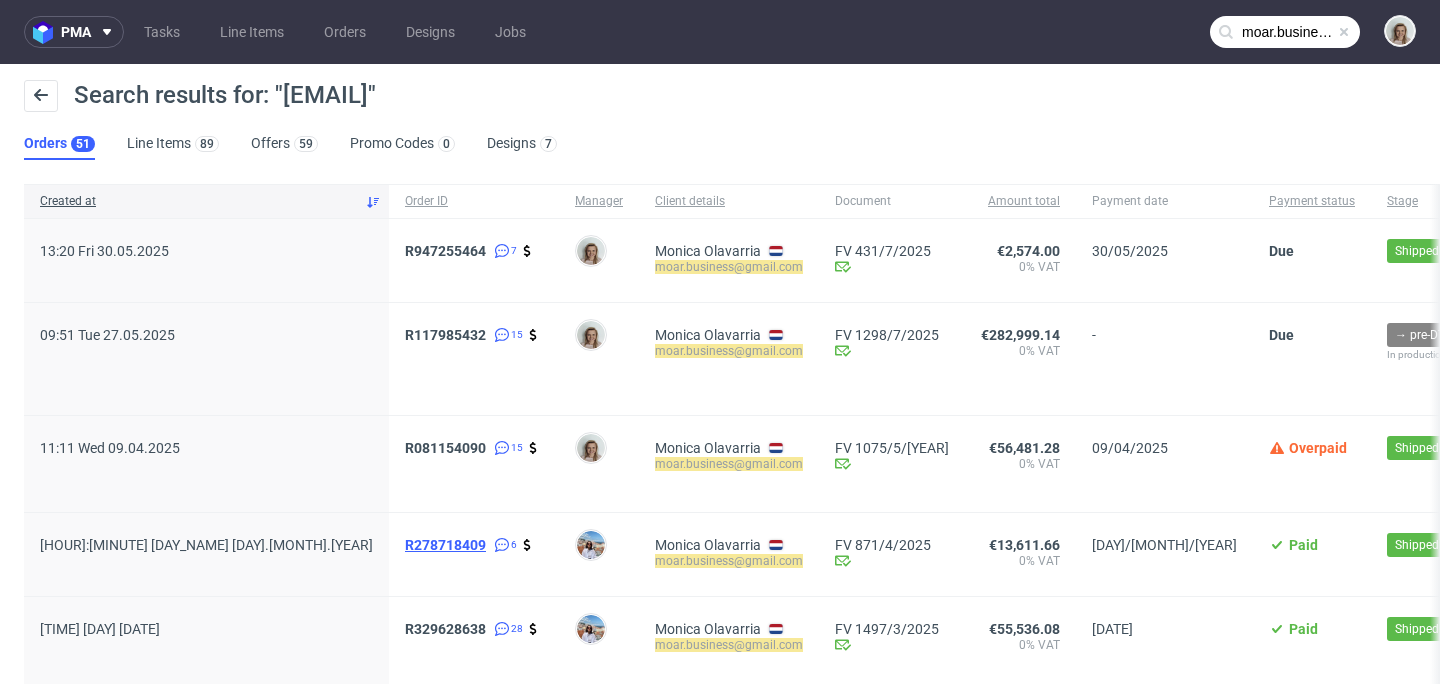 click on "R278718409" at bounding box center [445, 545] 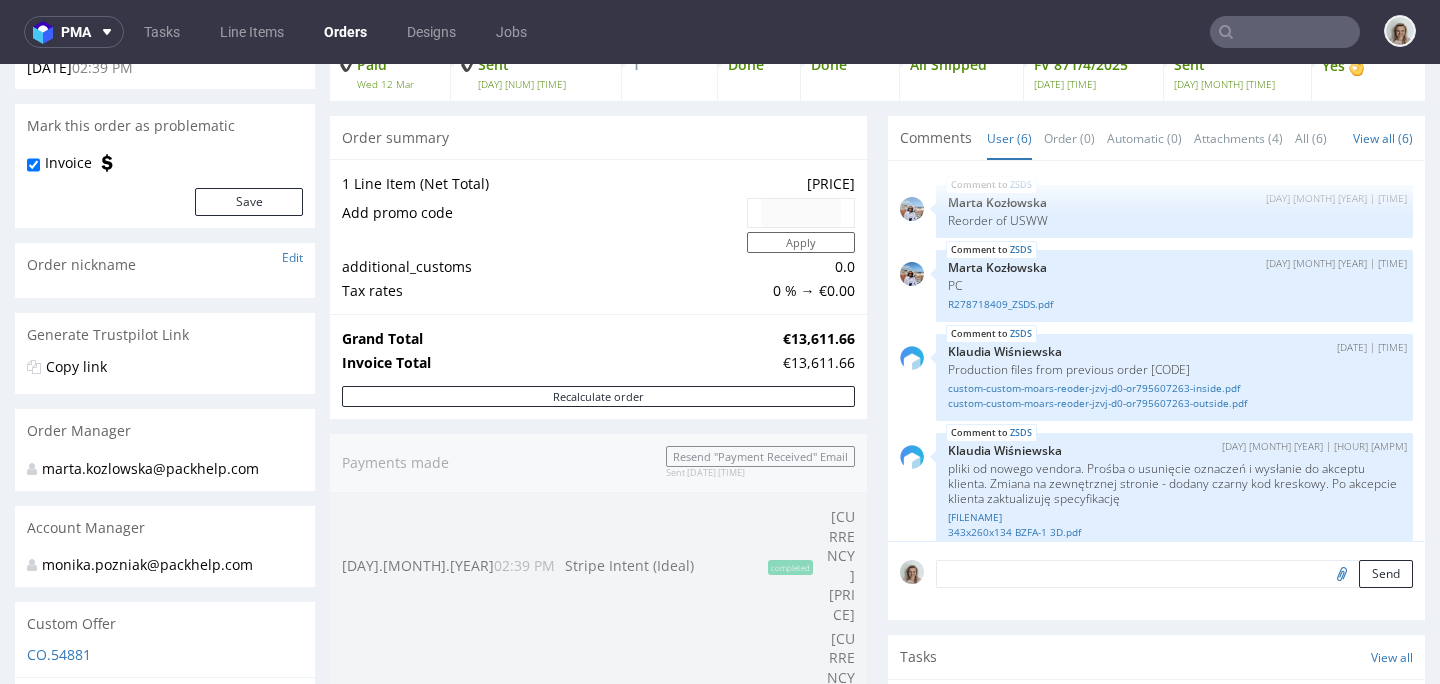 scroll, scrollTop: 295, scrollLeft: 0, axis: vertical 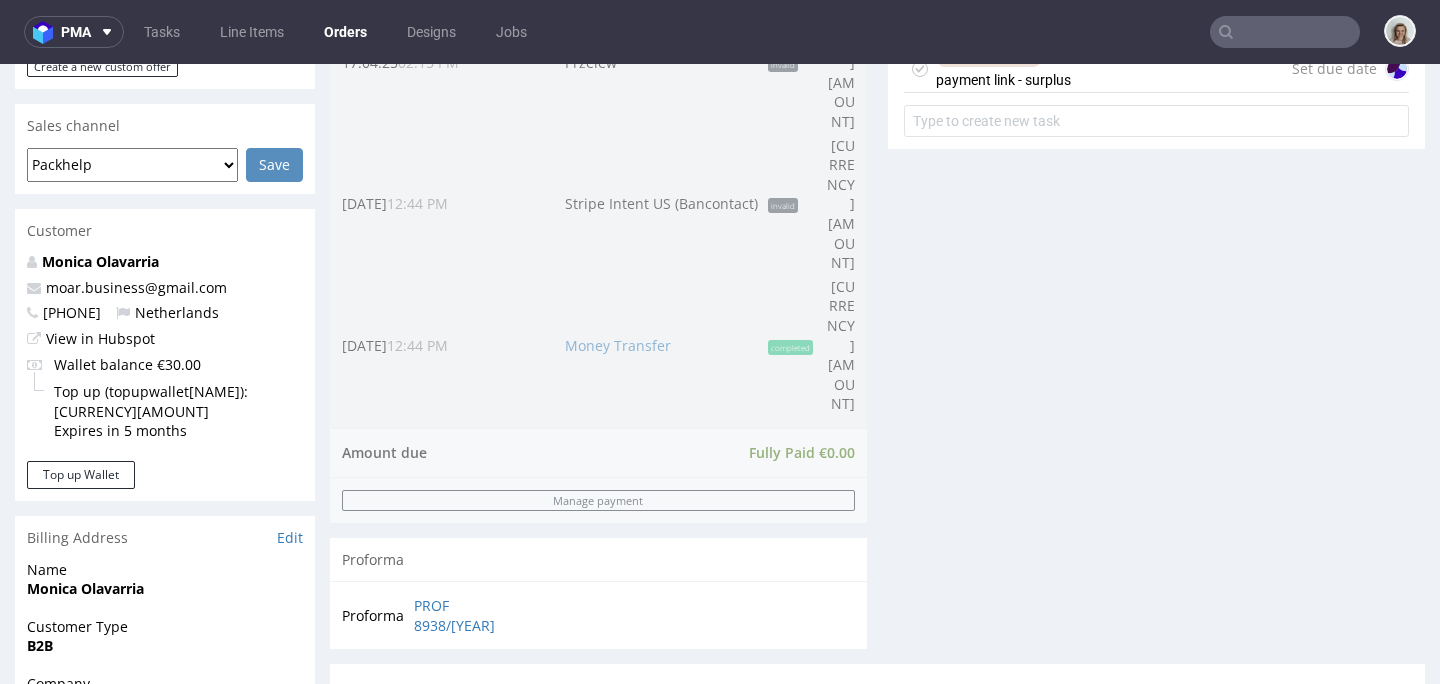 type on "moar.business@gmail.com" 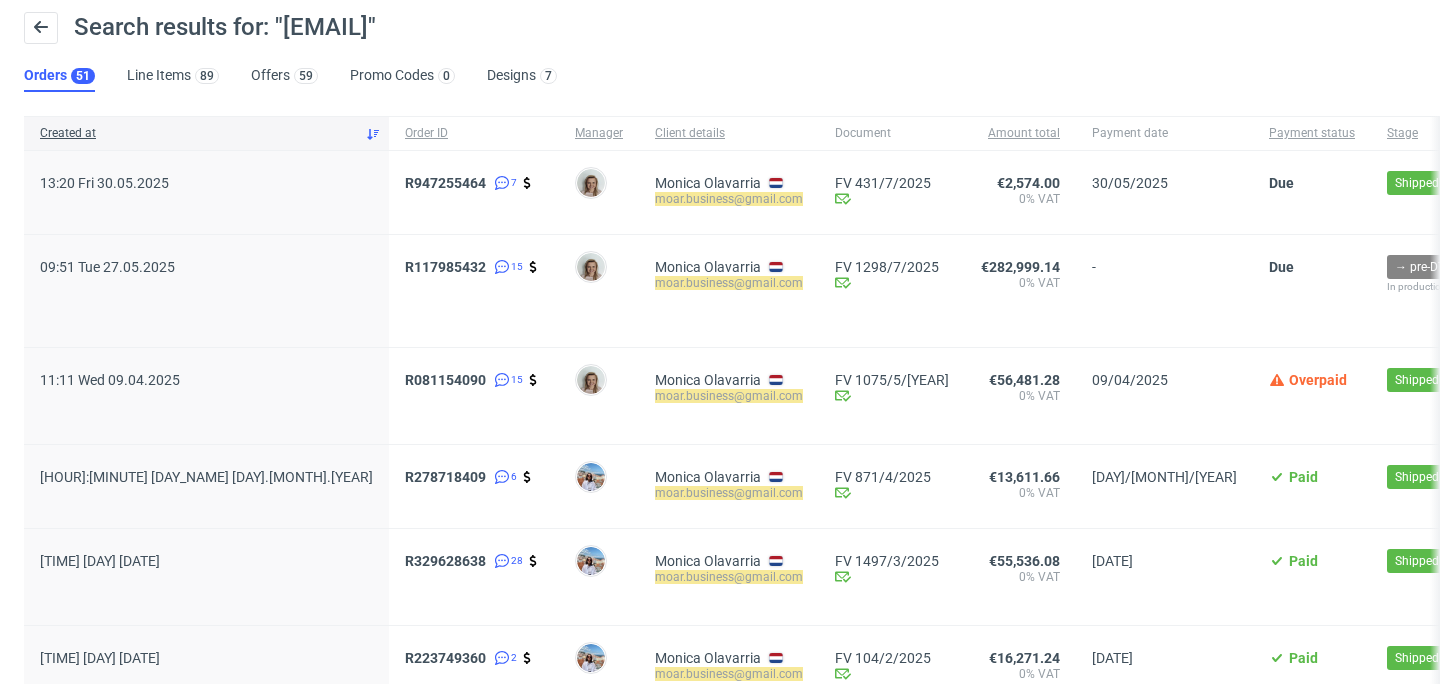 scroll, scrollTop: 75, scrollLeft: 0, axis: vertical 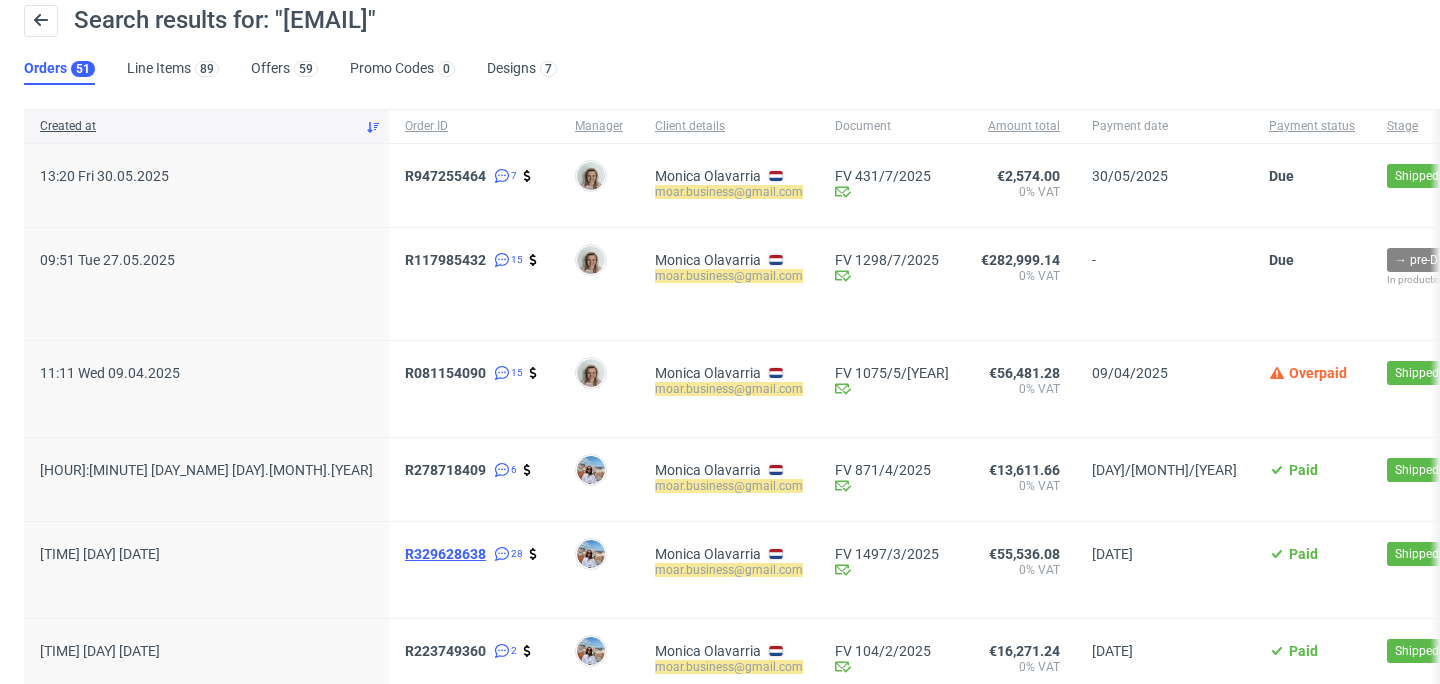 click on "R329628638" at bounding box center (445, 554) 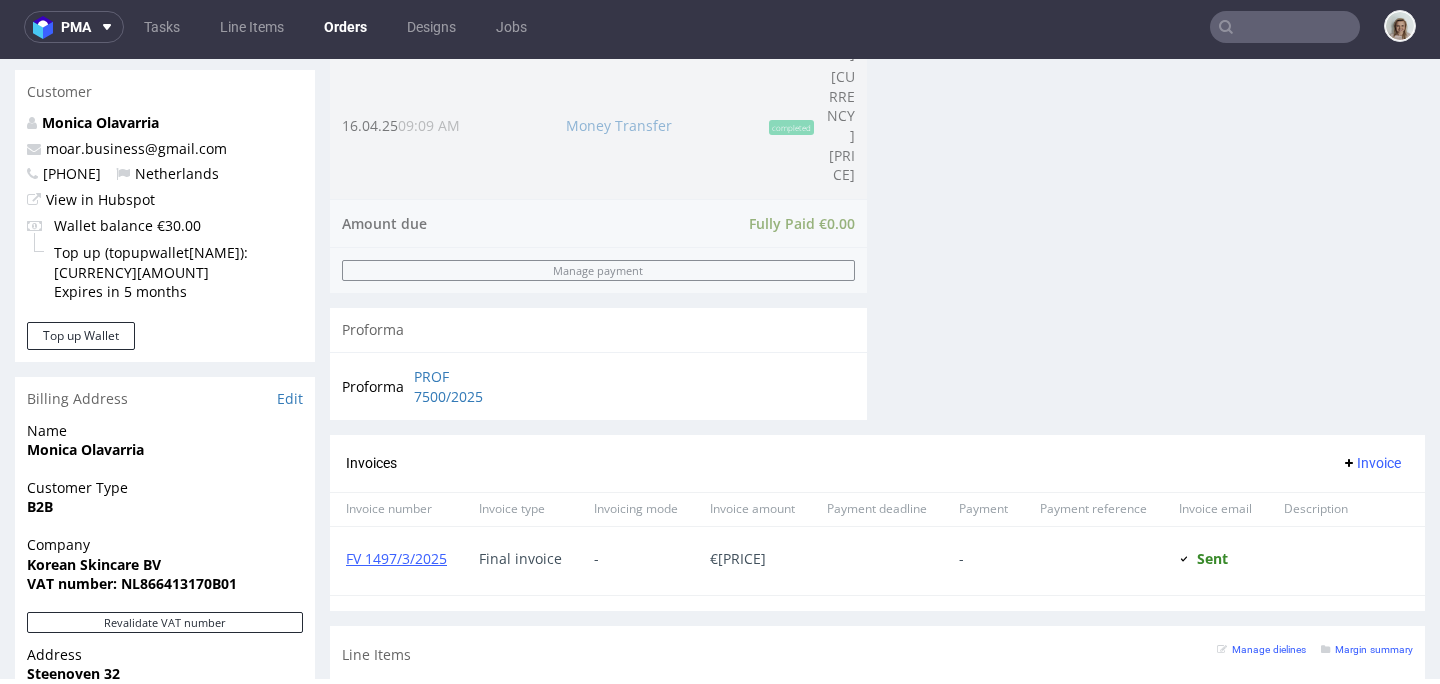type on "moar.business@gmail.com" 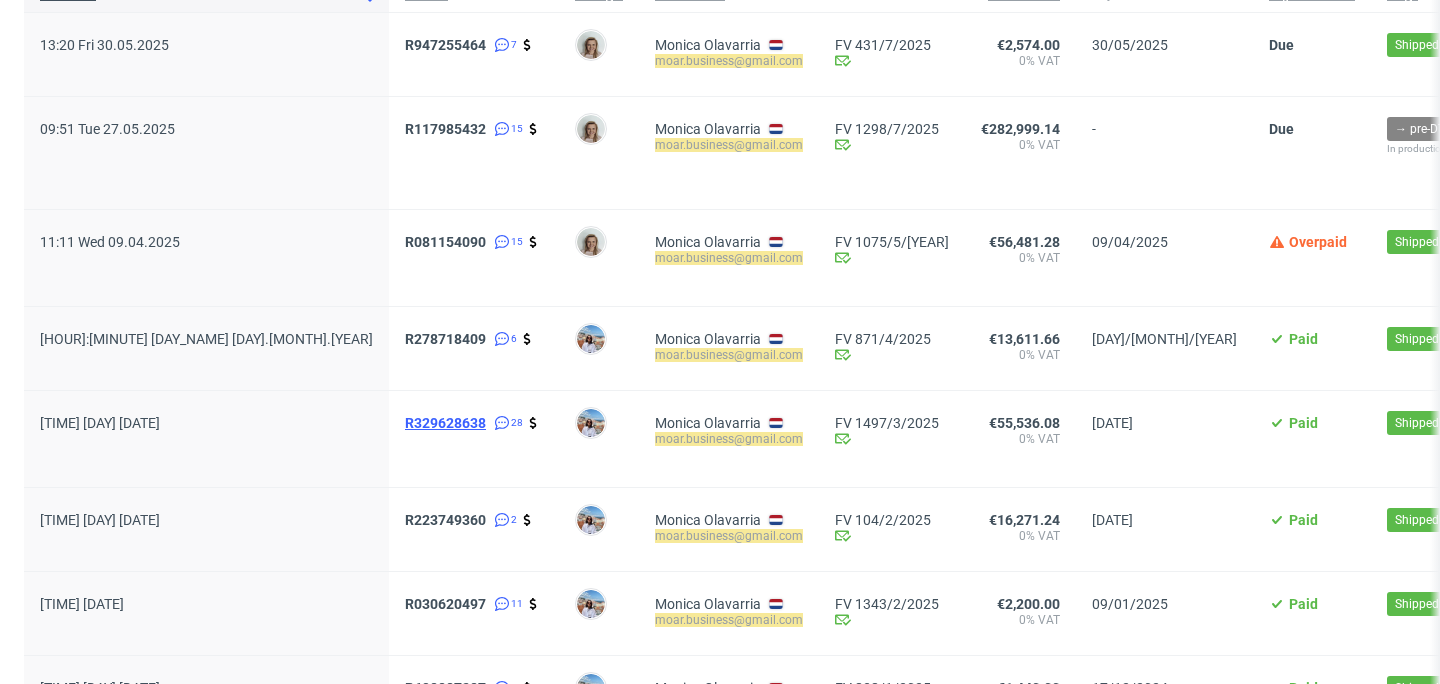 click on "R329628638" at bounding box center [445, 423] 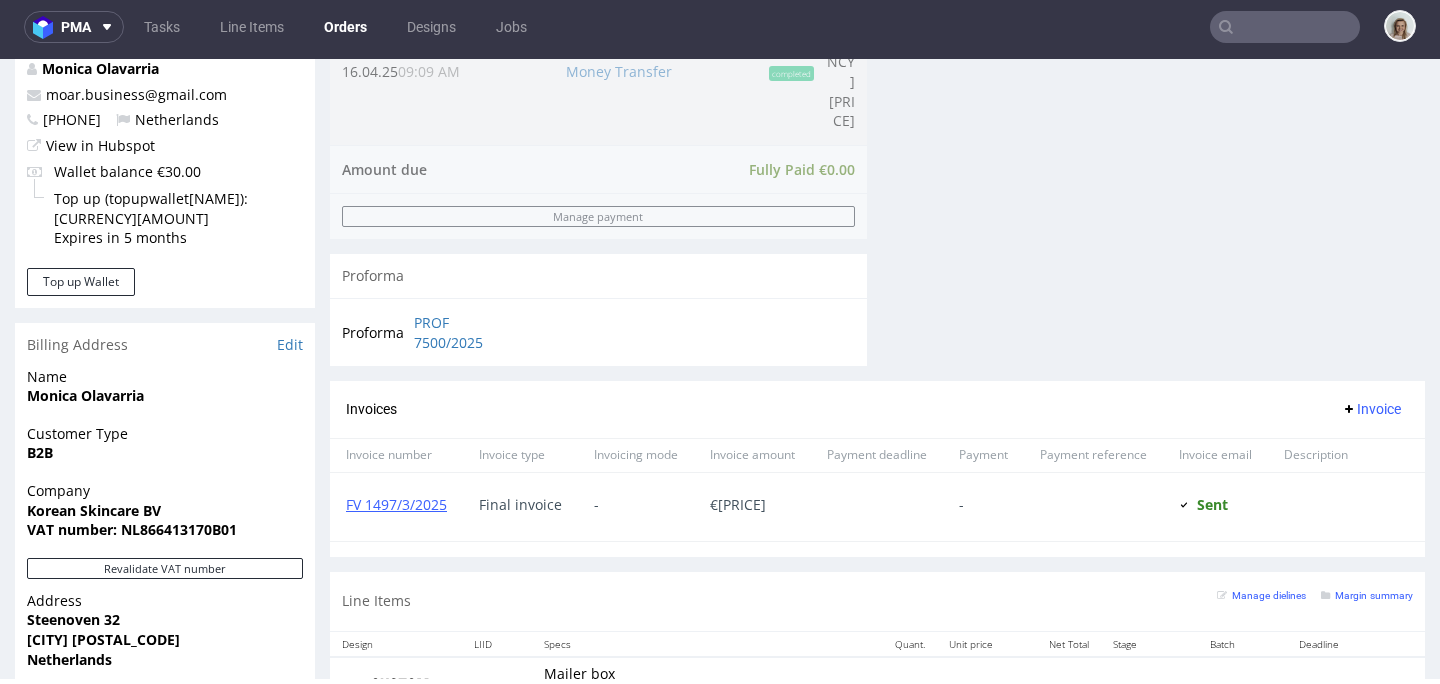 type on "moar.business@gmail.com" 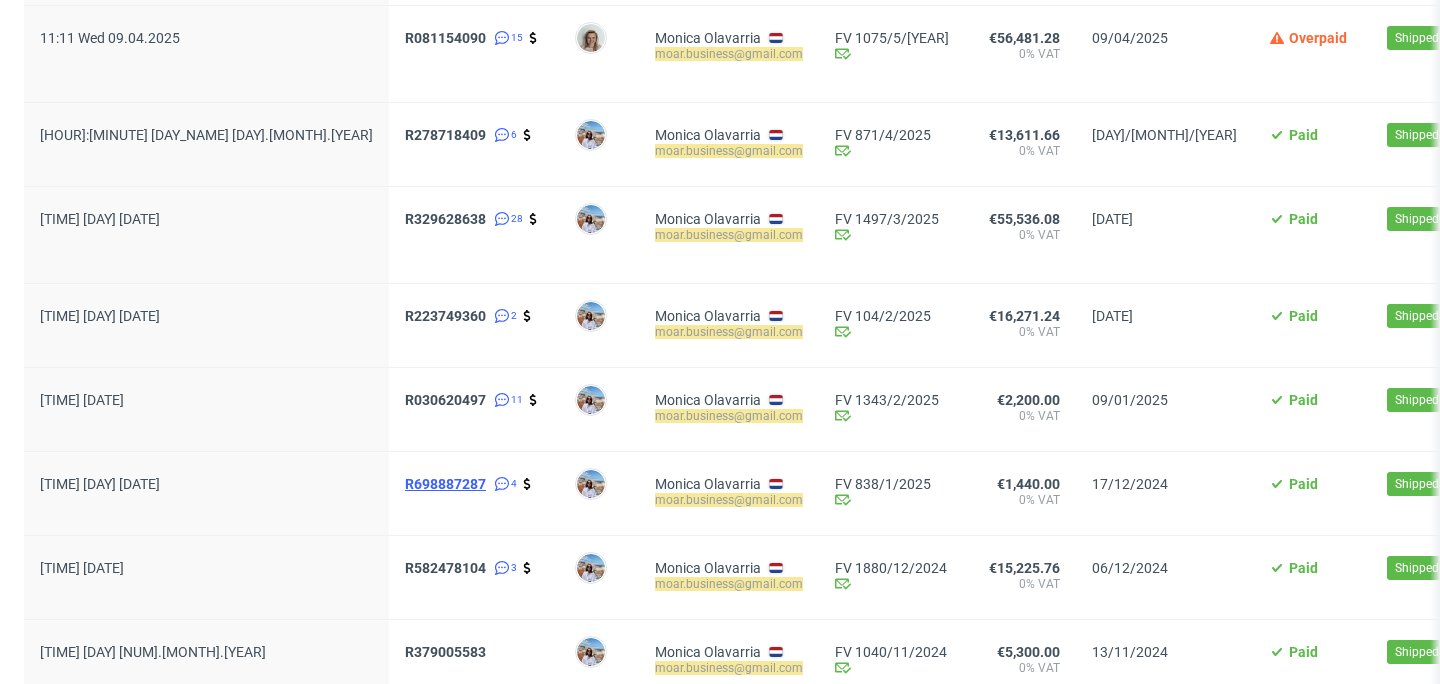 click on "R698887287" at bounding box center [445, 484] 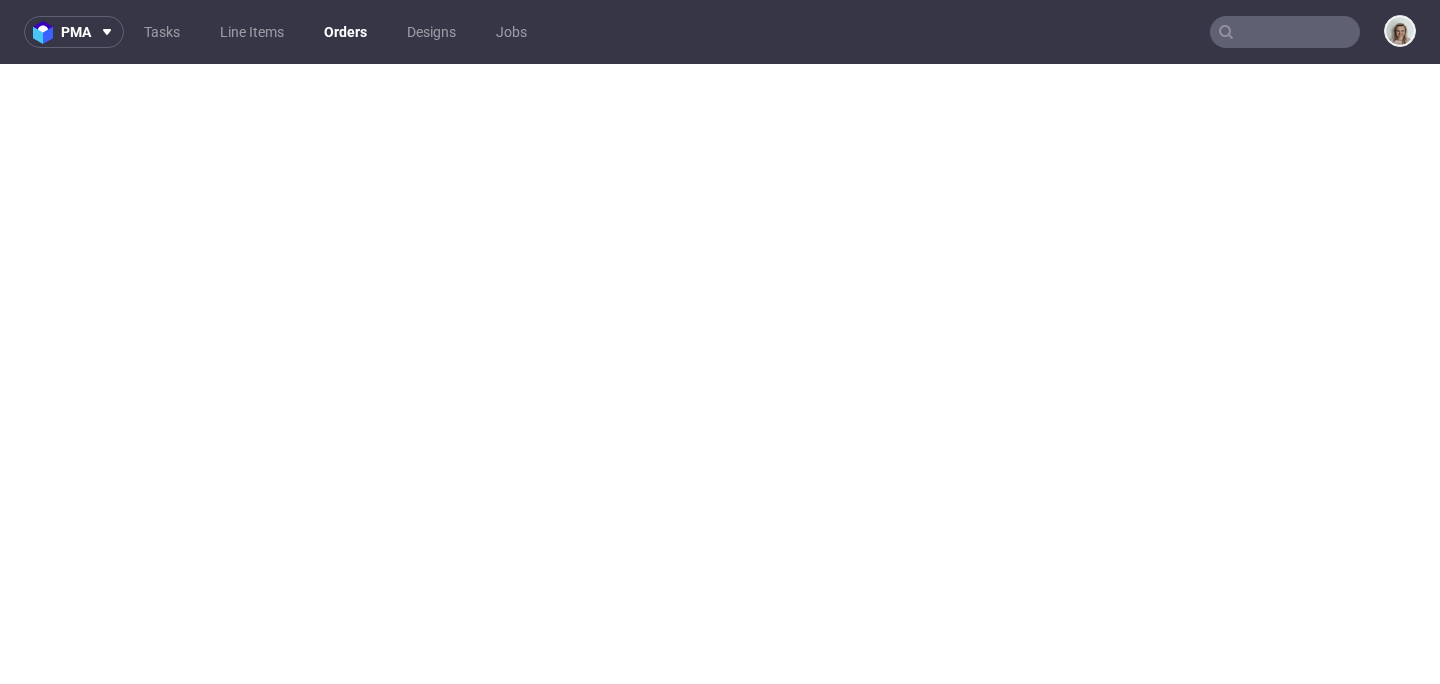 scroll, scrollTop: 0, scrollLeft: 0, axis: both 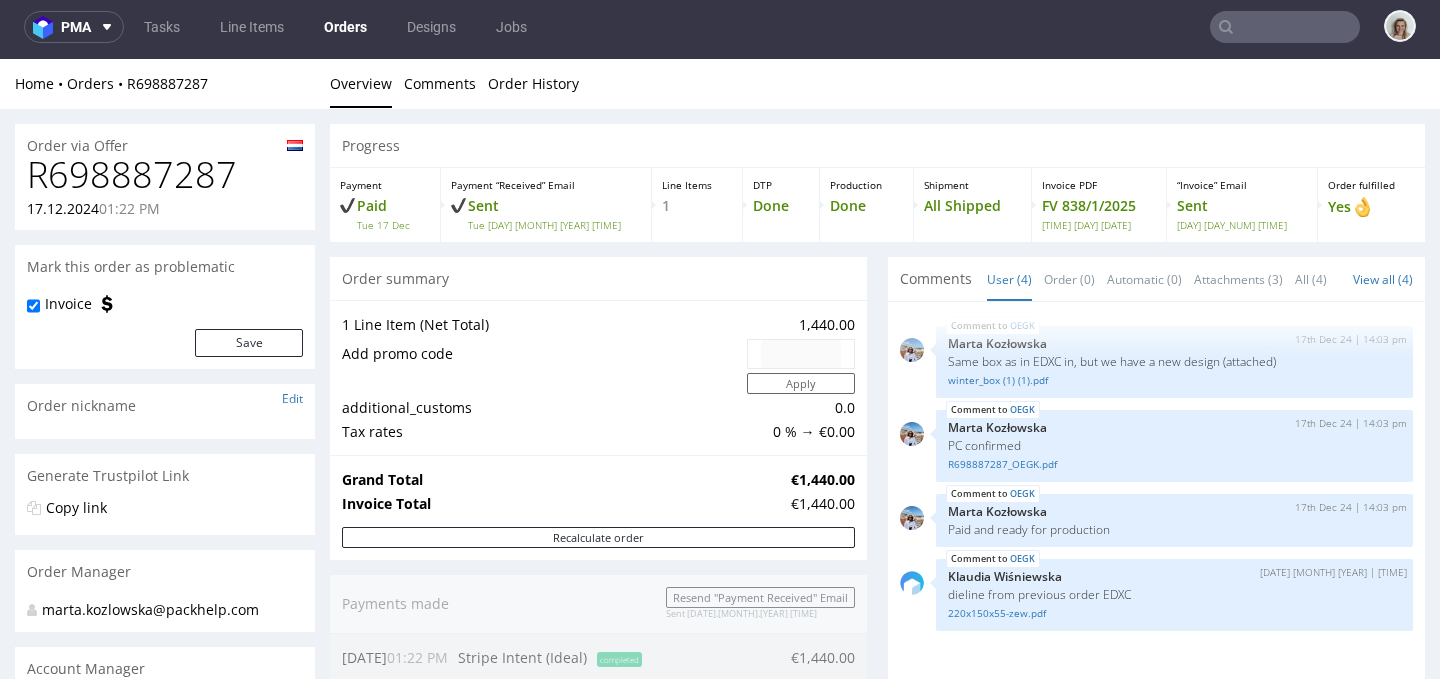 type on "moar.business@gmail.com" 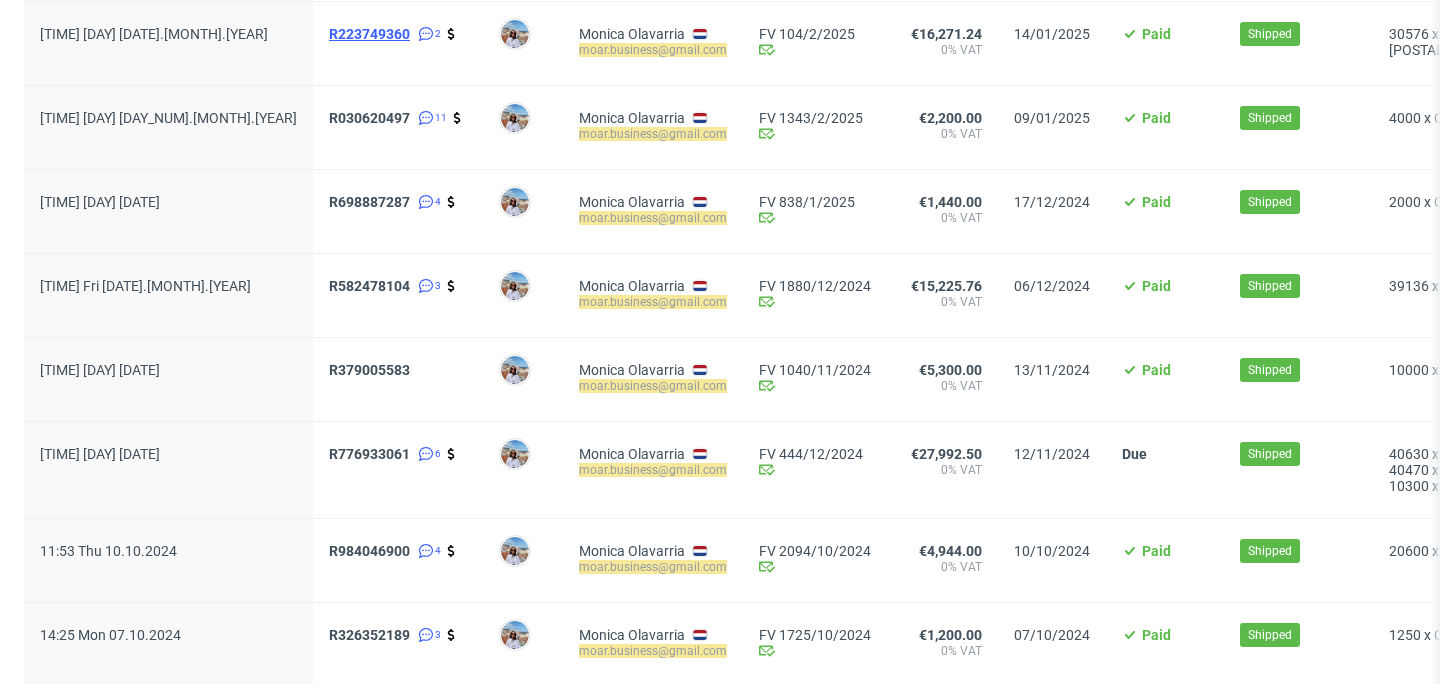 scroll, scrollTop: 702, scrollLeft: 0, axis: vertical 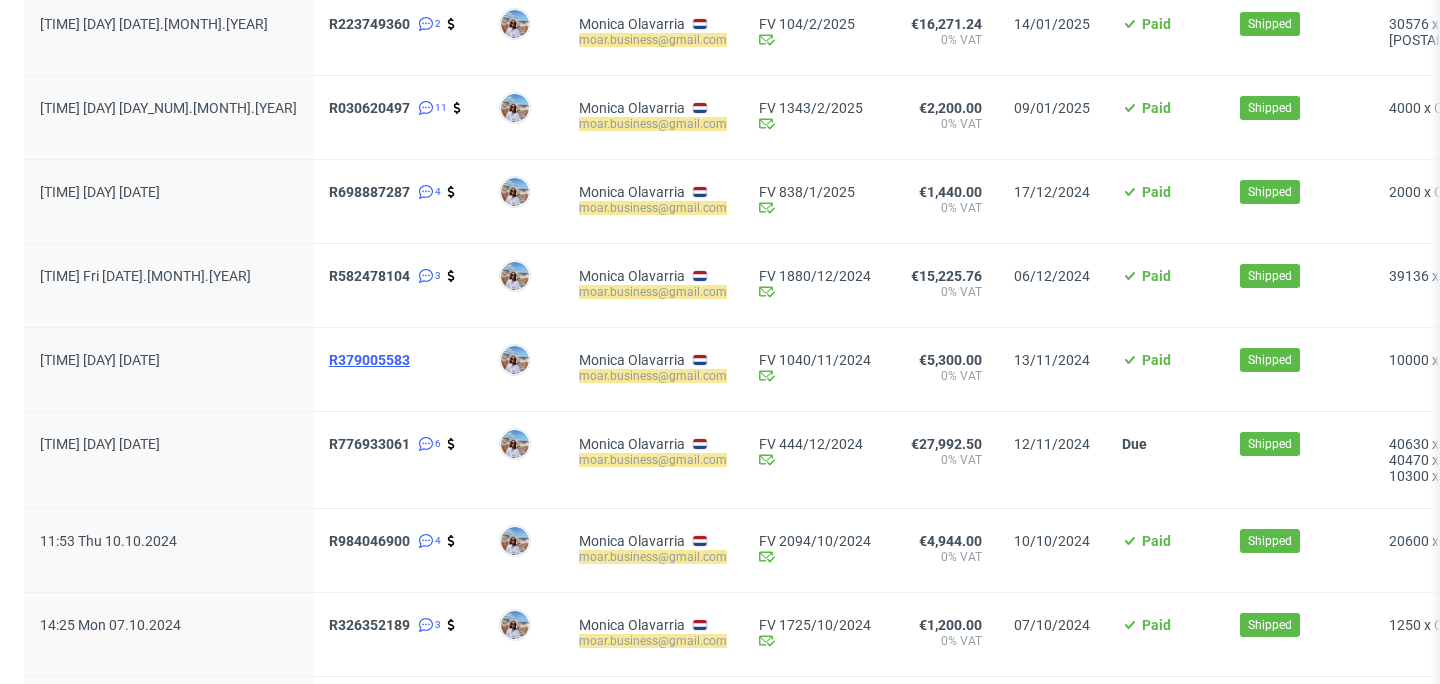 click on "R379005583" at bounding box center (369, 360) 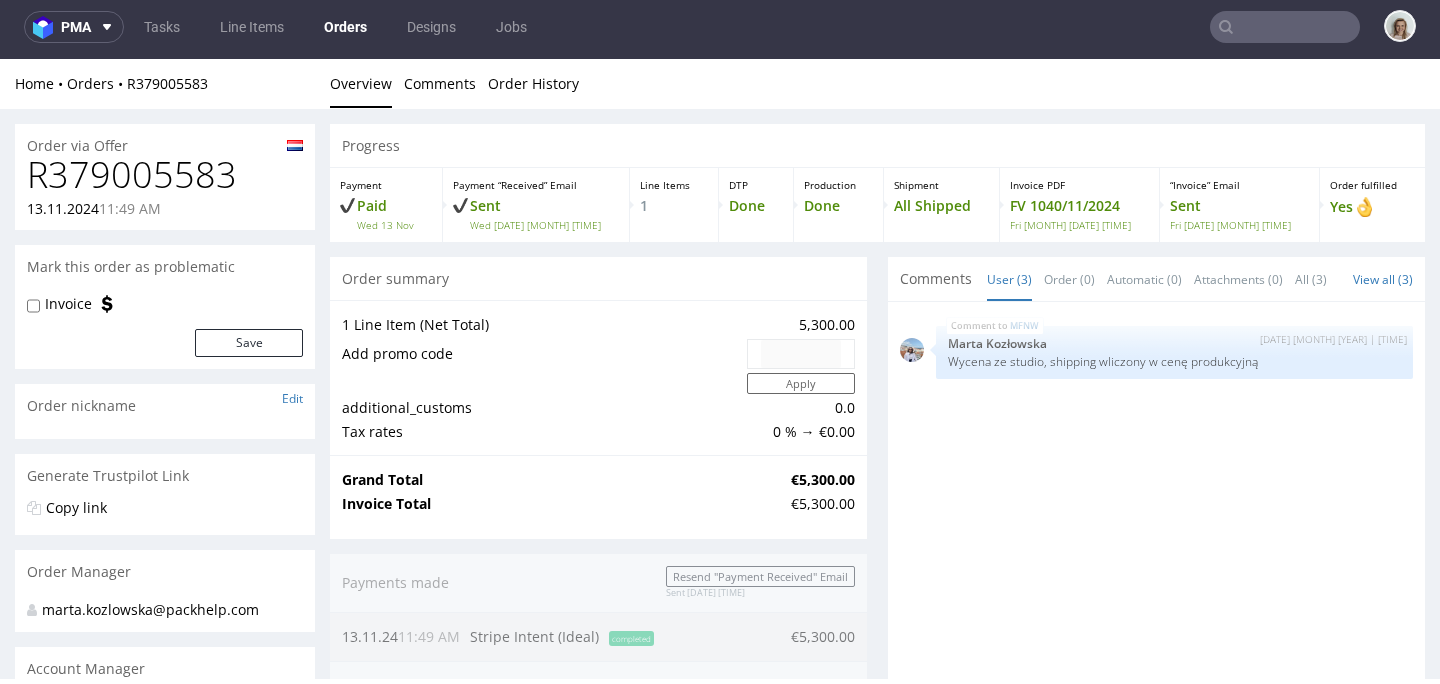 scroll, scrollTop: 5, scrollLeft: 0, axis: vertical 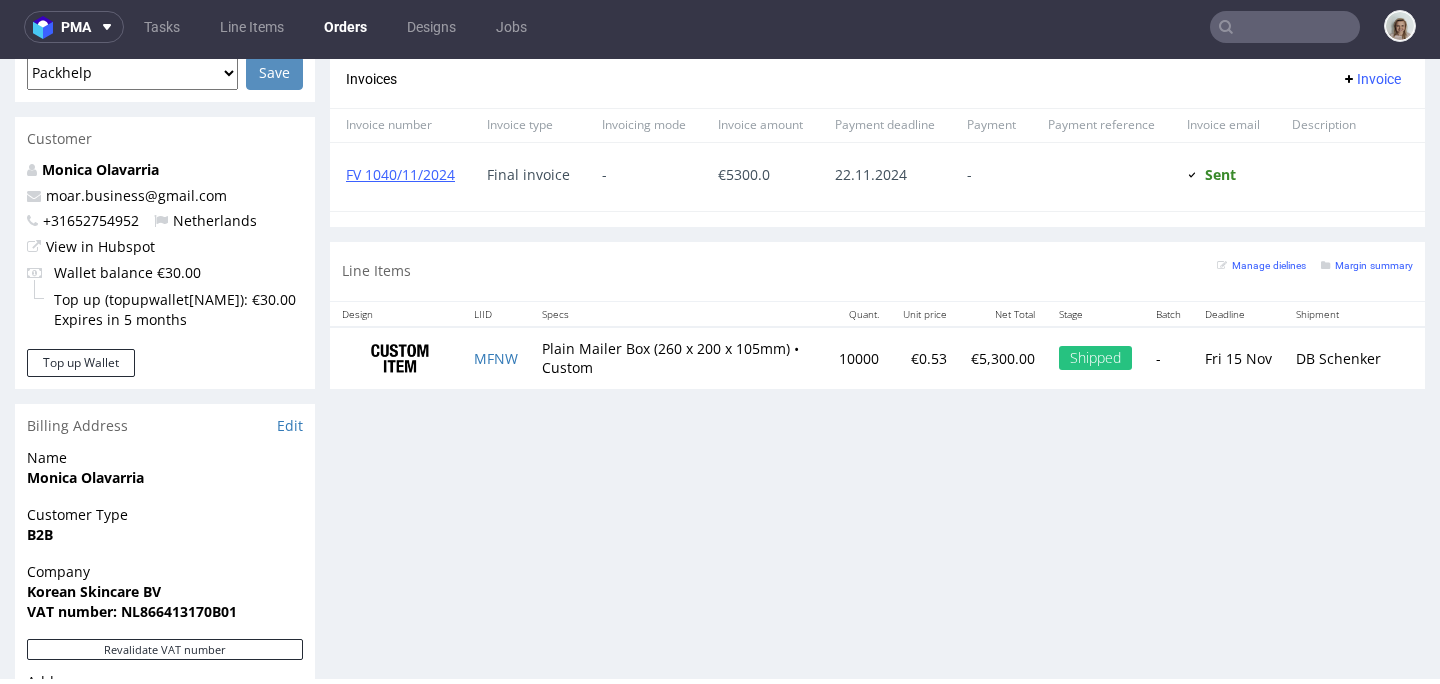 type on "moar.business@gmail.com" 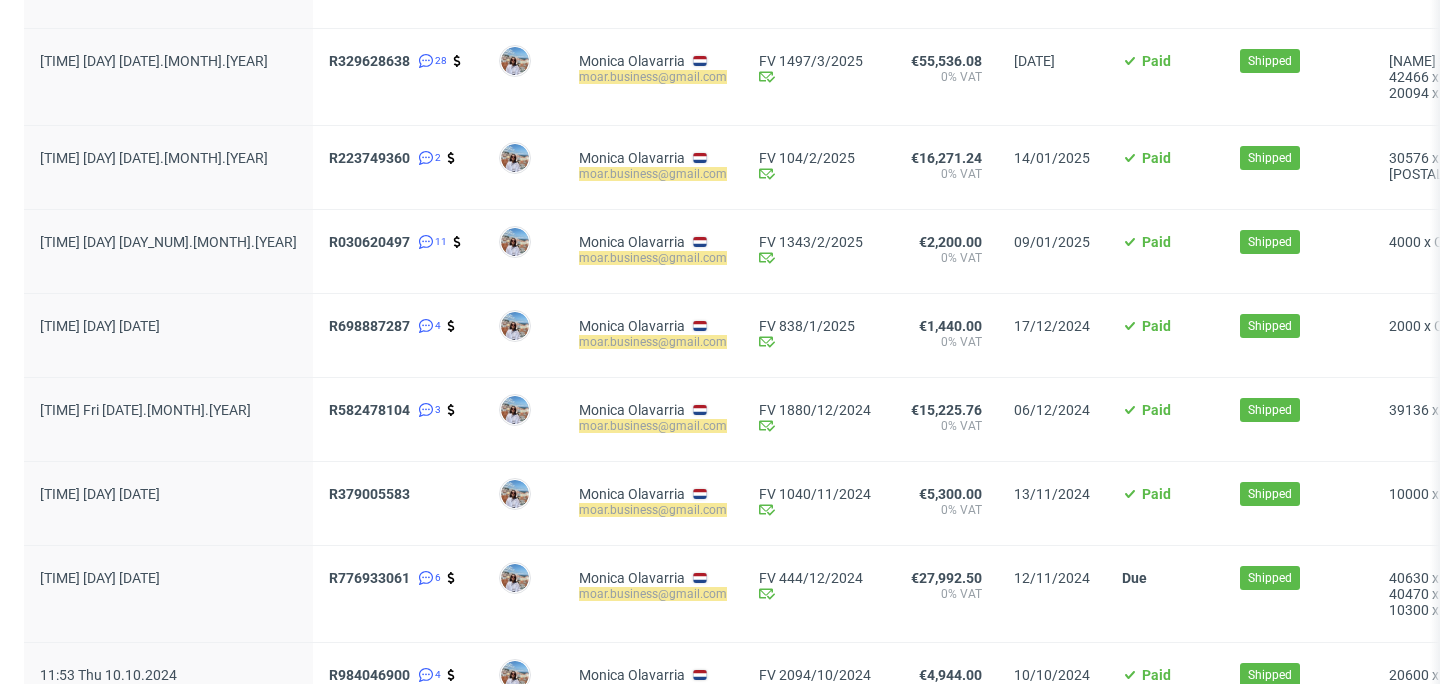 scroll, scrollTop: 573, scrollLeft: 0, axis: vertical 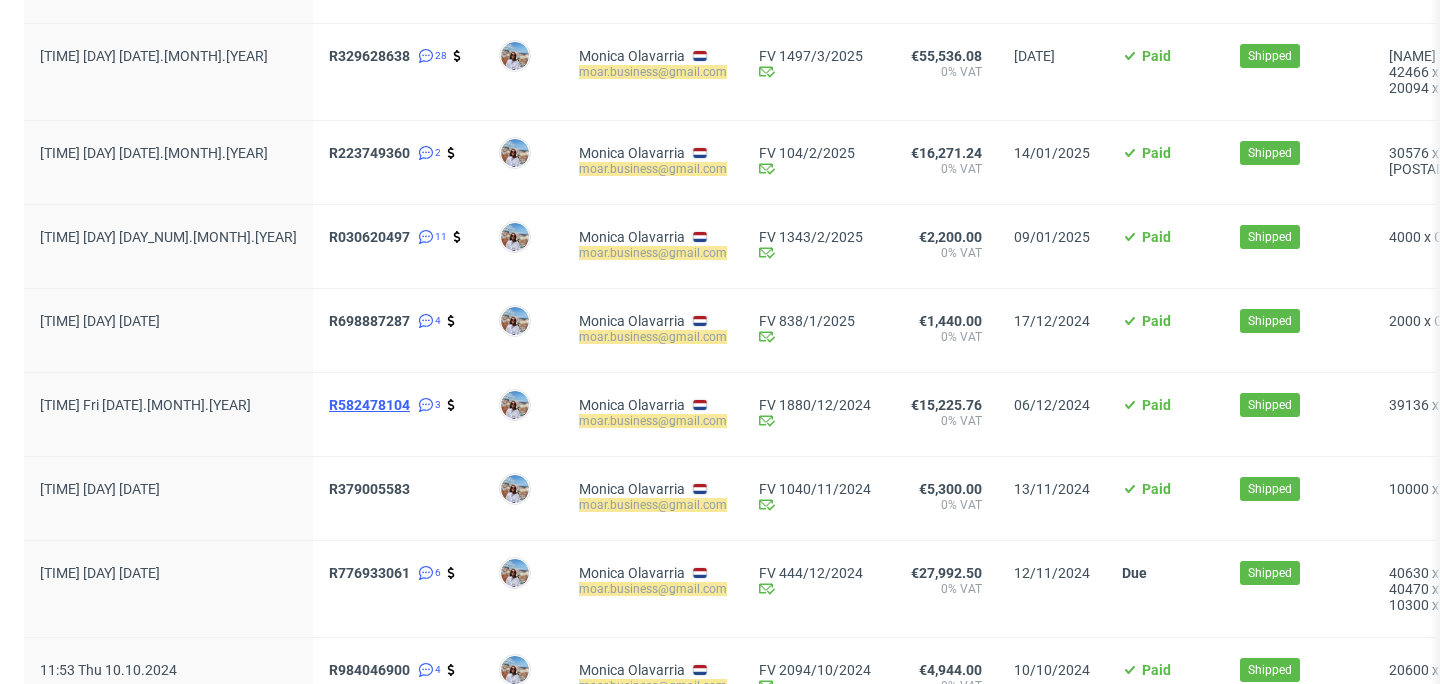 click on "R582478104" at bounding box center (369, 405) 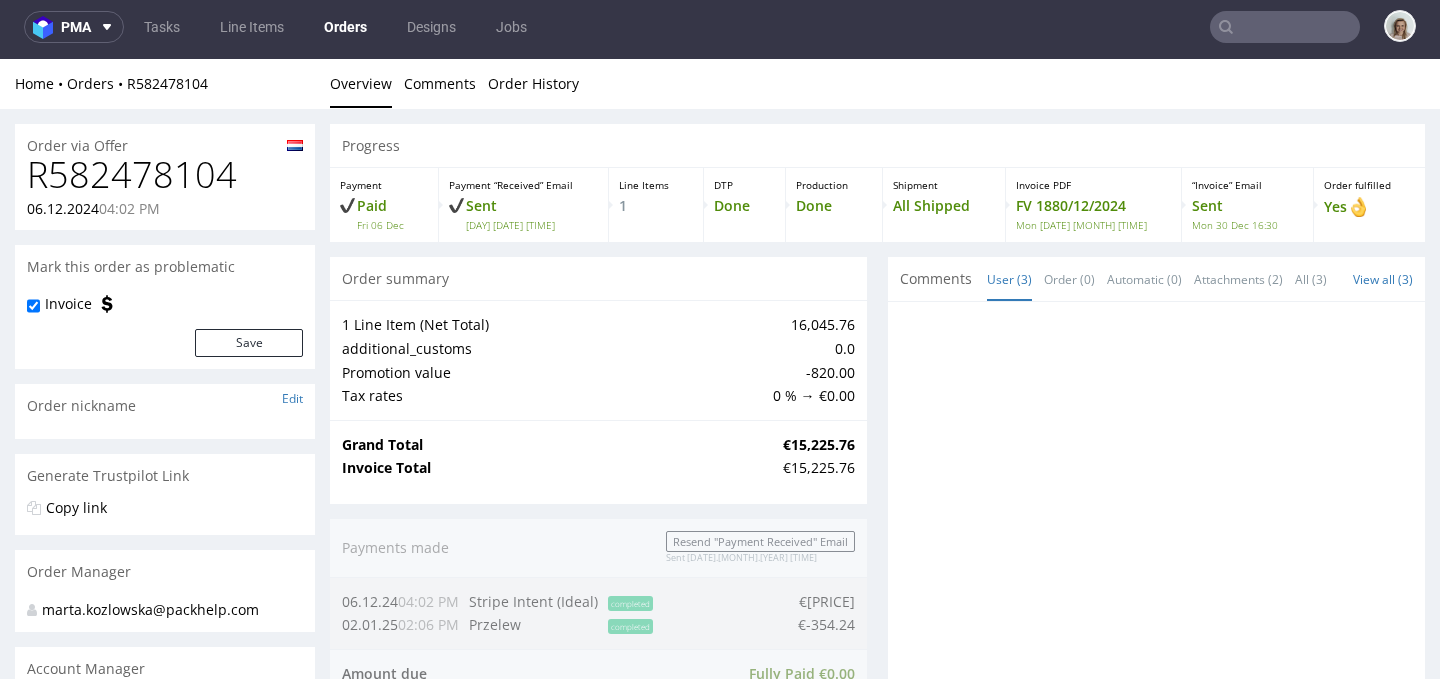 scroll, scrollTop: 5, scrollLeft: 0, axis: vertical 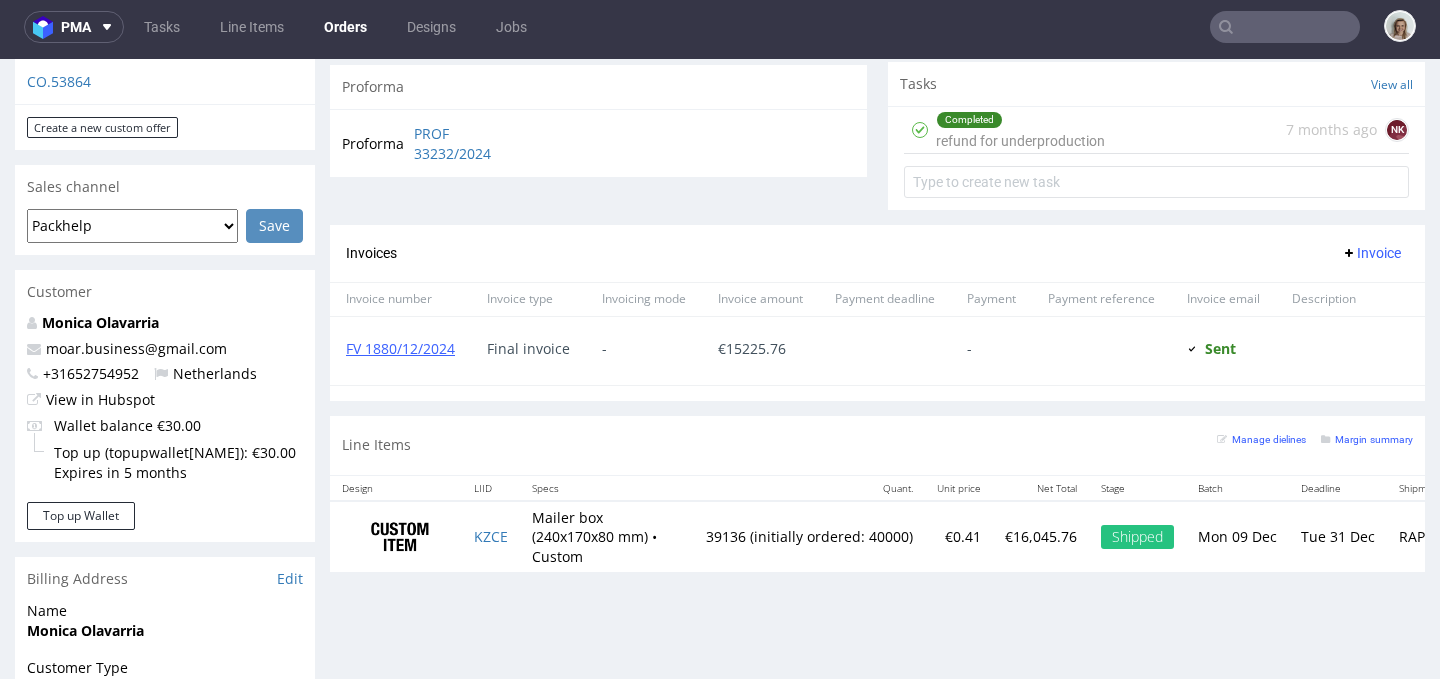 type on "moar.business@gmail.com" 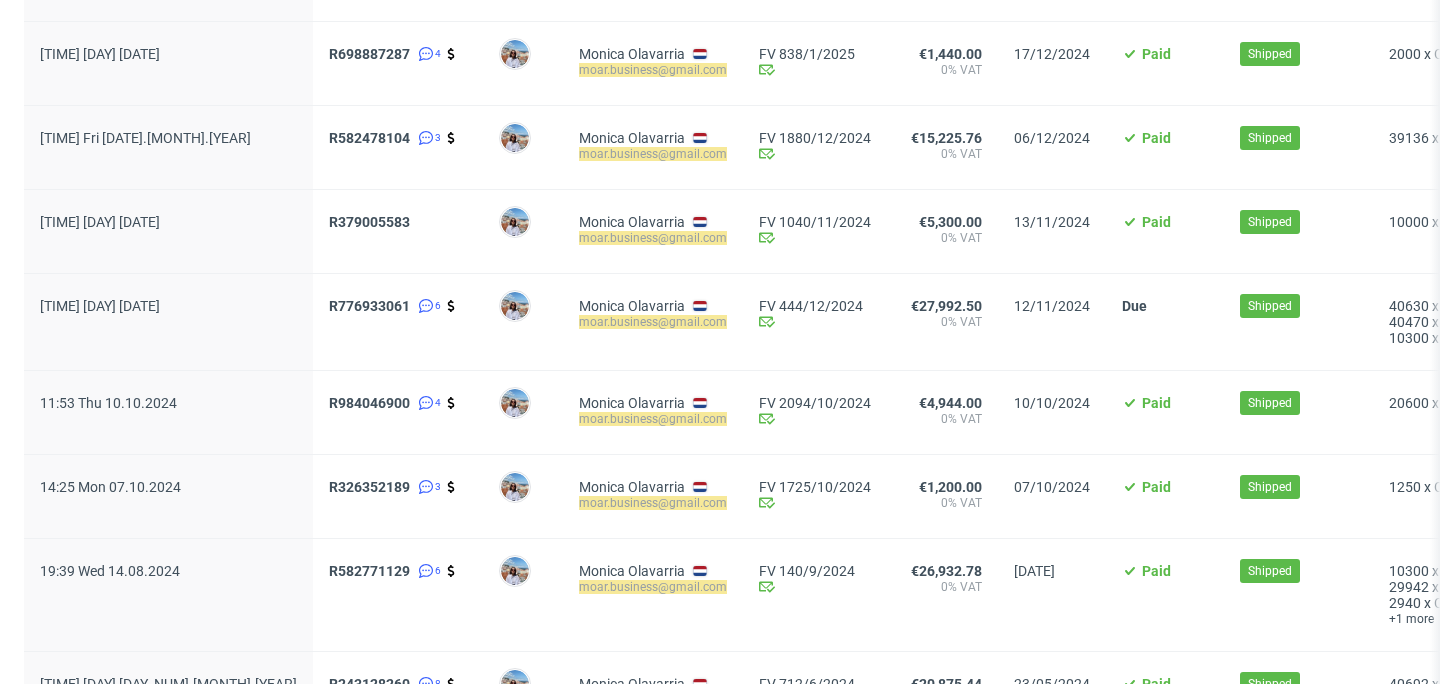 scroll, scrollTop: 845, scrollLeft: 0, axis: vertical 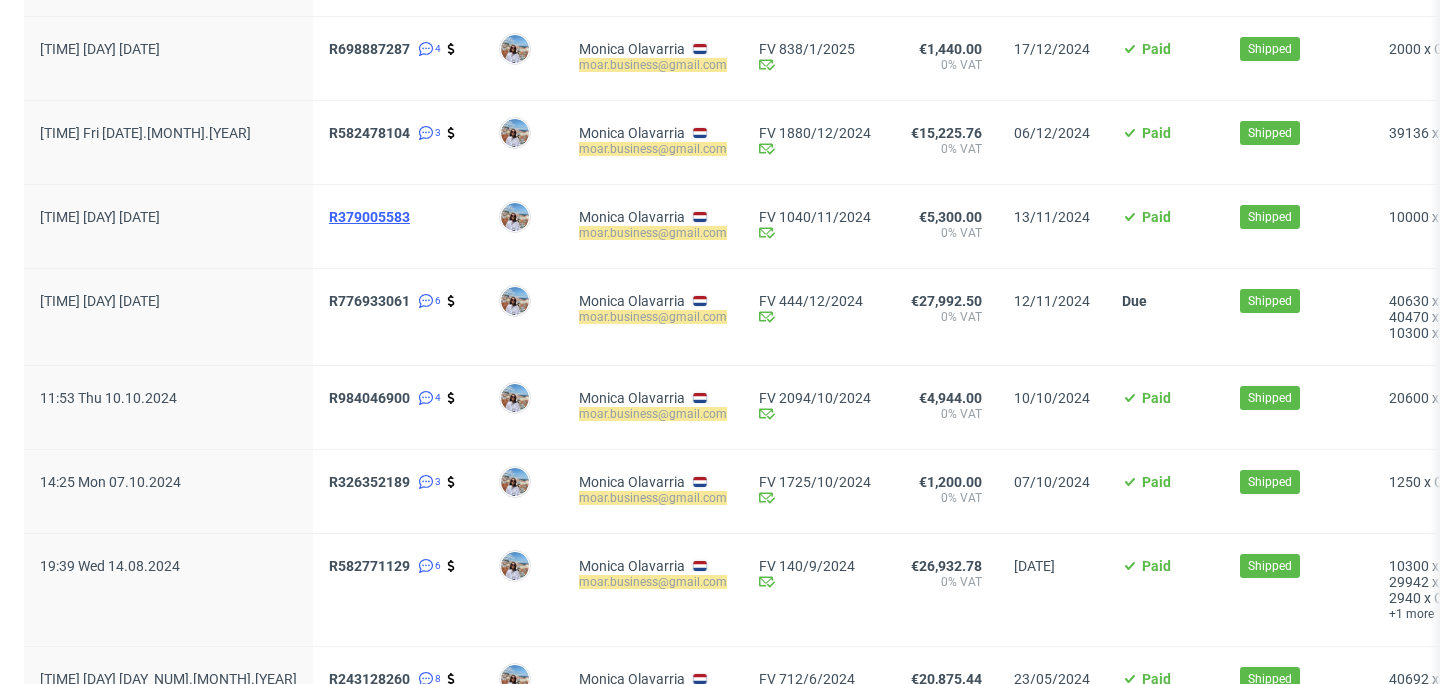 click on "R379005583" at bounding box center (369, 217) 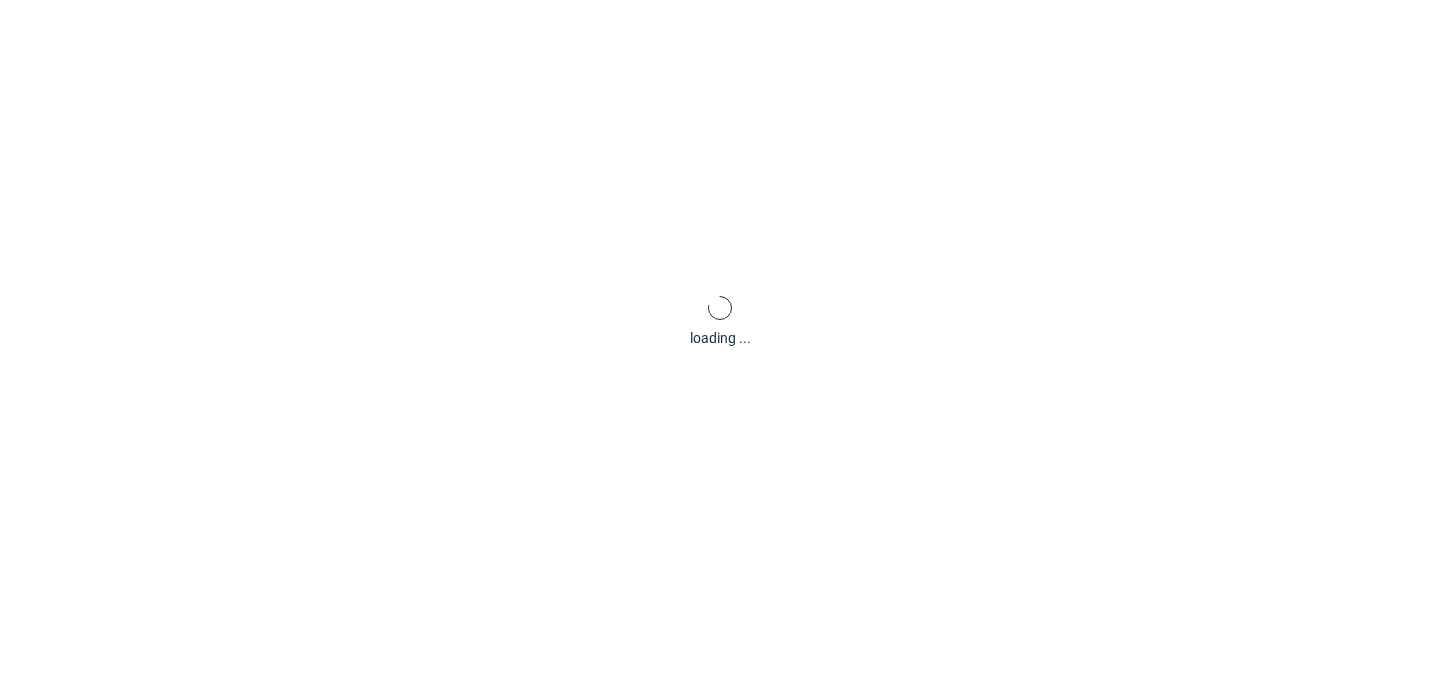 scroll, scrollTop: 5, scrollLeft: 0, axis: vertical 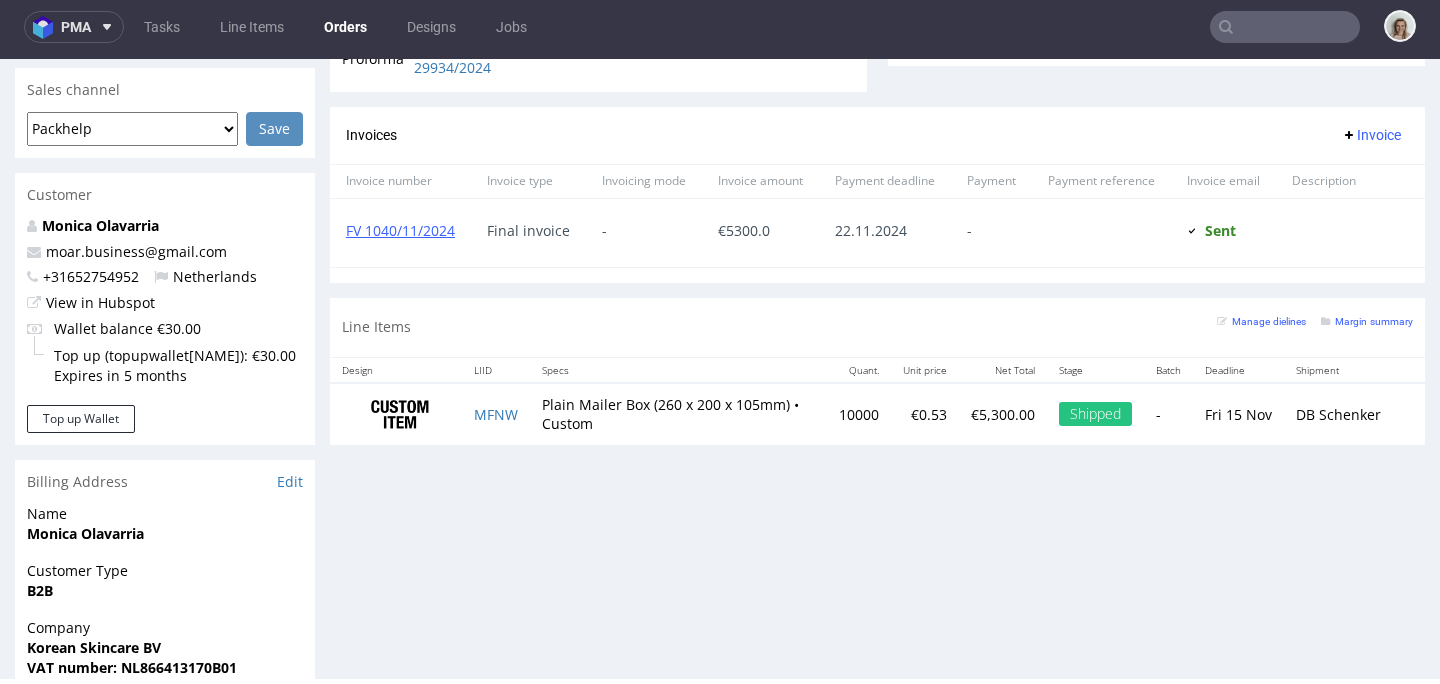 type on "moar.business@gmail.com" 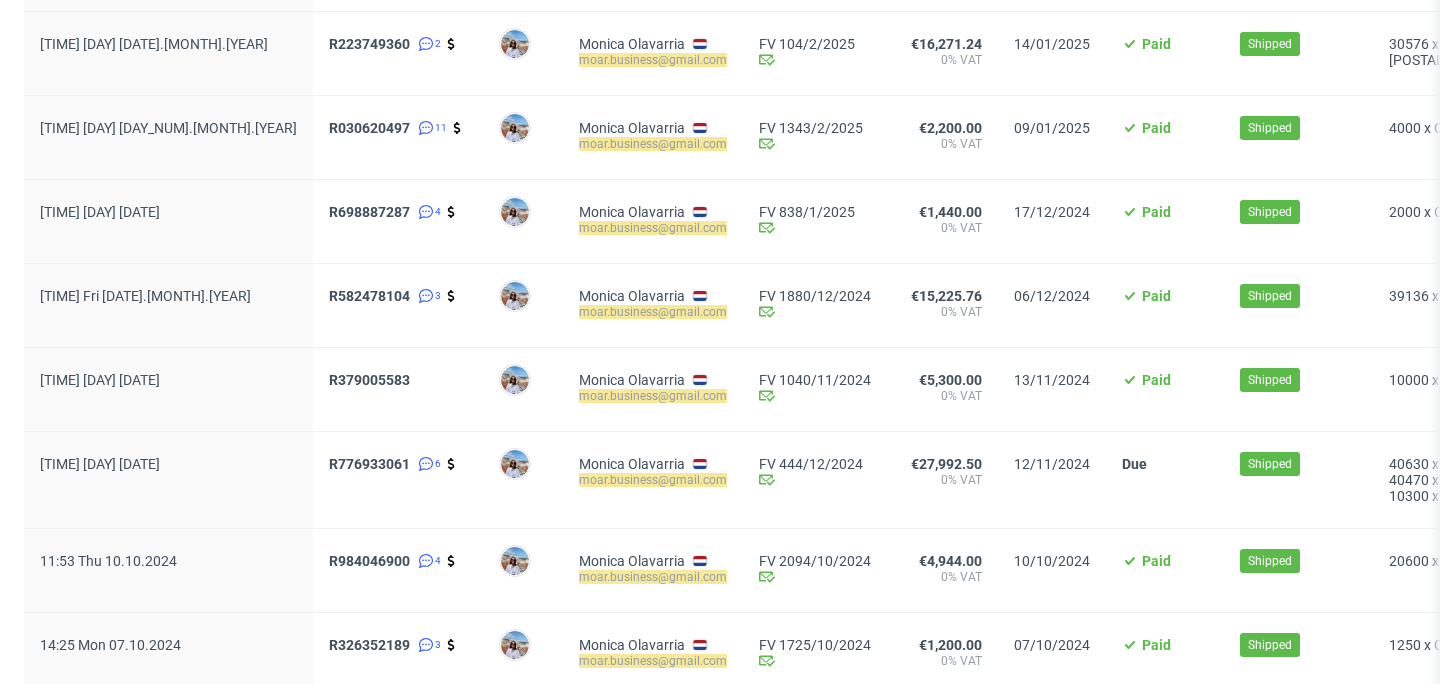 scroll, scrollTop: 683, scrollLeft: 0, axis: vertical 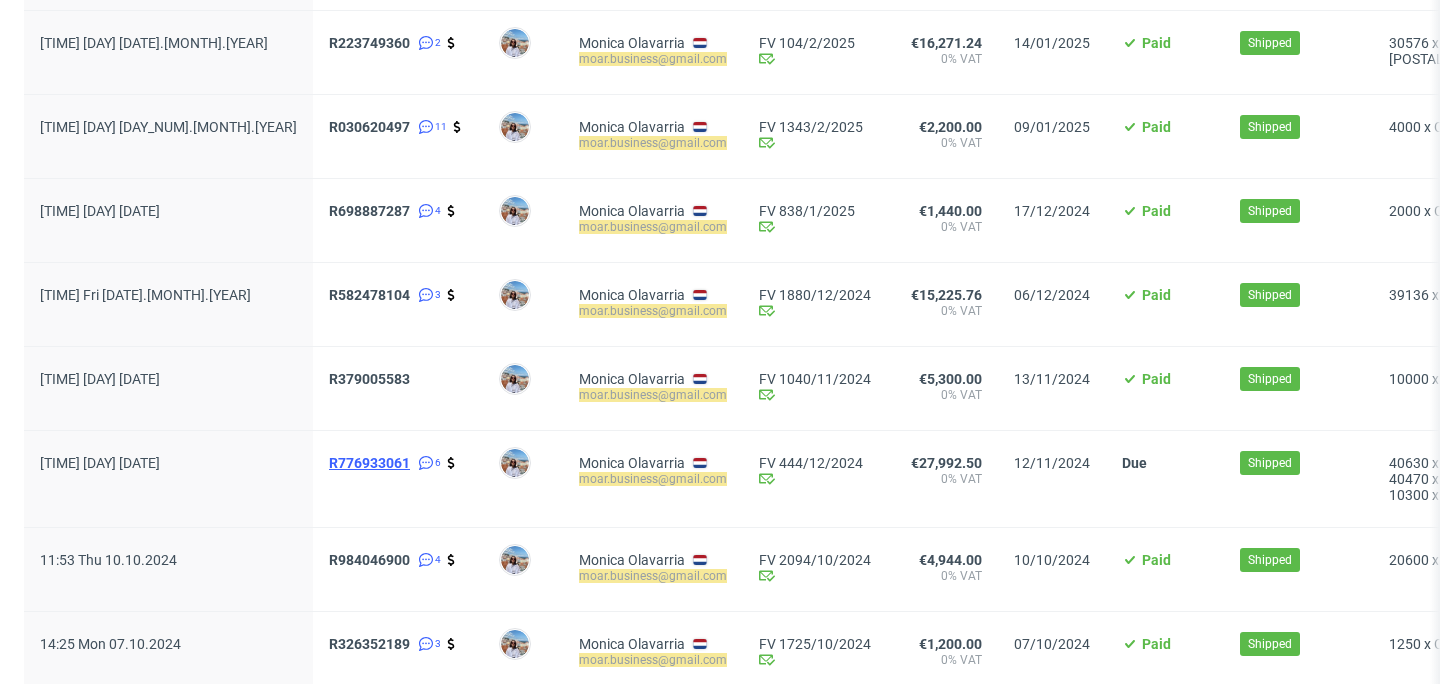 click on "R776933061" at bounding box center (369, 463) 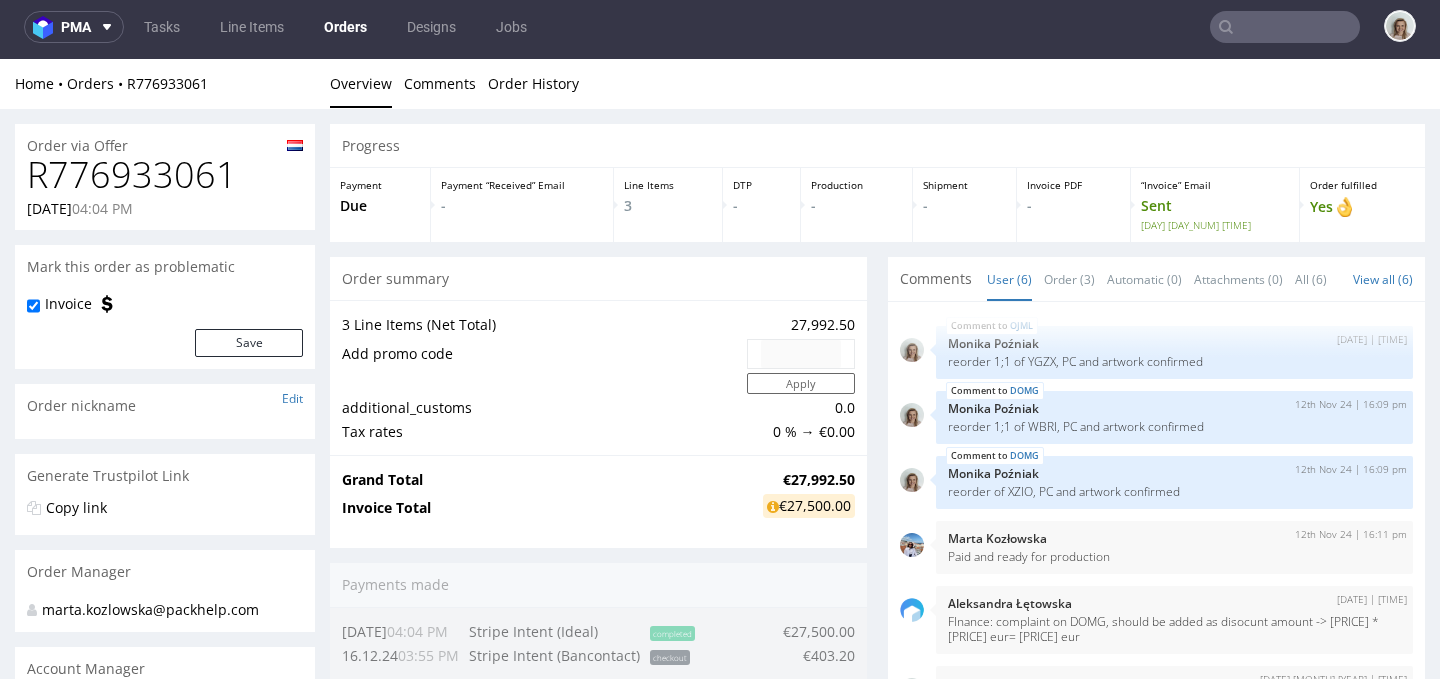 scroll, scrollTop: 0, scrollLeft: 0, axis: both 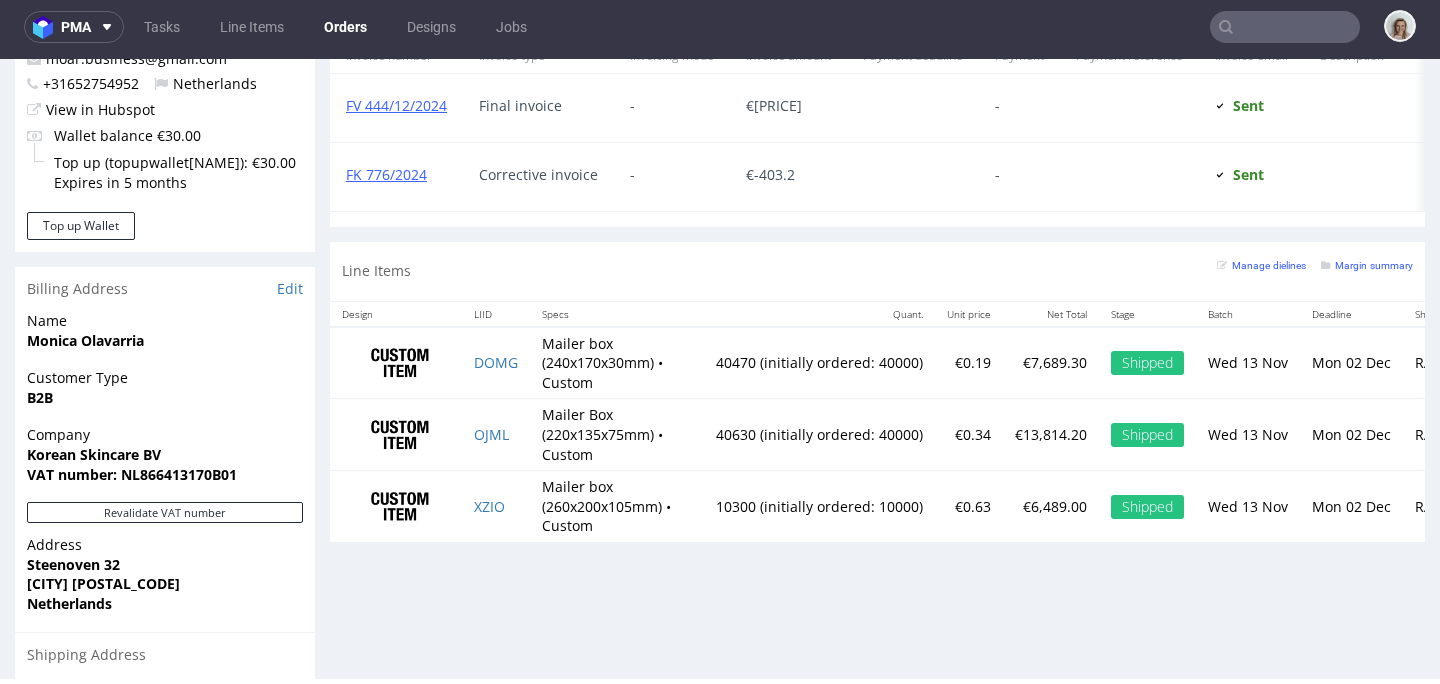 type on "moar.business@gmail.com" 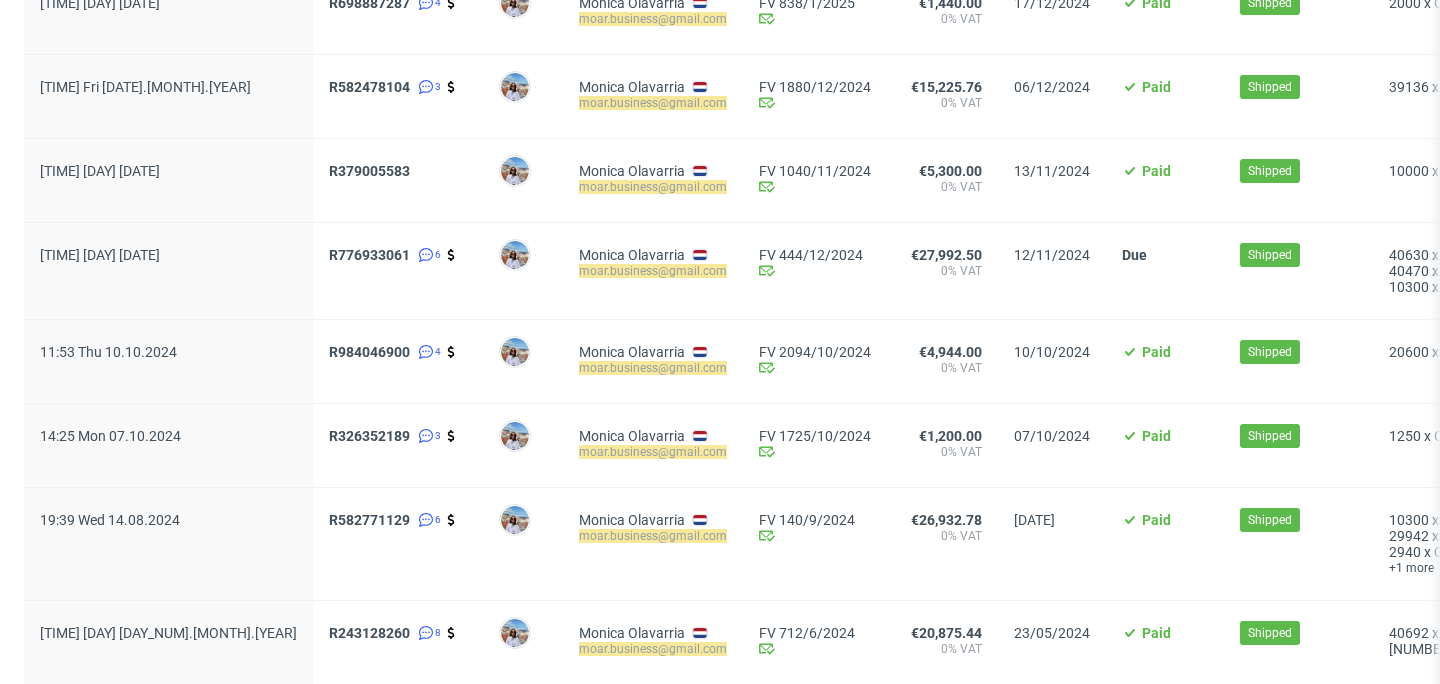 scroll, scrollTop: 889, scrollLeft: 0, axis: vertical 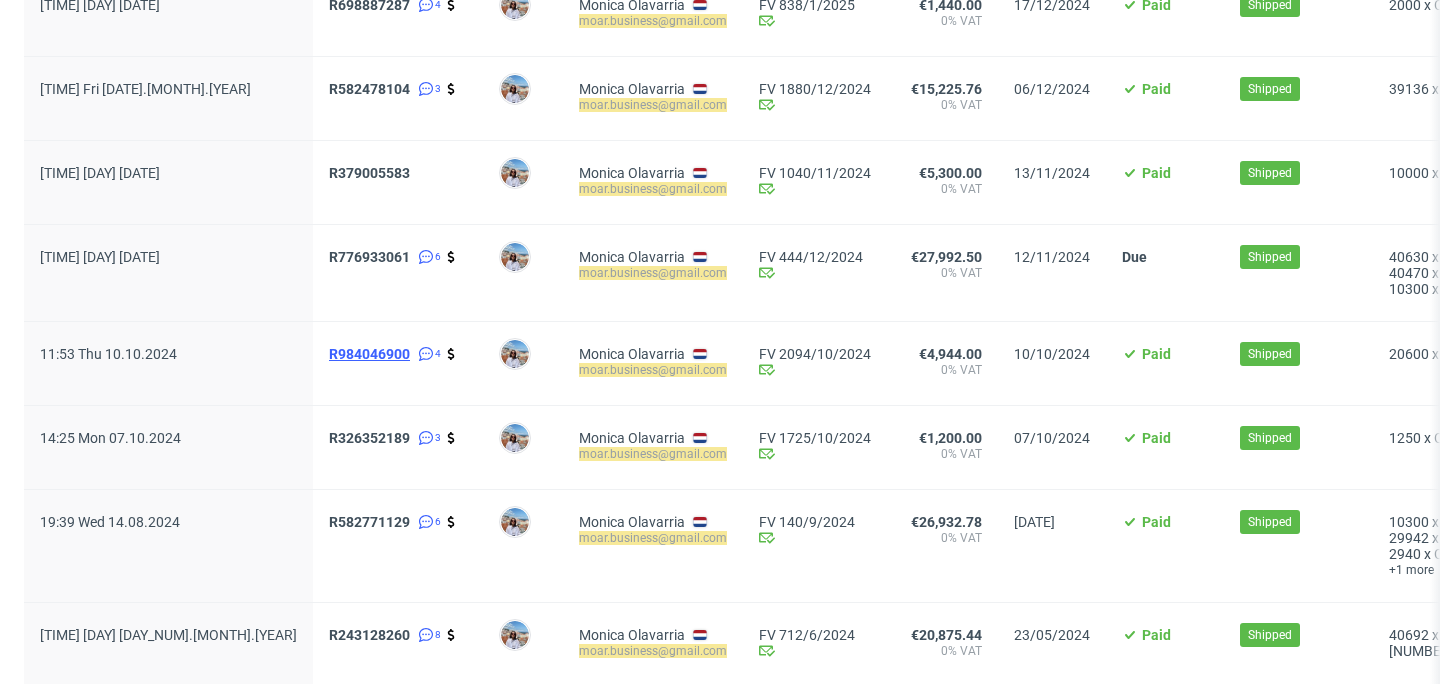 click on "R984046900" at bounding box center (369, 354) 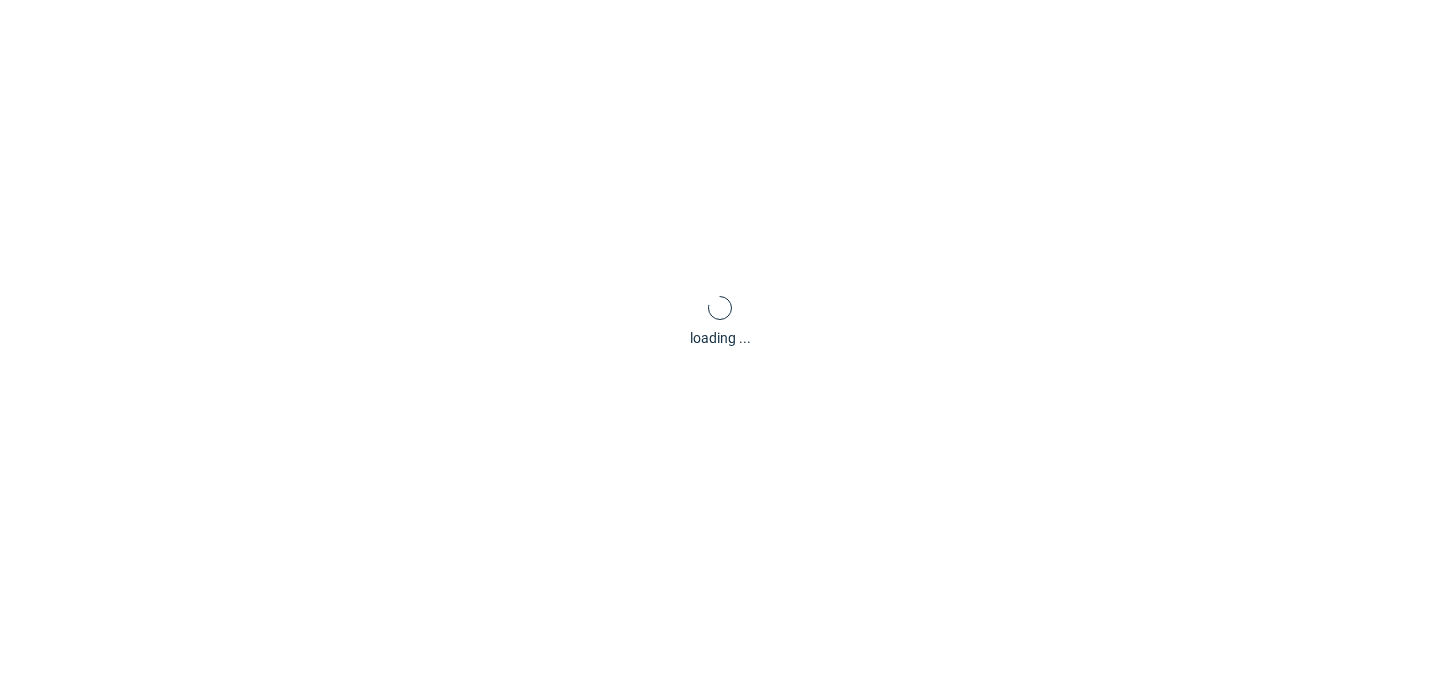 scroll 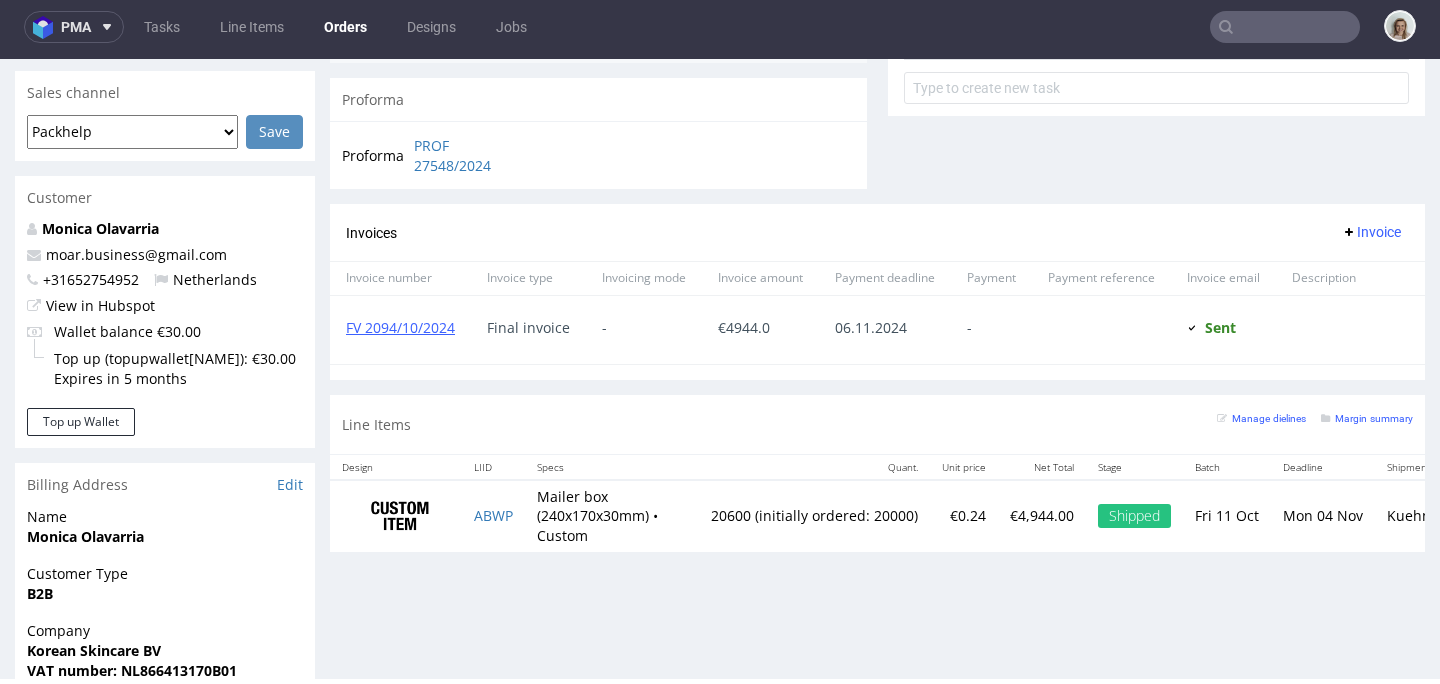 type on "moar.business@gmail.com" 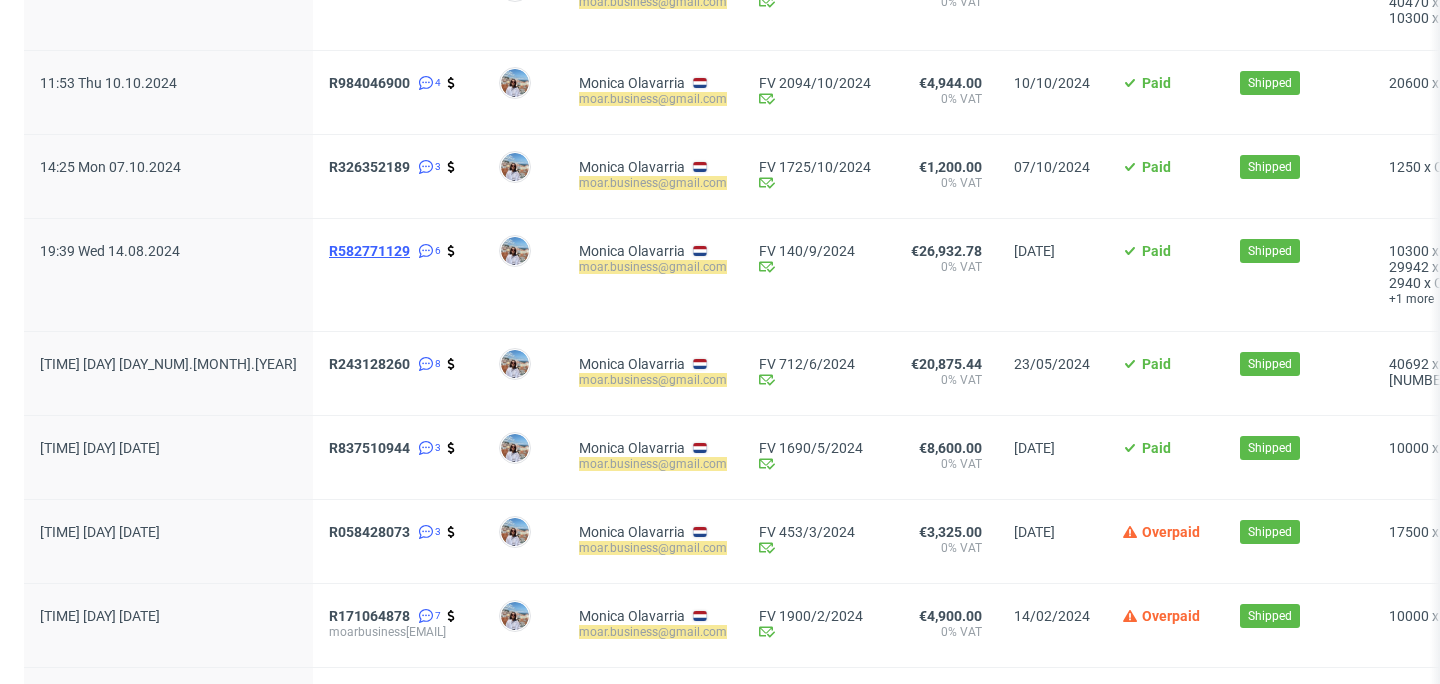 click on "R582771129" at bounding box center [369, 251] 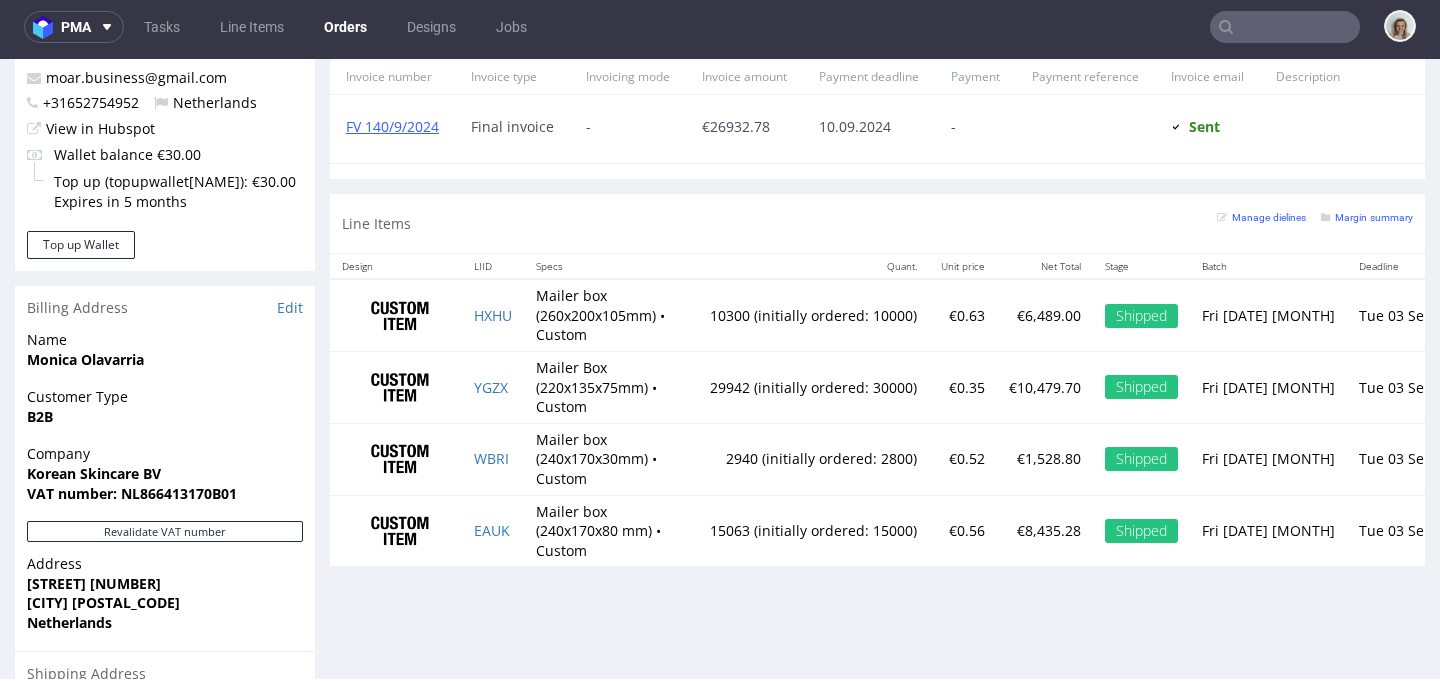 type on "moar.business@gmail.com" 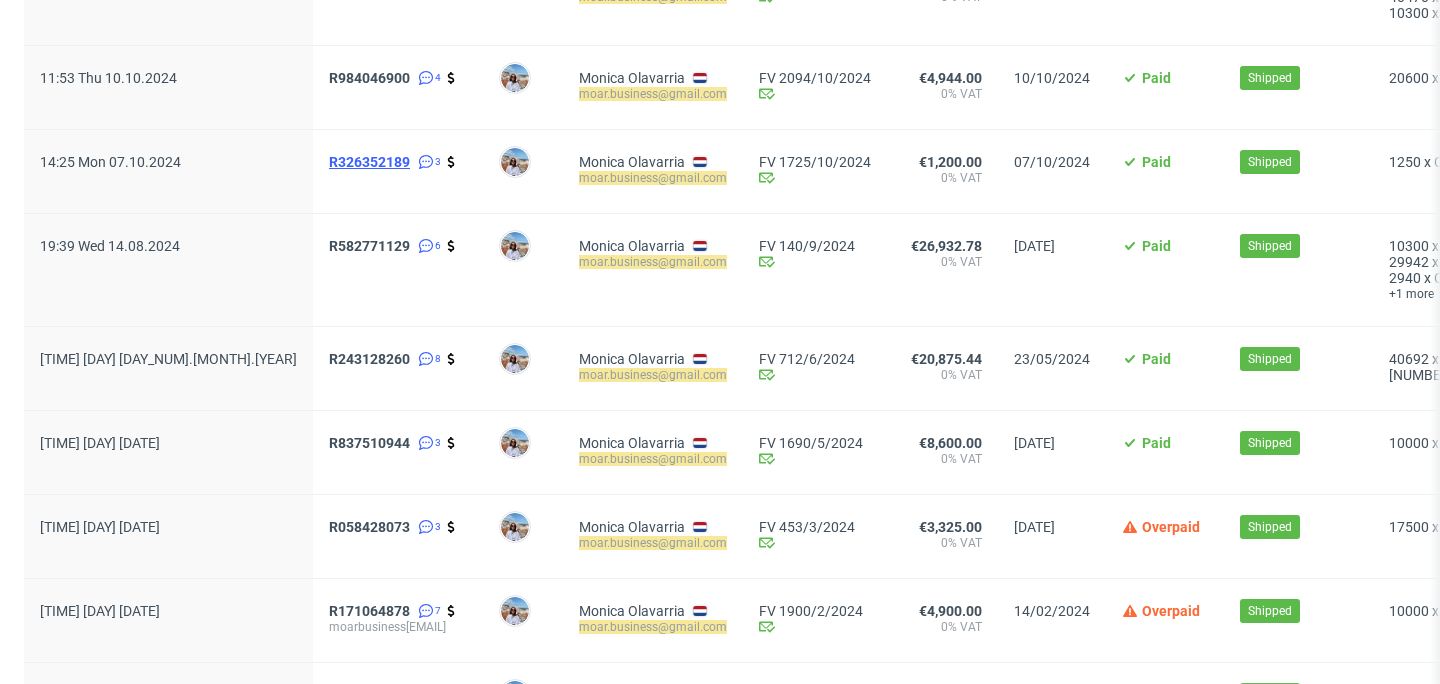 click on "R326352189" at bounding box center (369, 162) 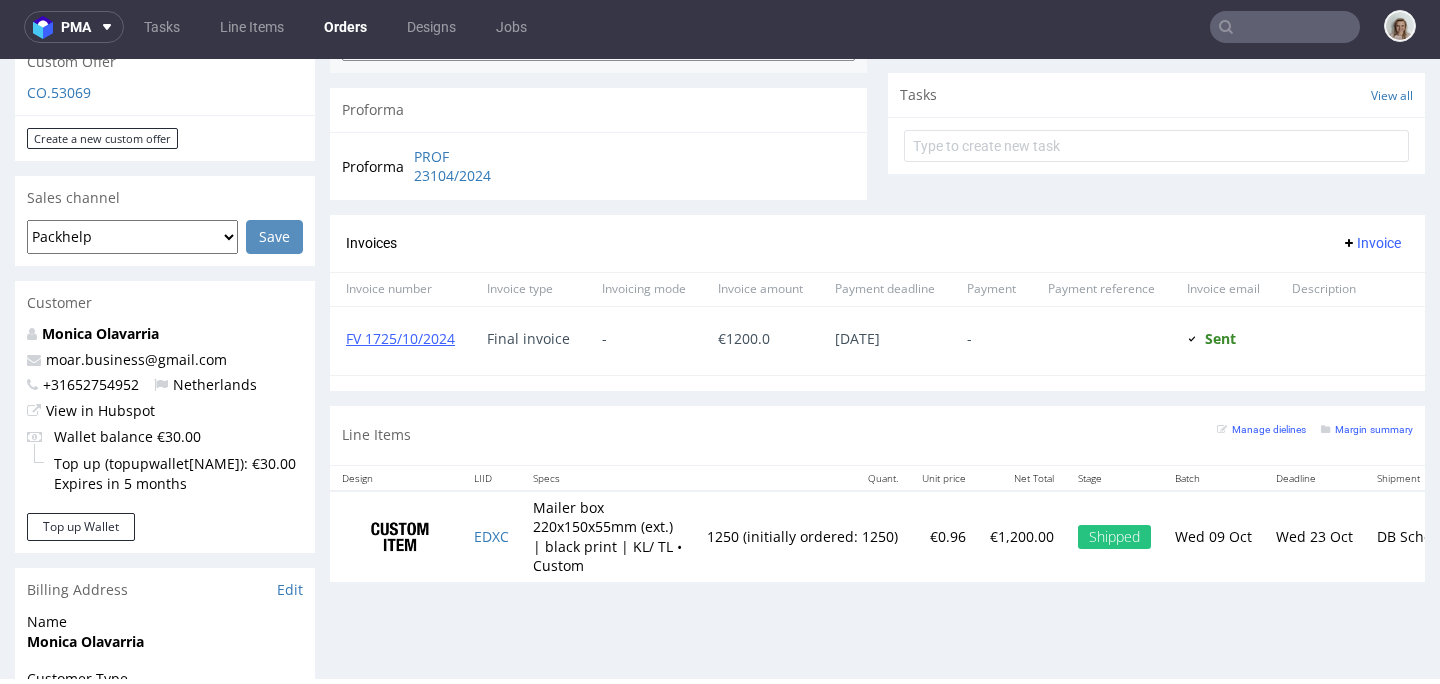 type on "moar.business@gmail.com" 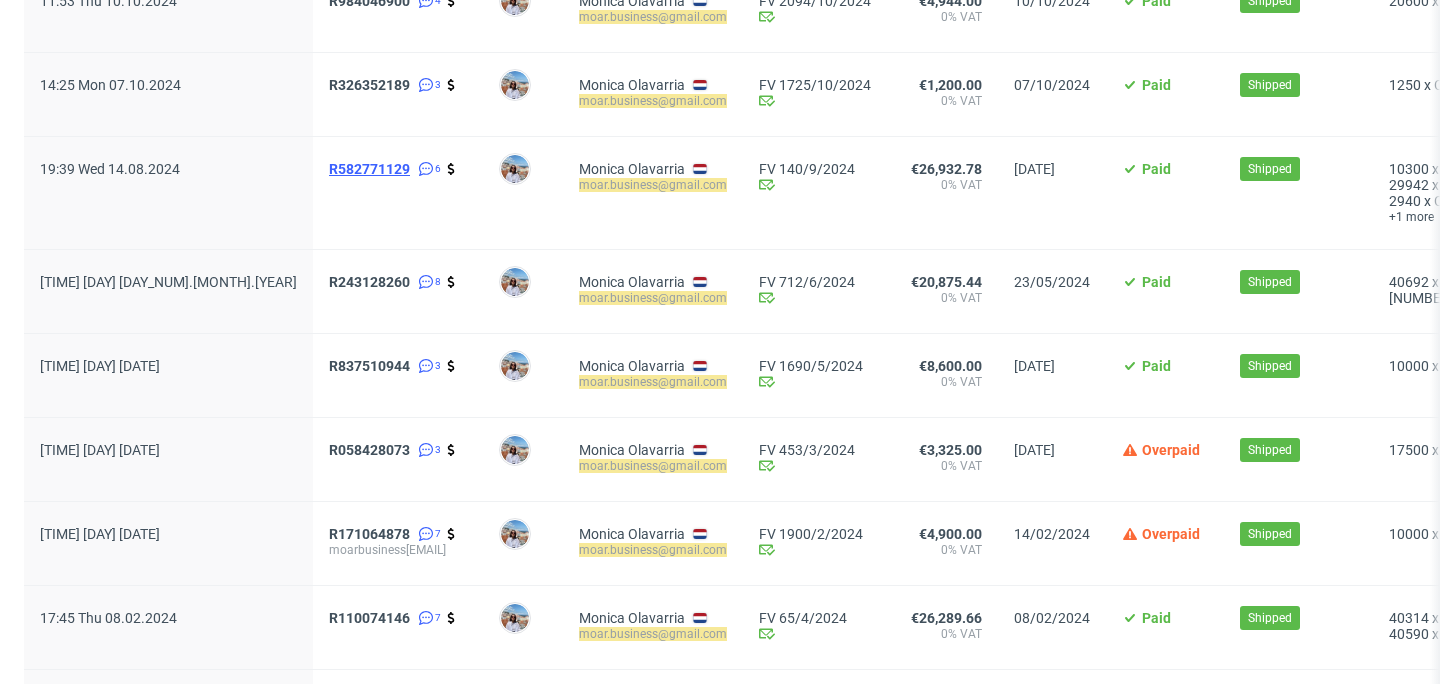 click on "R582771129" at bounding box center (369, 169) 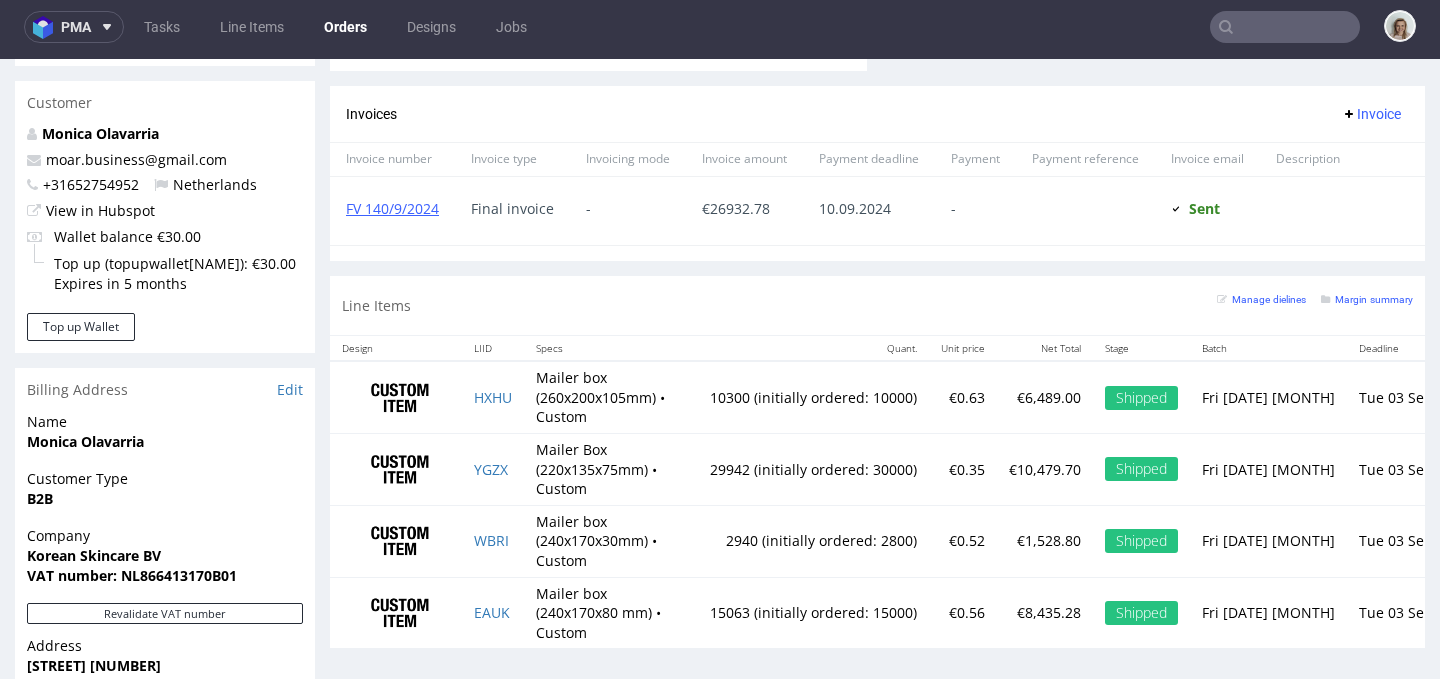type on "moar.business@gmail.com" 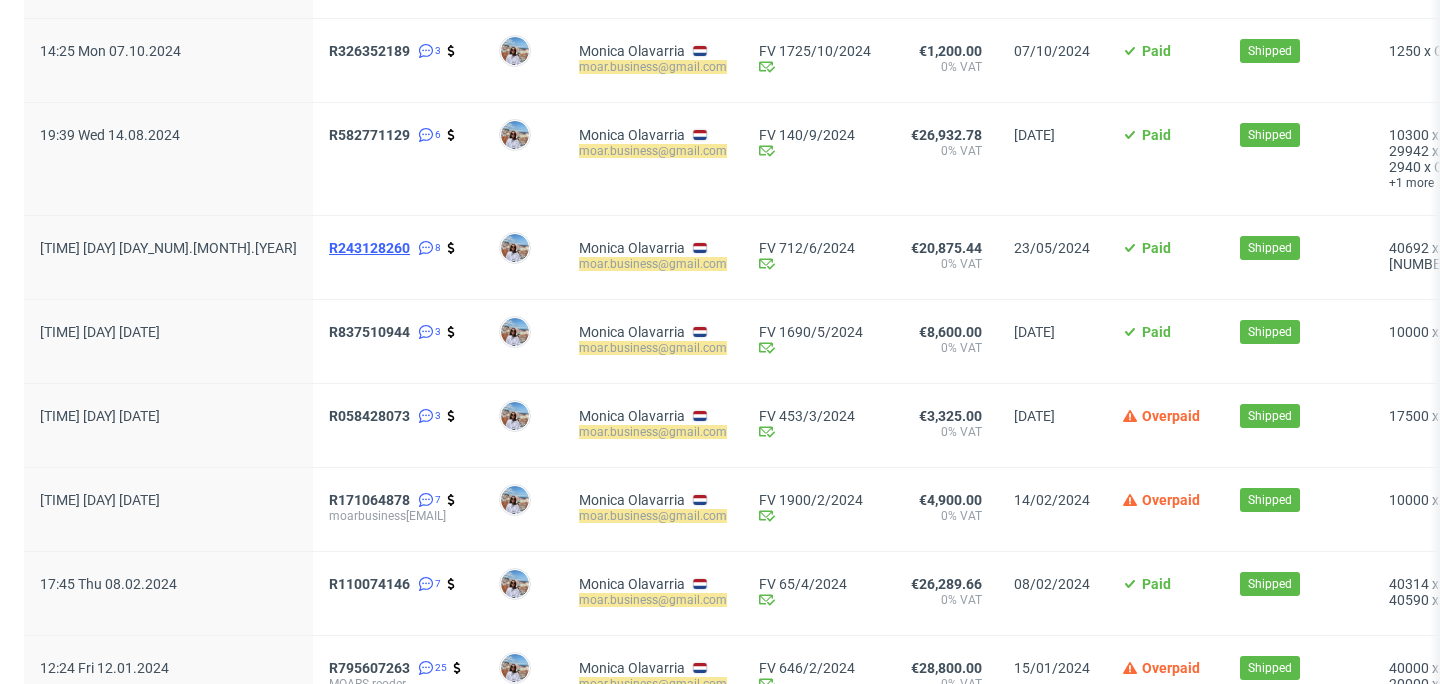 click on "R243128260" at bounding box center [369, 248] 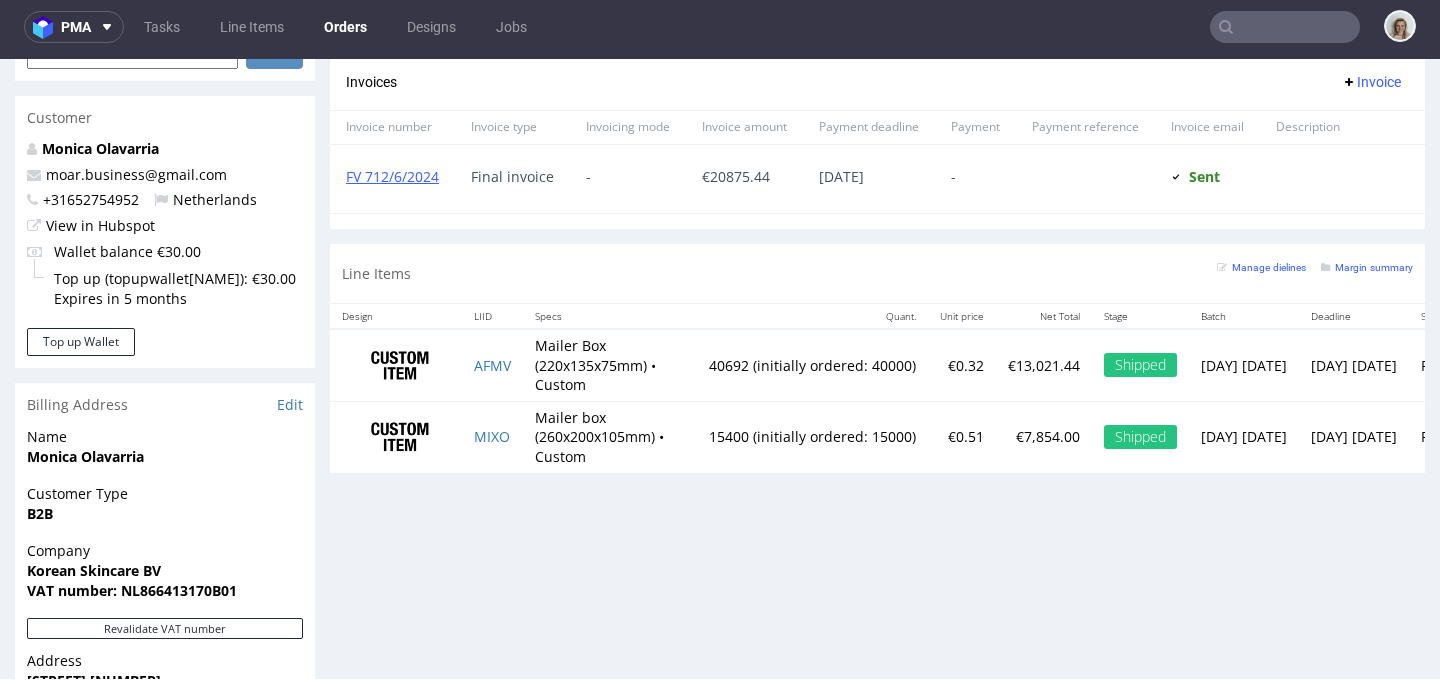 type on "moar.business@gmail.com" 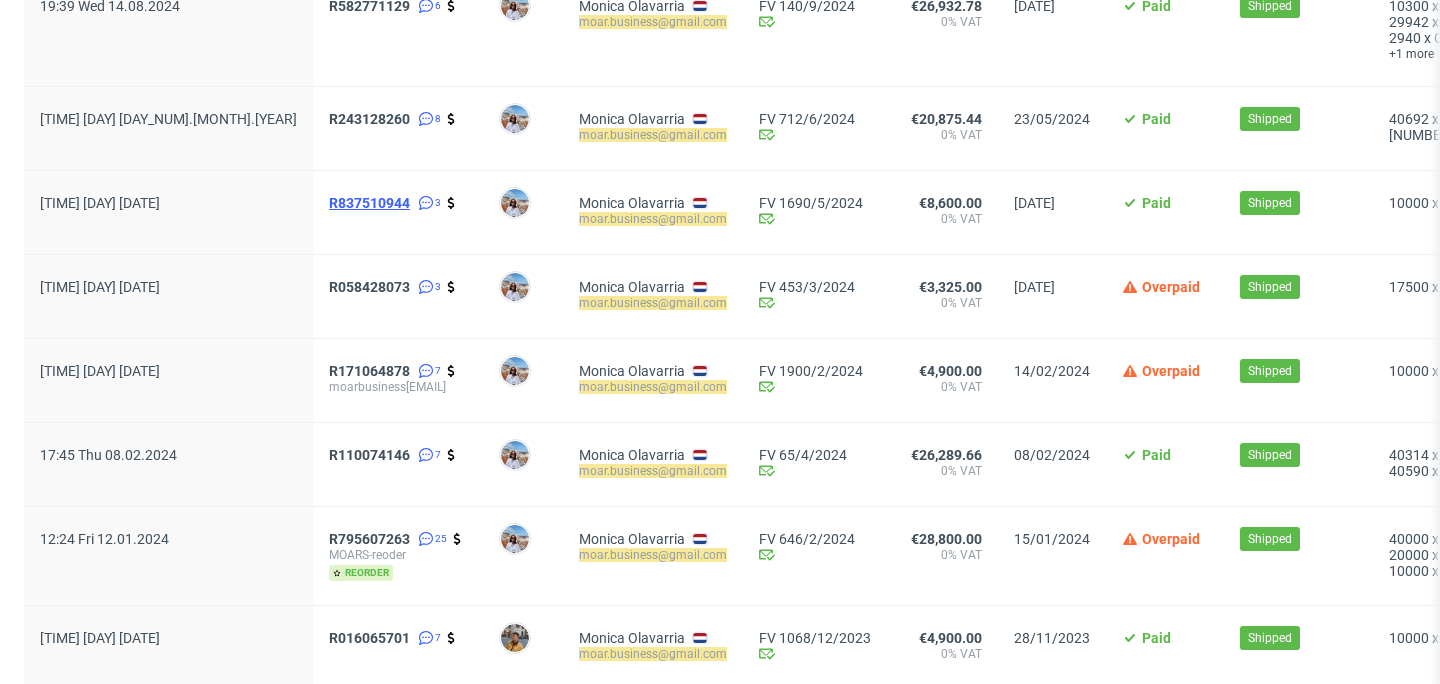 click on "R837510944" at bounding box center (369, 203) 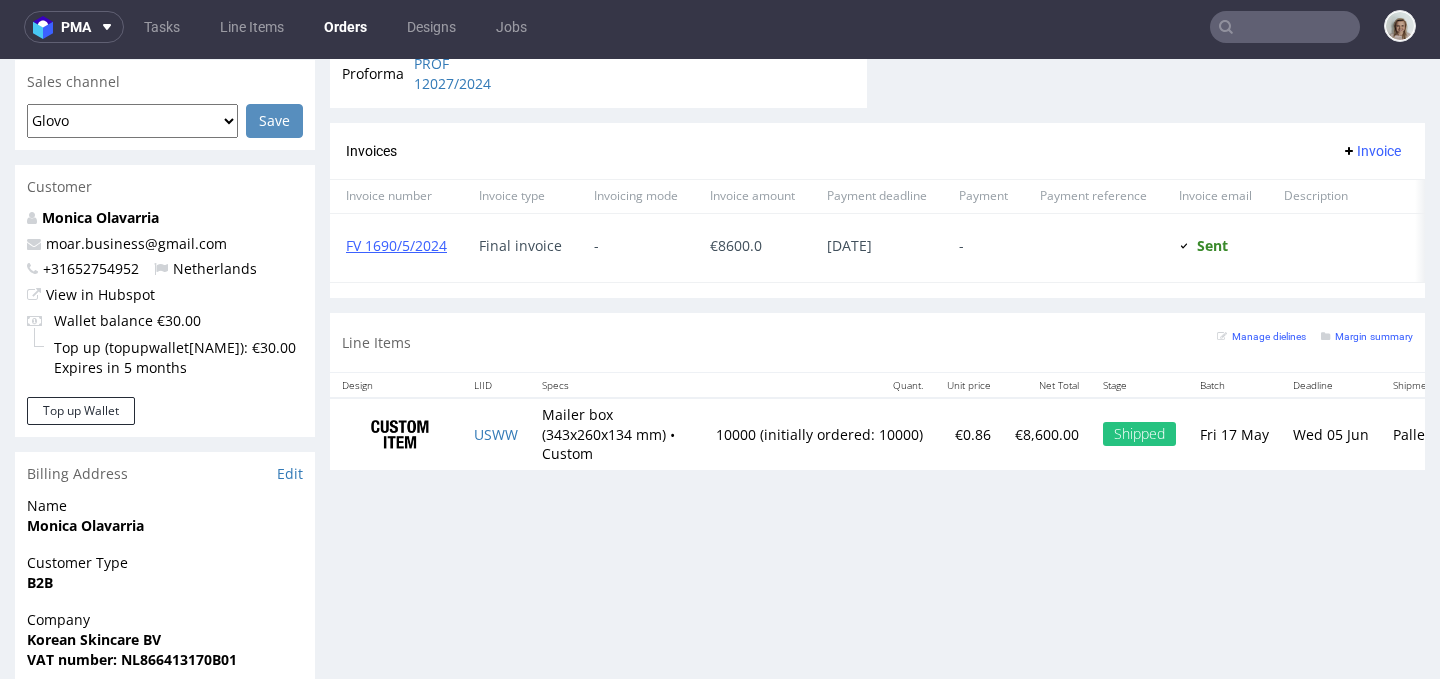 type on "moar.business@gmail.com" 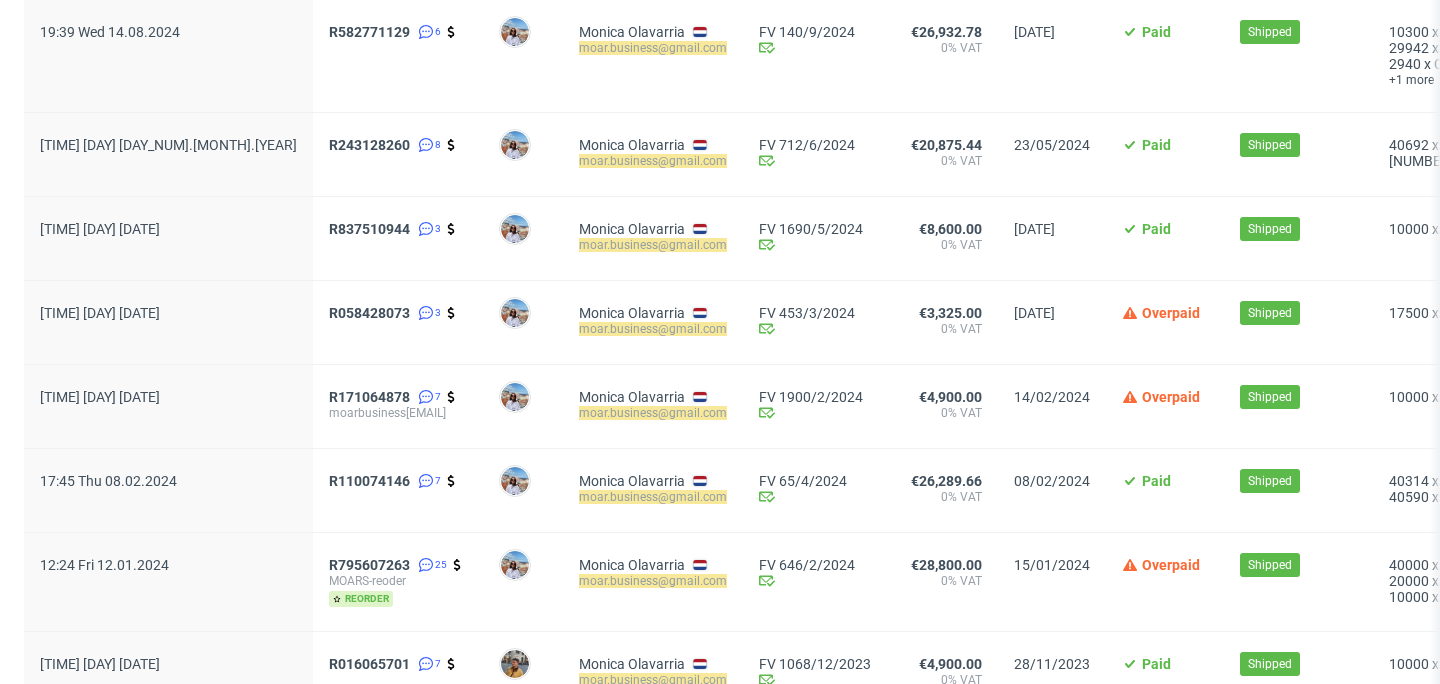 scroll, scrollTop: 1423, scrollLeft: 0, axis: vertical 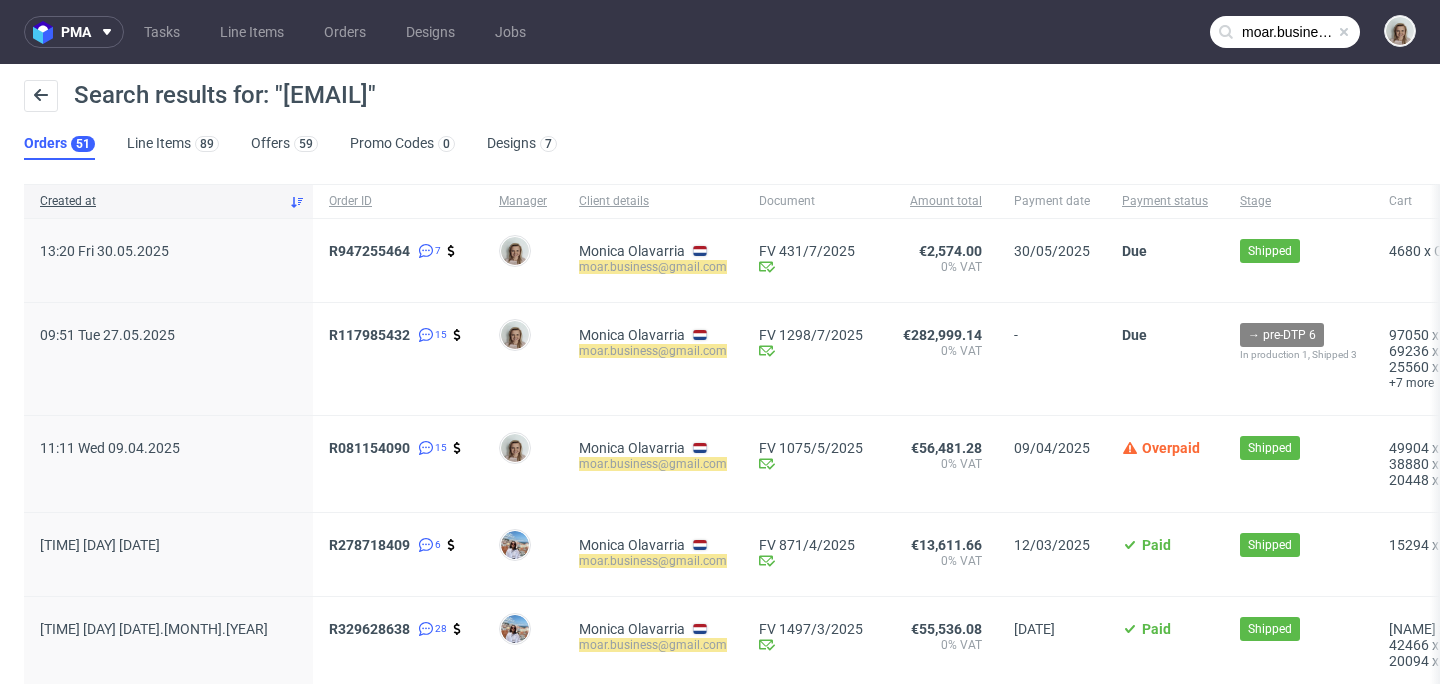 click at bounding box center [1344, 32] 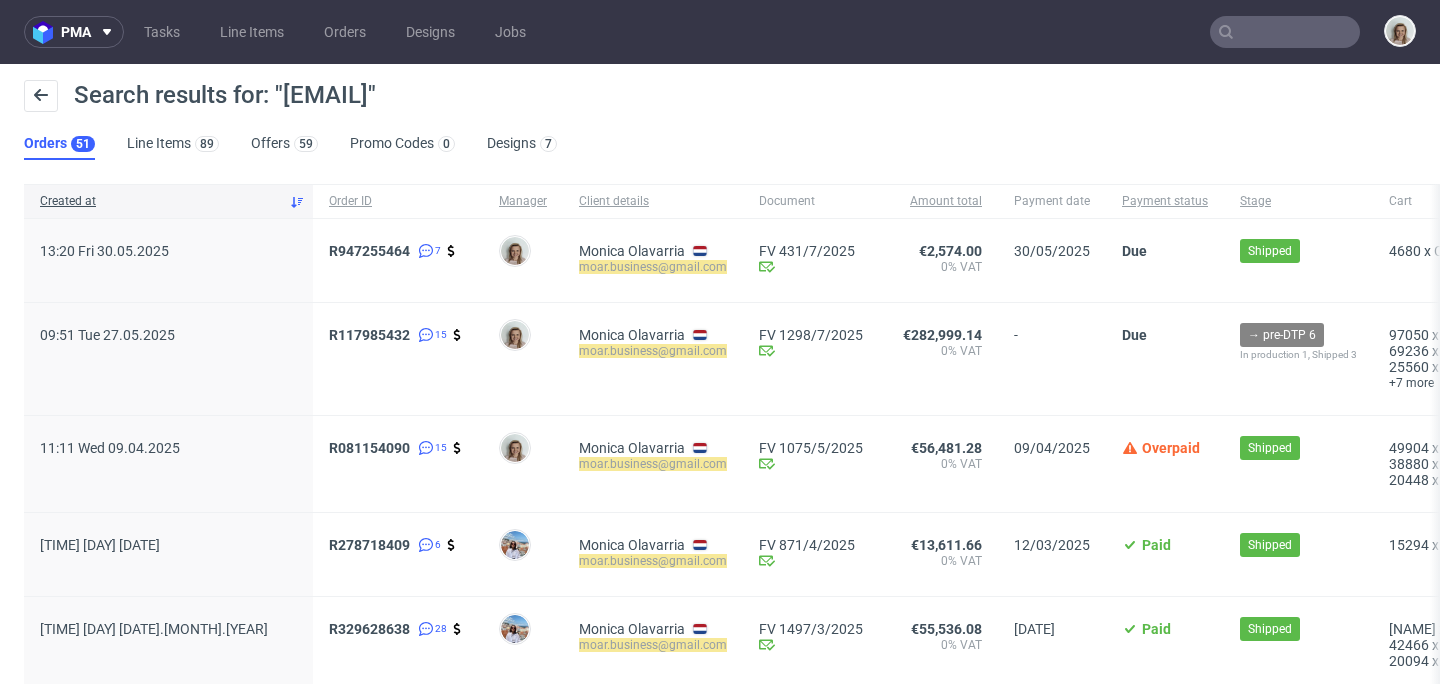 click at bounding box center [1285, 32] 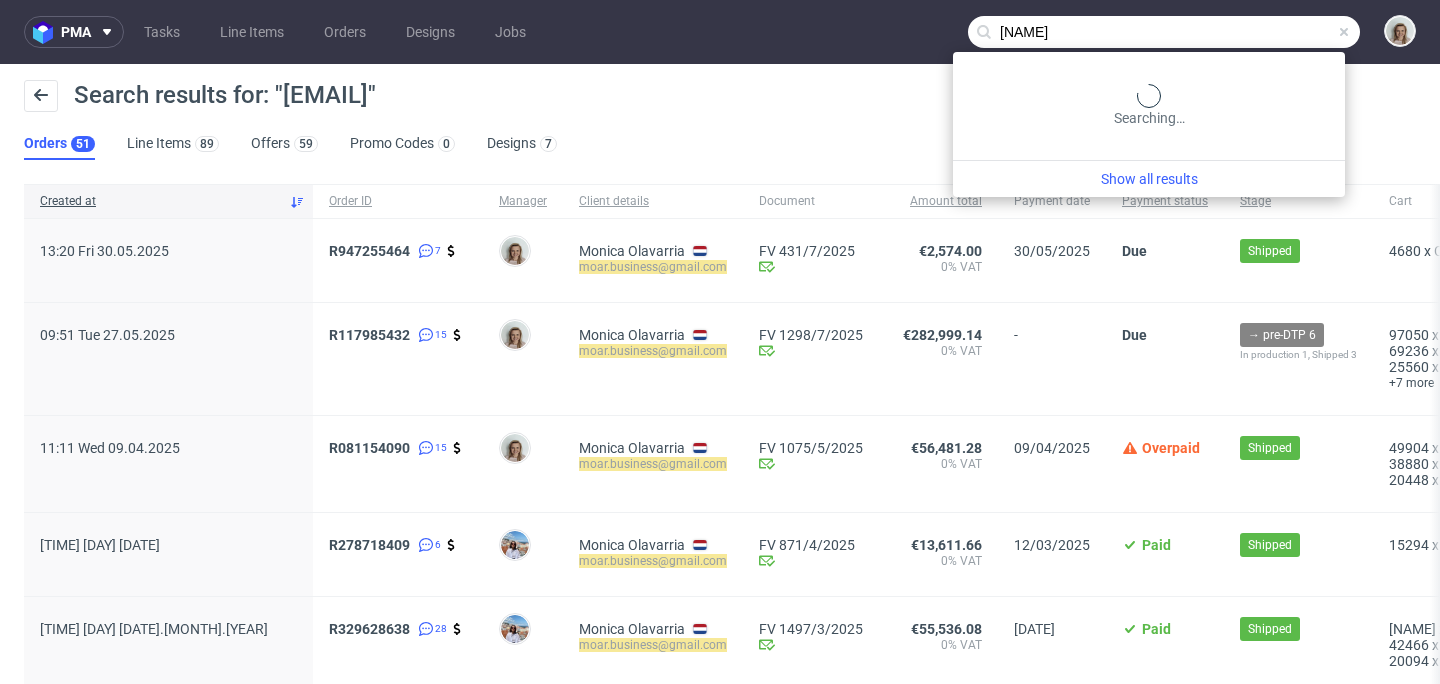 type on "estrid" 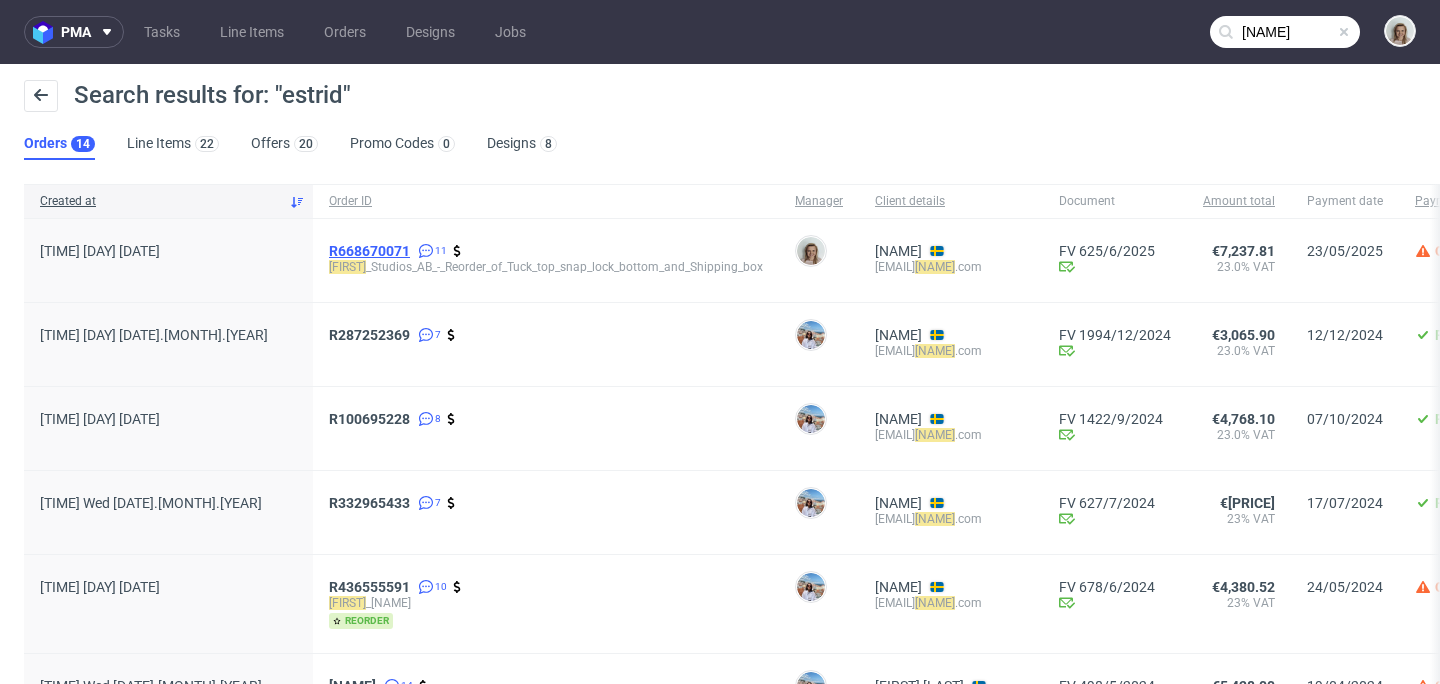 click on "R668670071" at bounding box center [369, 251] 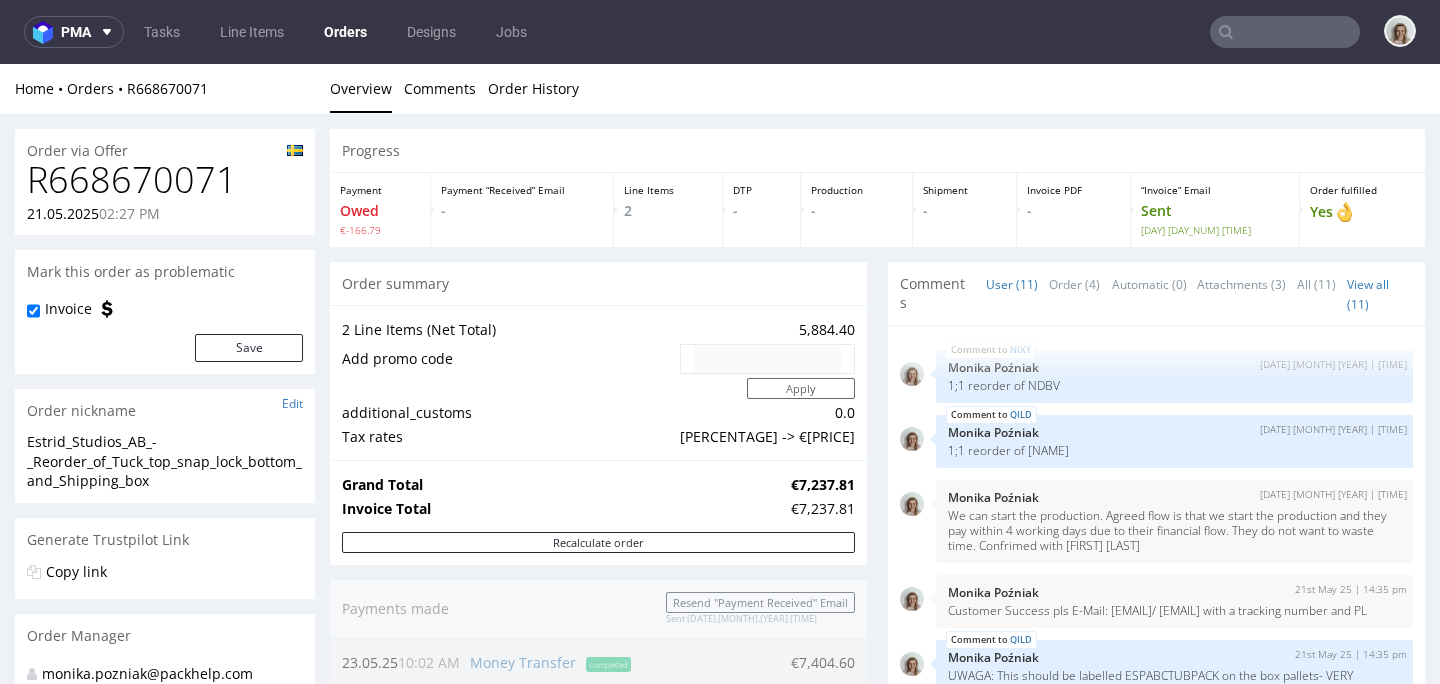 scroll, scrollTop: 678, scrollLeft: 0, axis: vertical 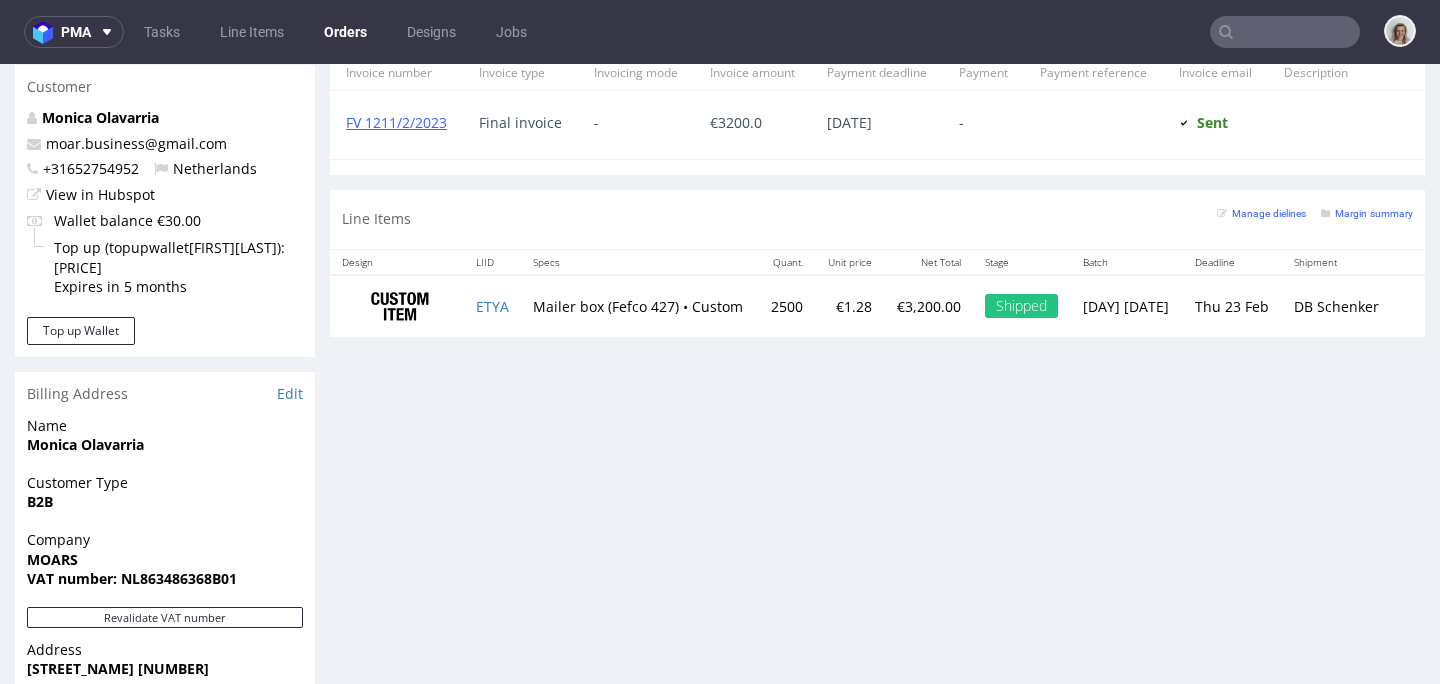 click at bounding box center [1285, 32] 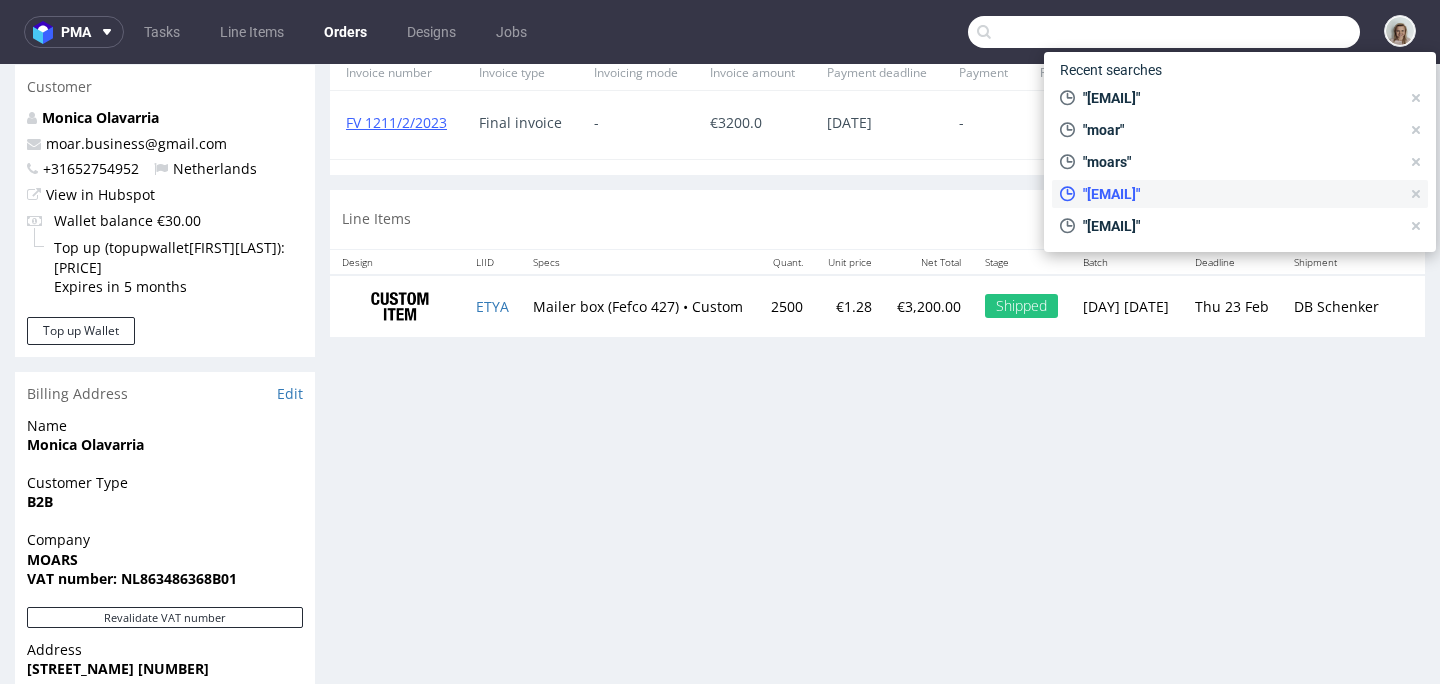 click on ""[EMAIL]"" at bounding box center (1237, 194) 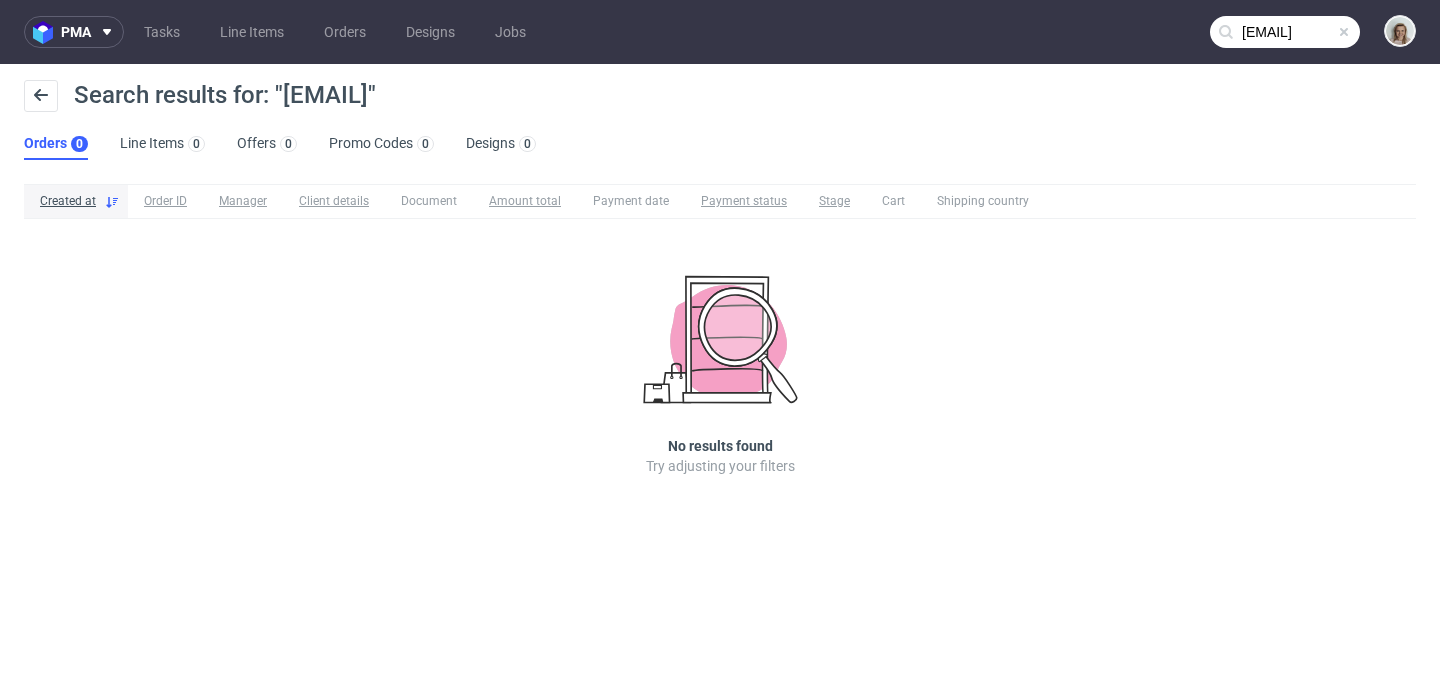 click on "[EMAIL]" at bounding box center [1285, 32] 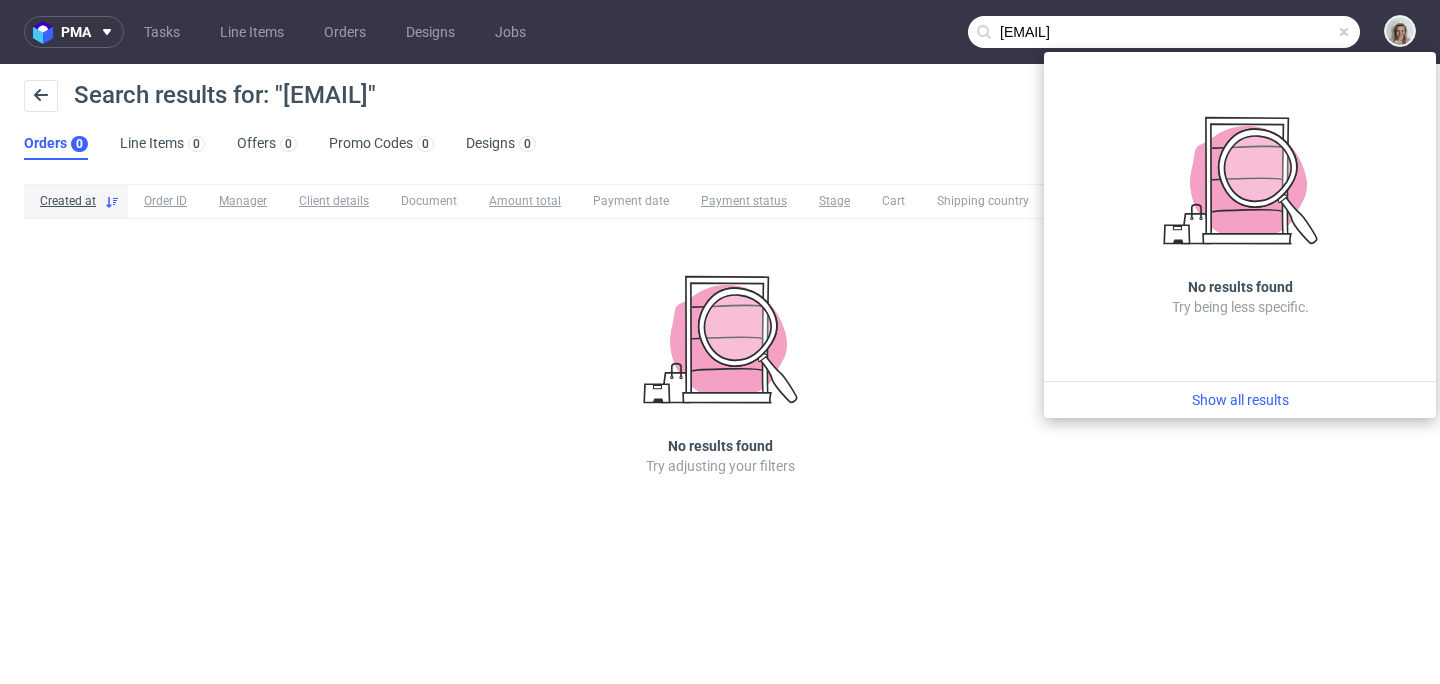 drag, startPoint x: 1158, startPoint y: 30, endPoint x: 1177, endPoint y: 35, distance: 19.646883 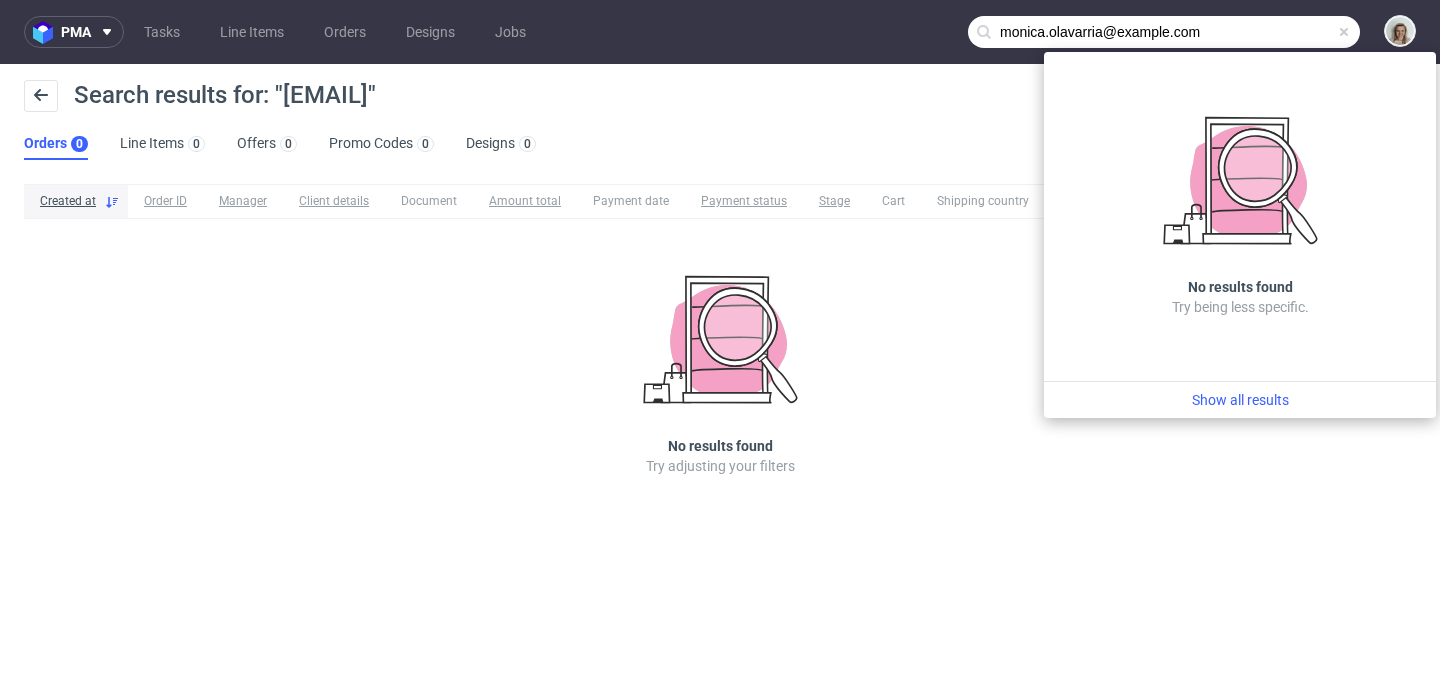 drag, startPoint x: 1115, startPoint y: 26, endPoint x: 981, endPoint y: 29, distance: 134.03358 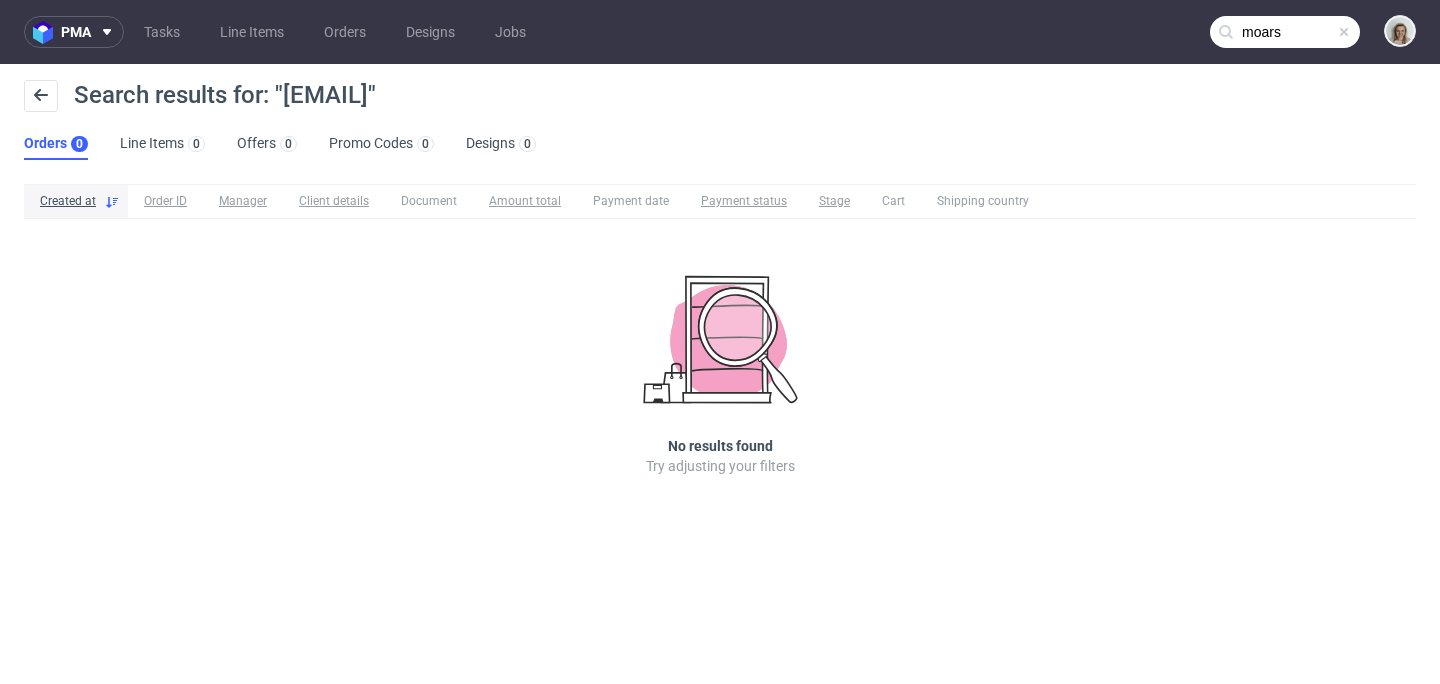 type on "moars" 